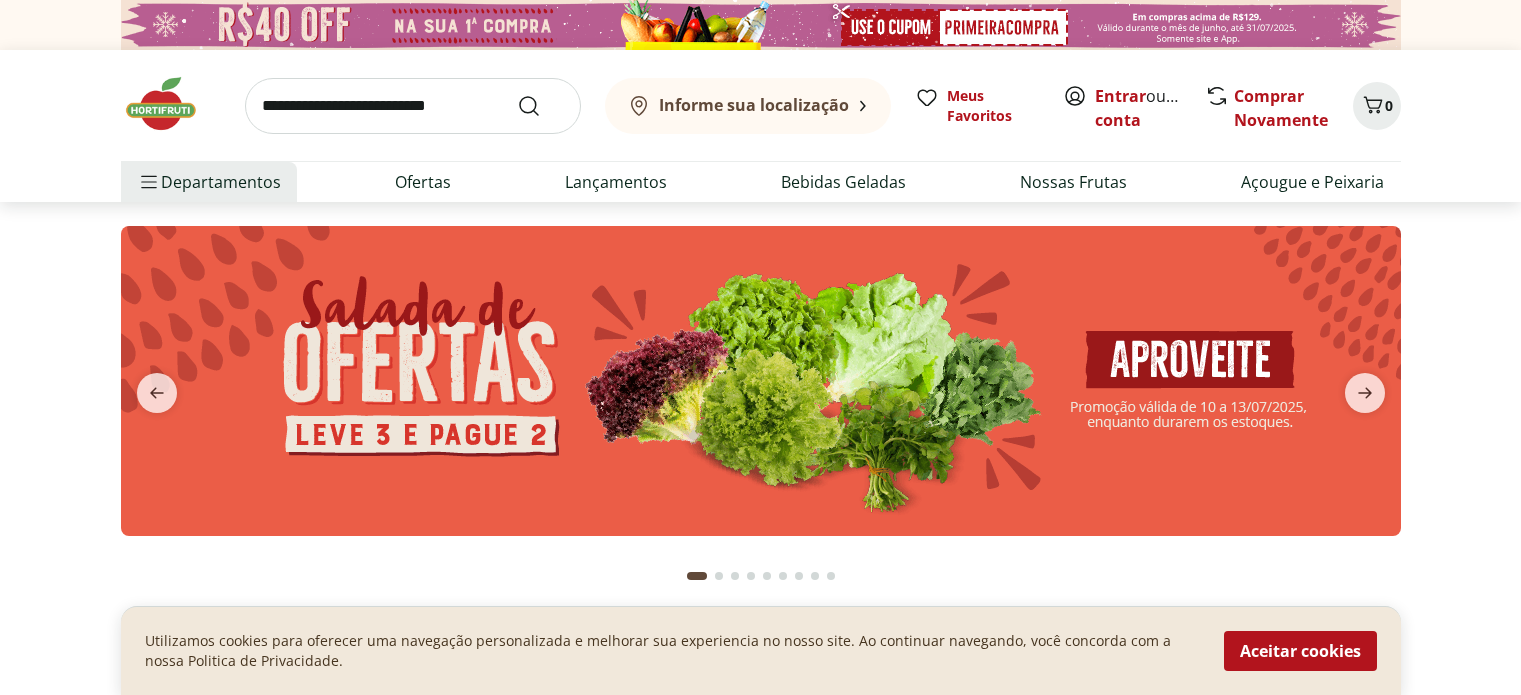 scroll, scrollTop: 0, scrollLeft: 0, axis: both 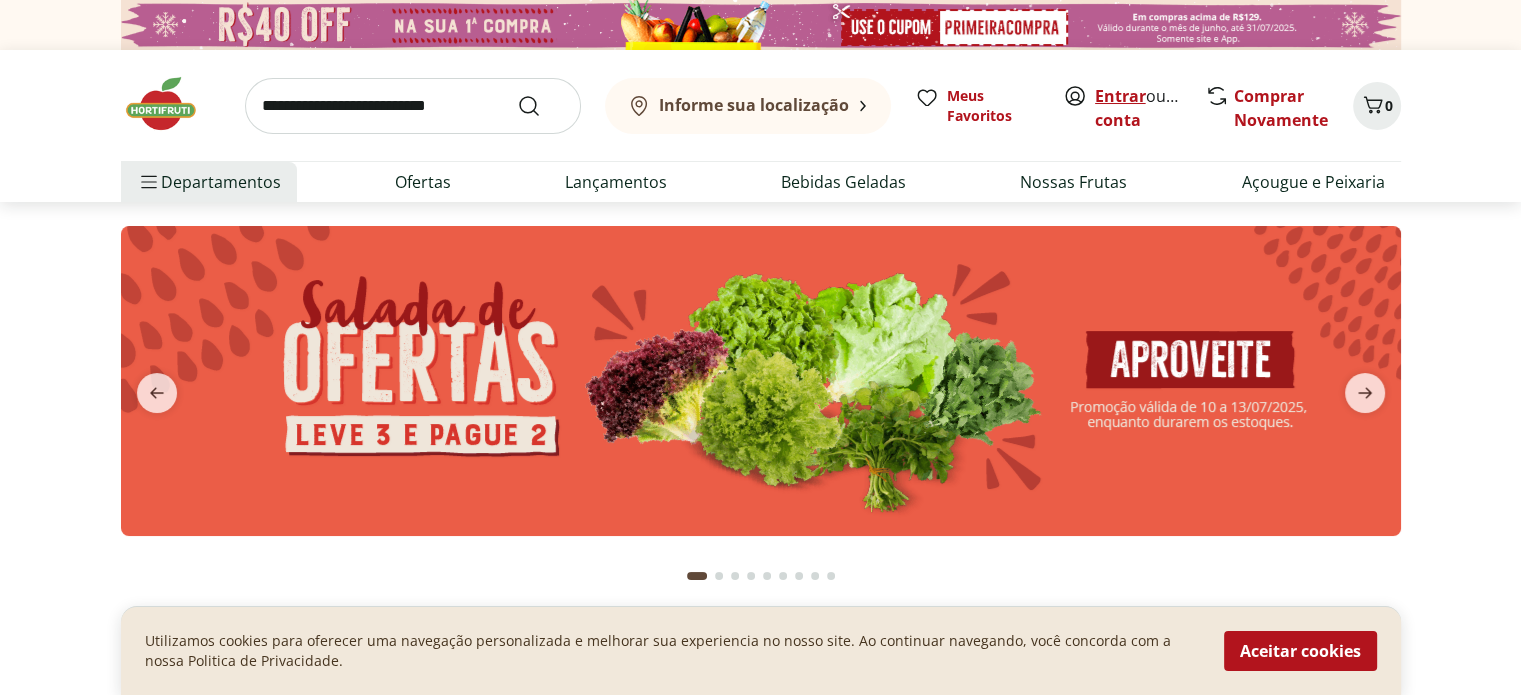 click on "Entrar" at bounding box center (1120, 96) 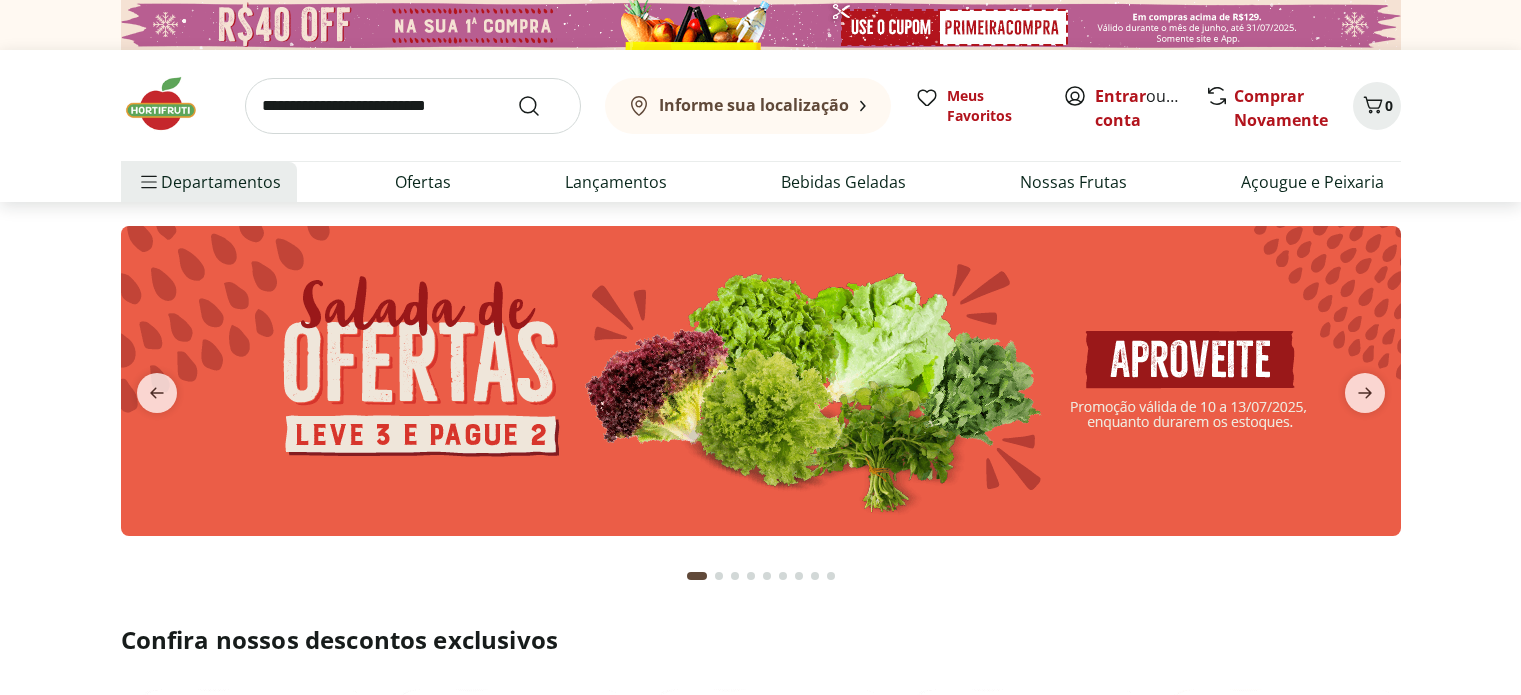 scroll, scrollTop: 0, scrollLeft: 0, axis: both 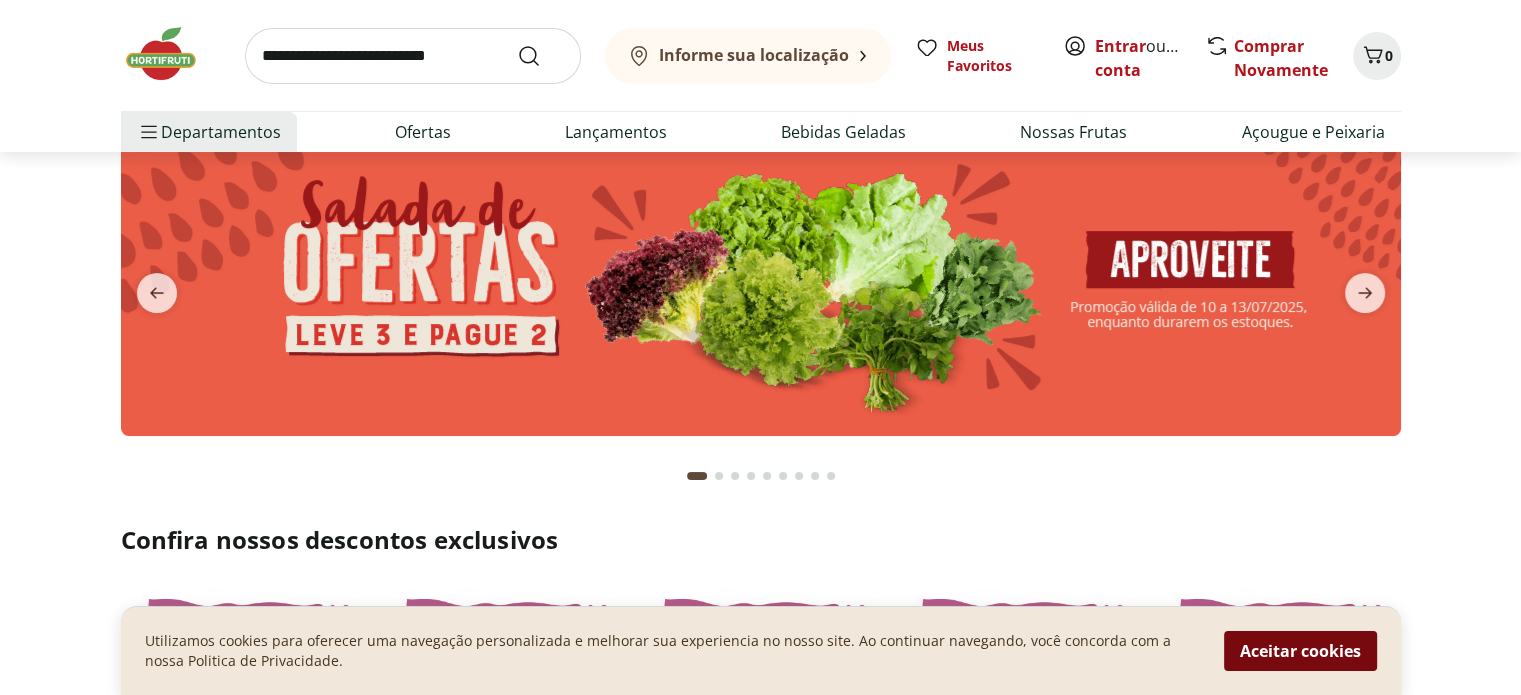 click on "Aceitar cookies" at bounding box center (1300, 651) 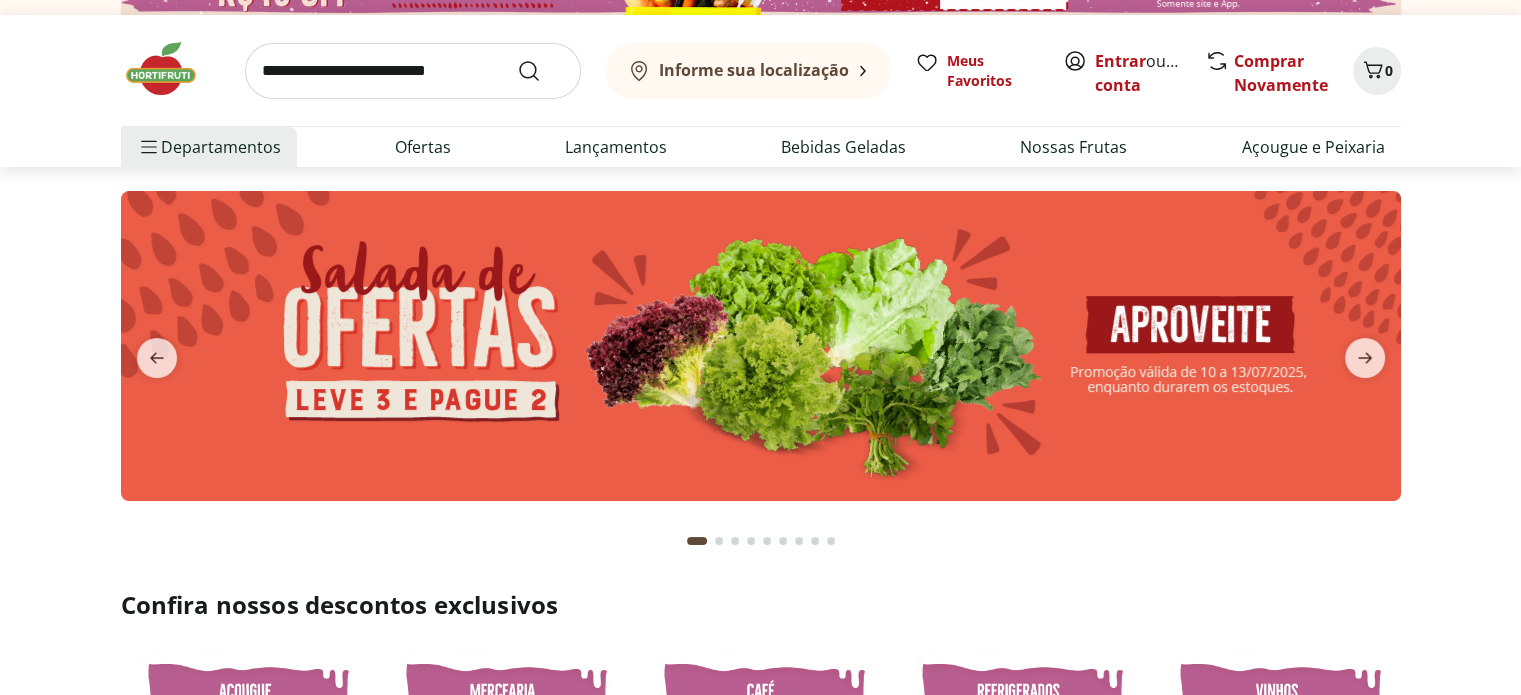 scroll, scrollTop: 0, scrollLeft: 0, axis: both 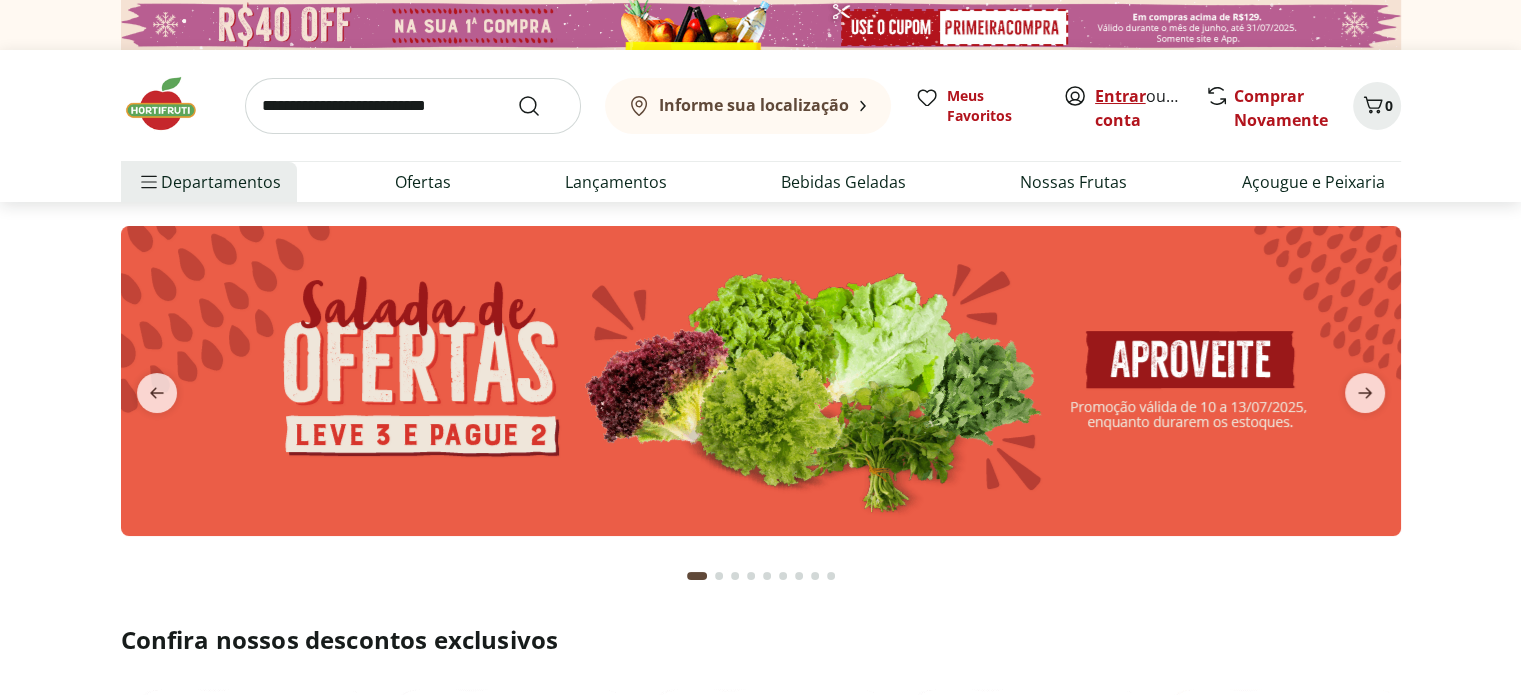 click on "Entrar" at bounding box center [1120, 96] 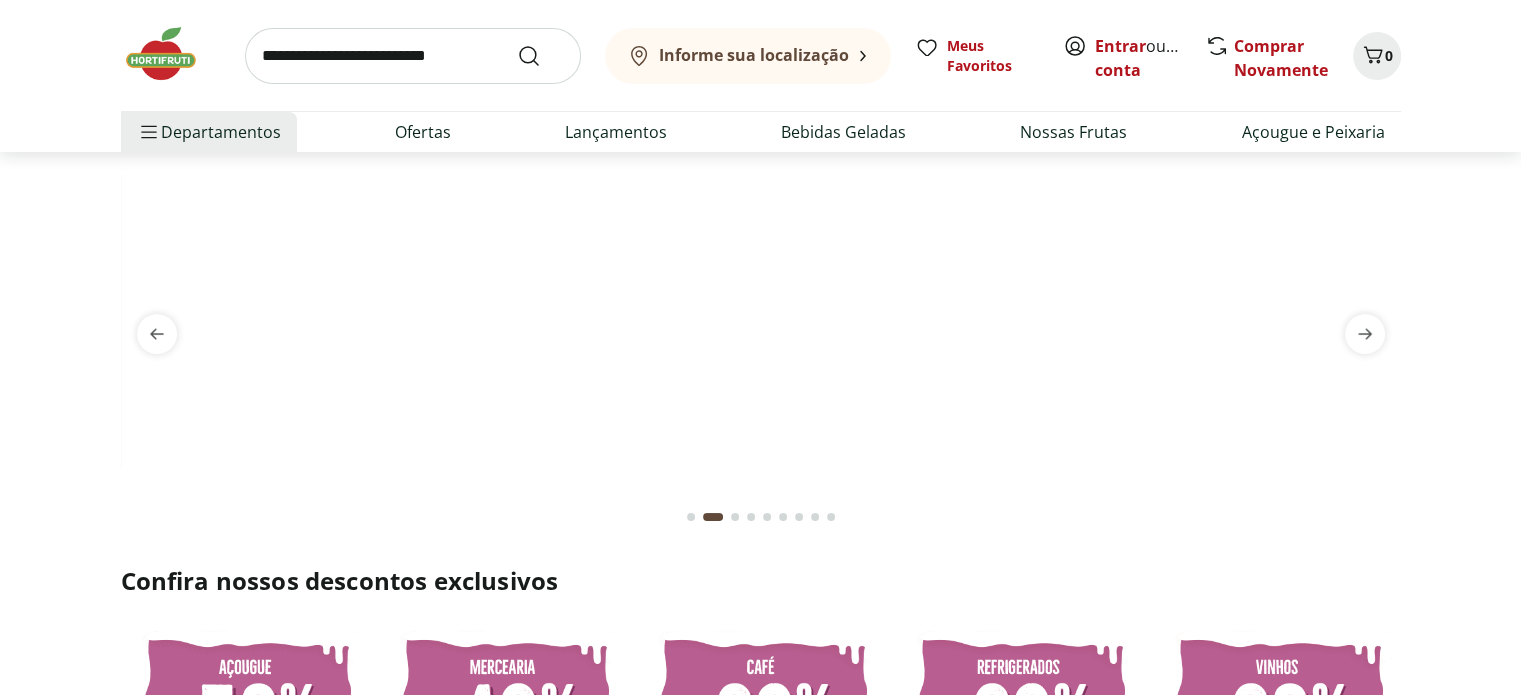 scroll, scrollTop: 0, scrollLeft: 0, axis: both 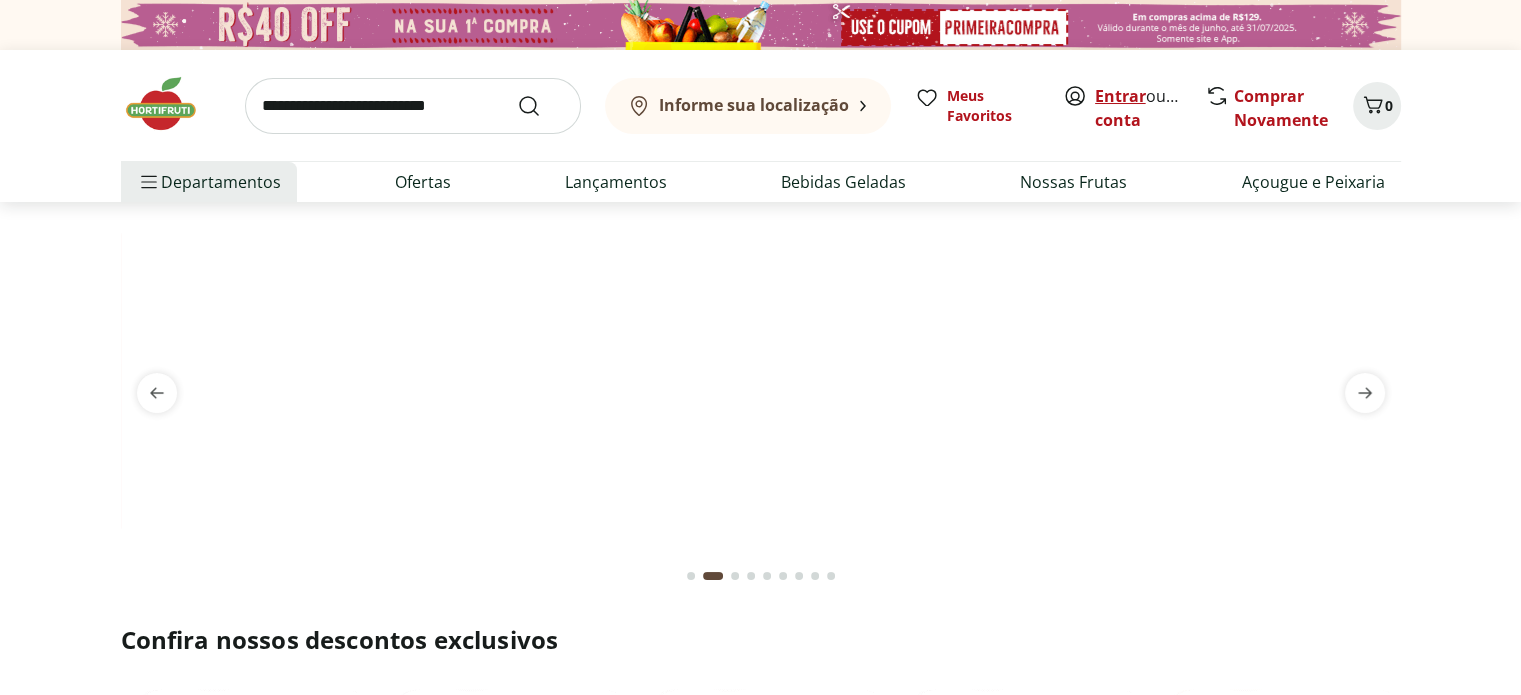 click on "Entrar" at bounding box center [1120, 96] 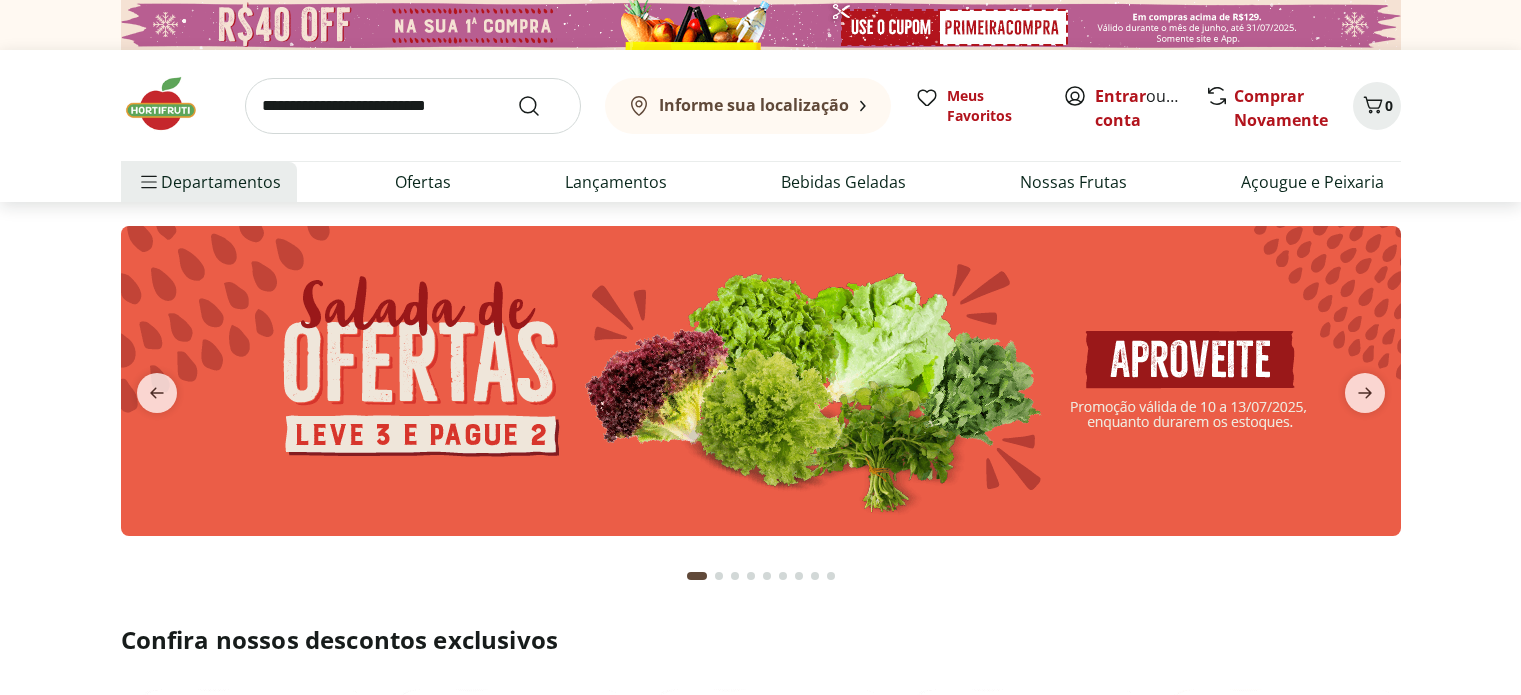scroll, scrollTop: 0, scrollLeft: 0, axis: both 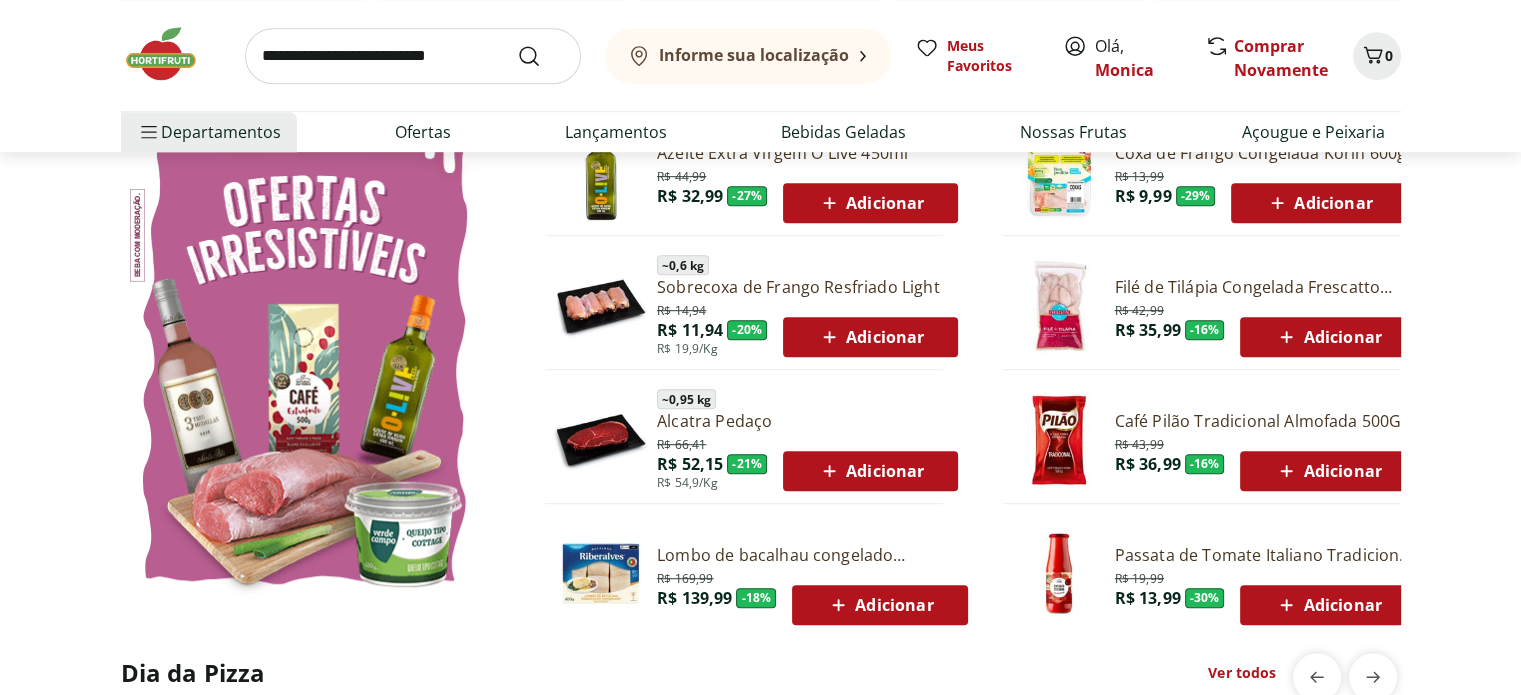 click 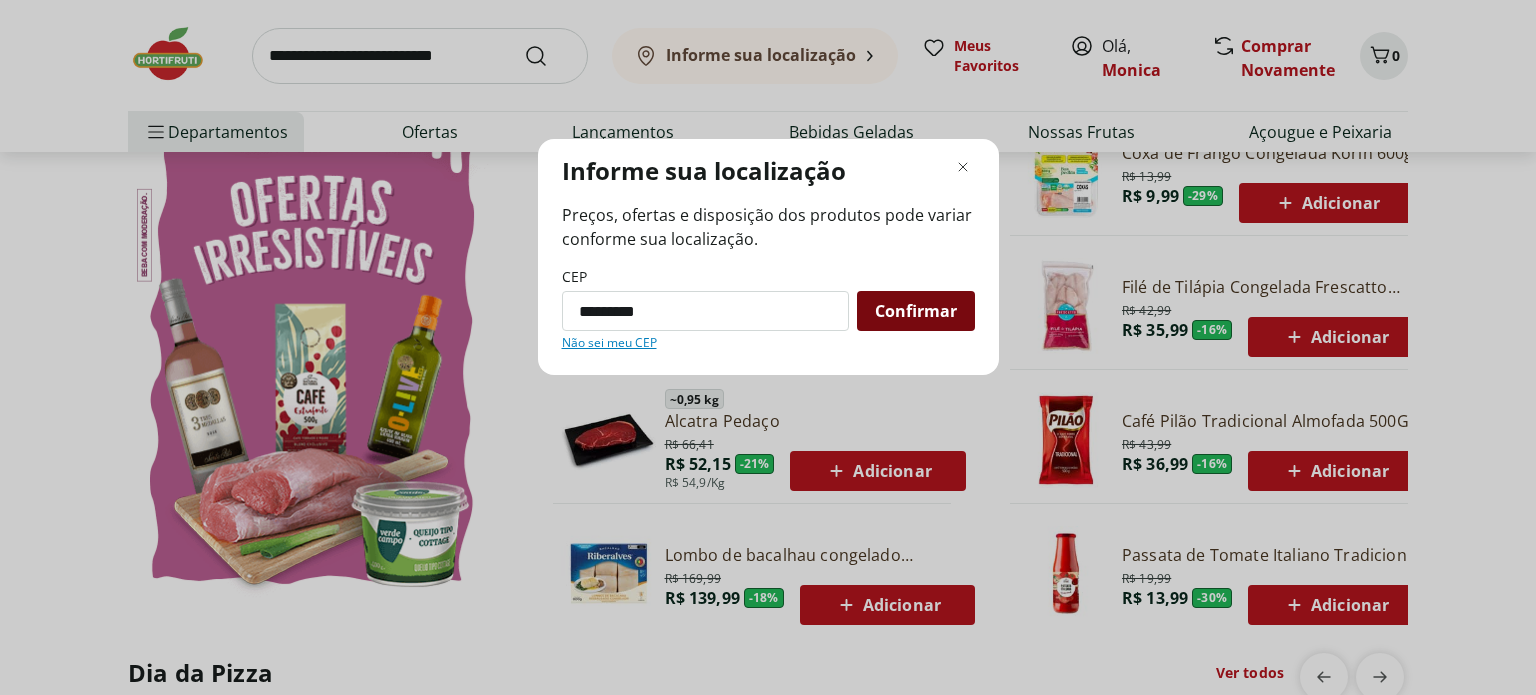 type on "*********" 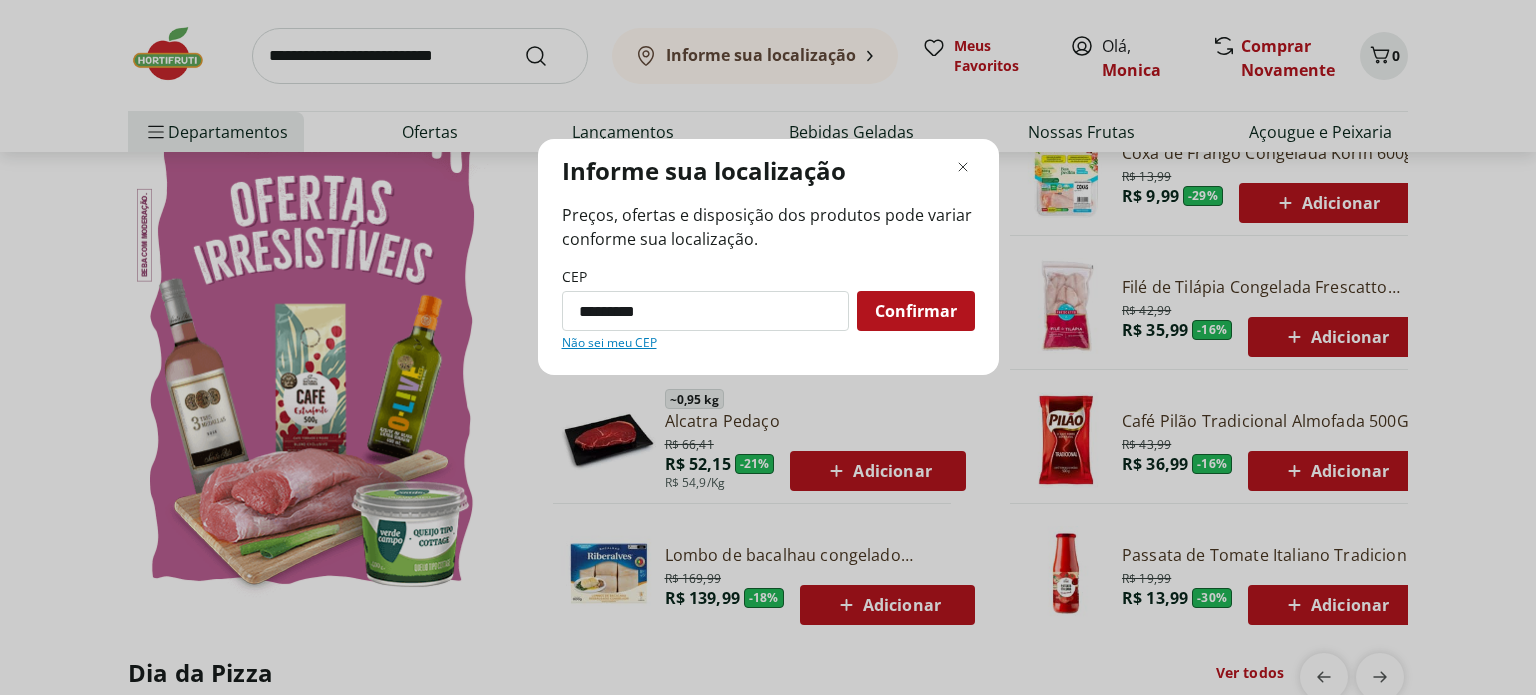 click on "Confirmar" at bounding box center [916, 311] 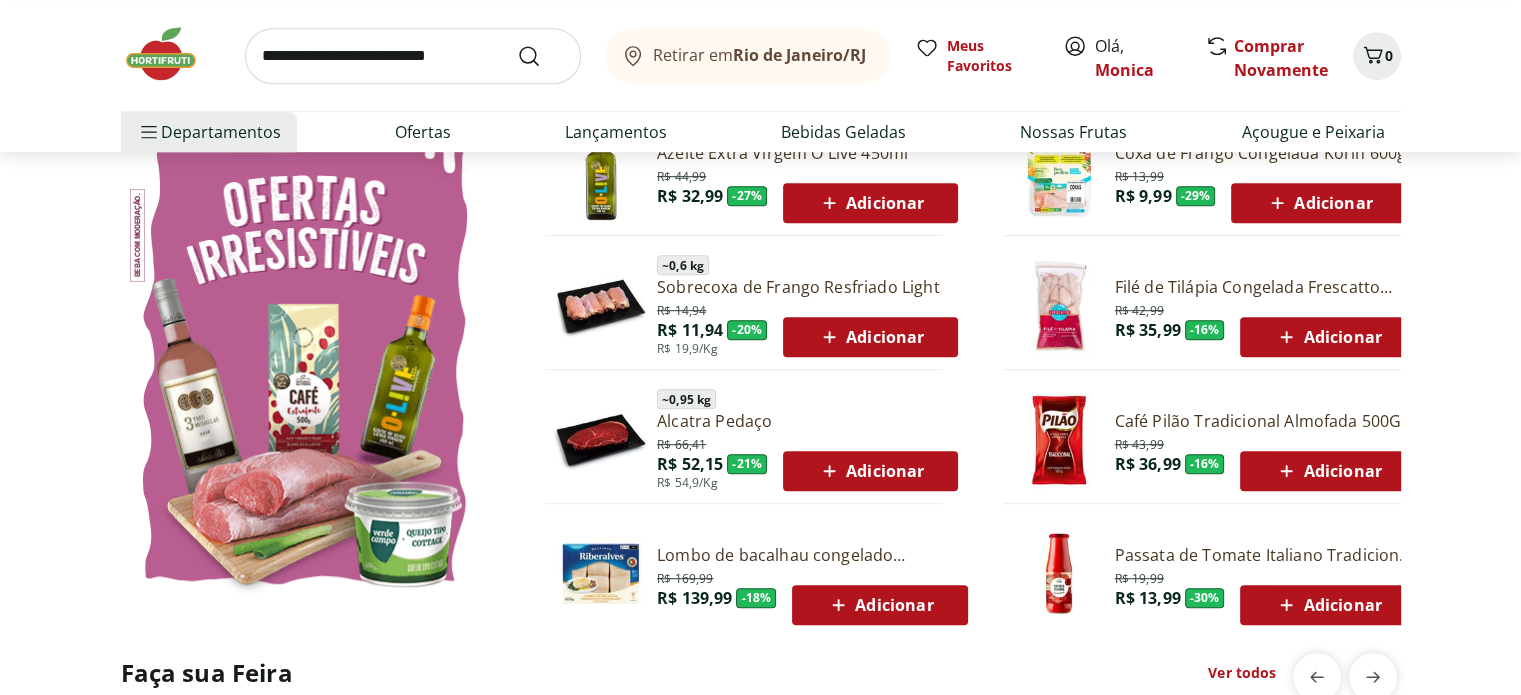 click on "Adicionar" at bounding box center (1327, 605) 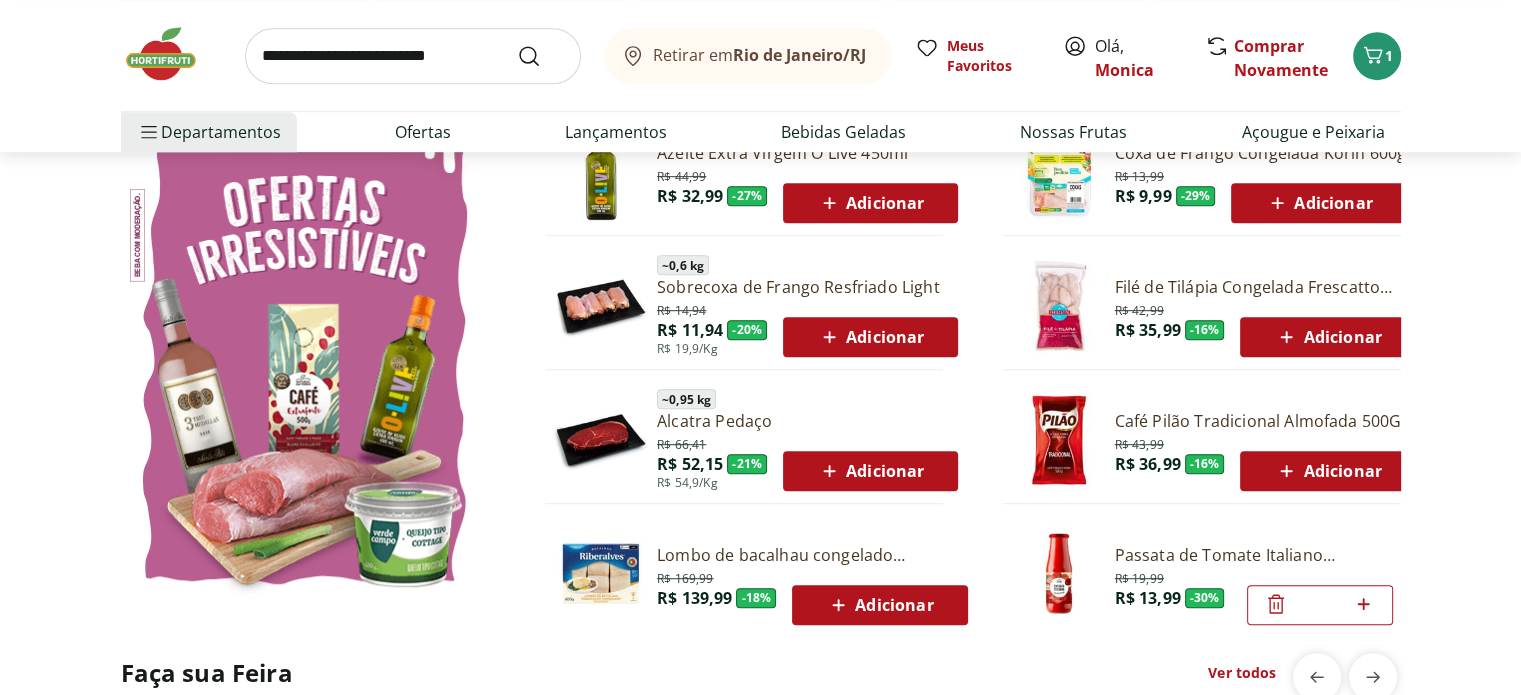 scroll, scrollTop: 1200, scrollLeft: 0, axis: vertical 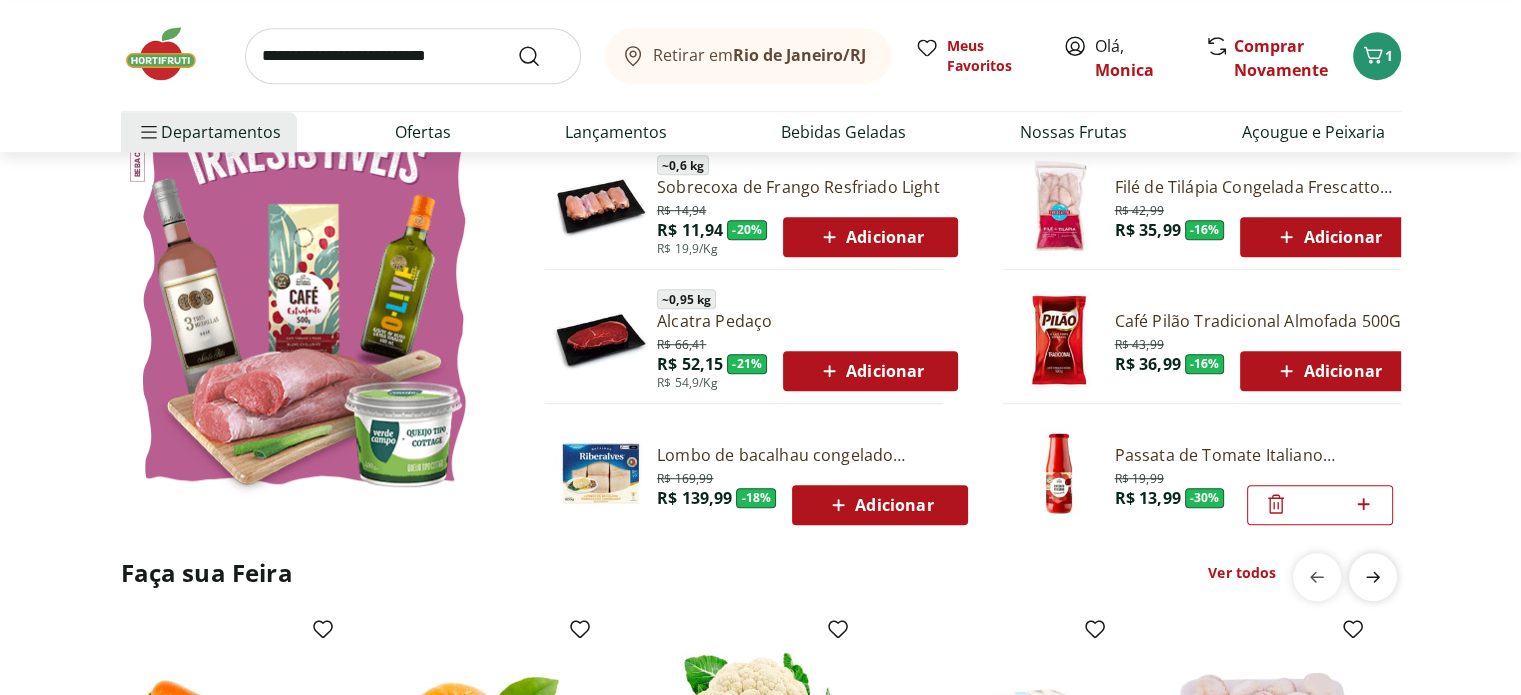 click 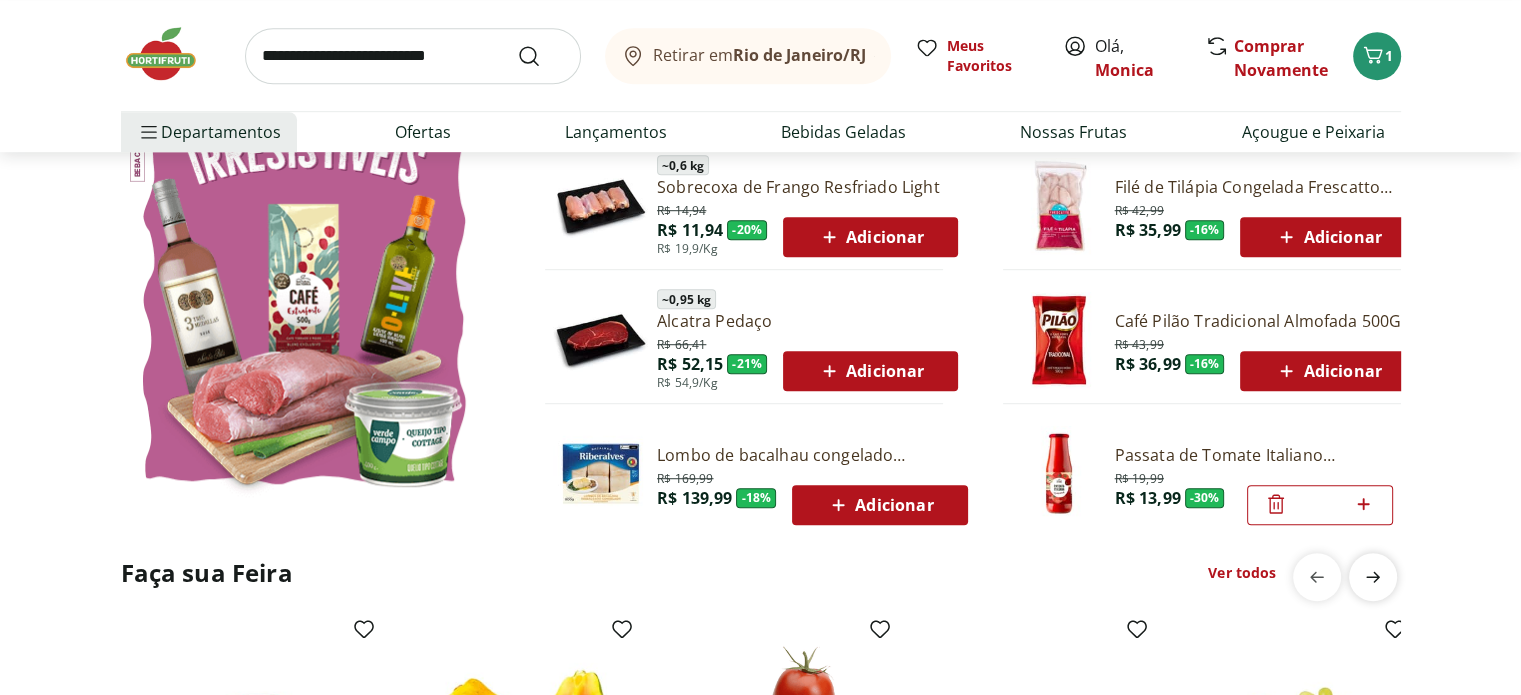 scroll, scrollTop: 0, scrollLeft: 1288, axis: horizontal 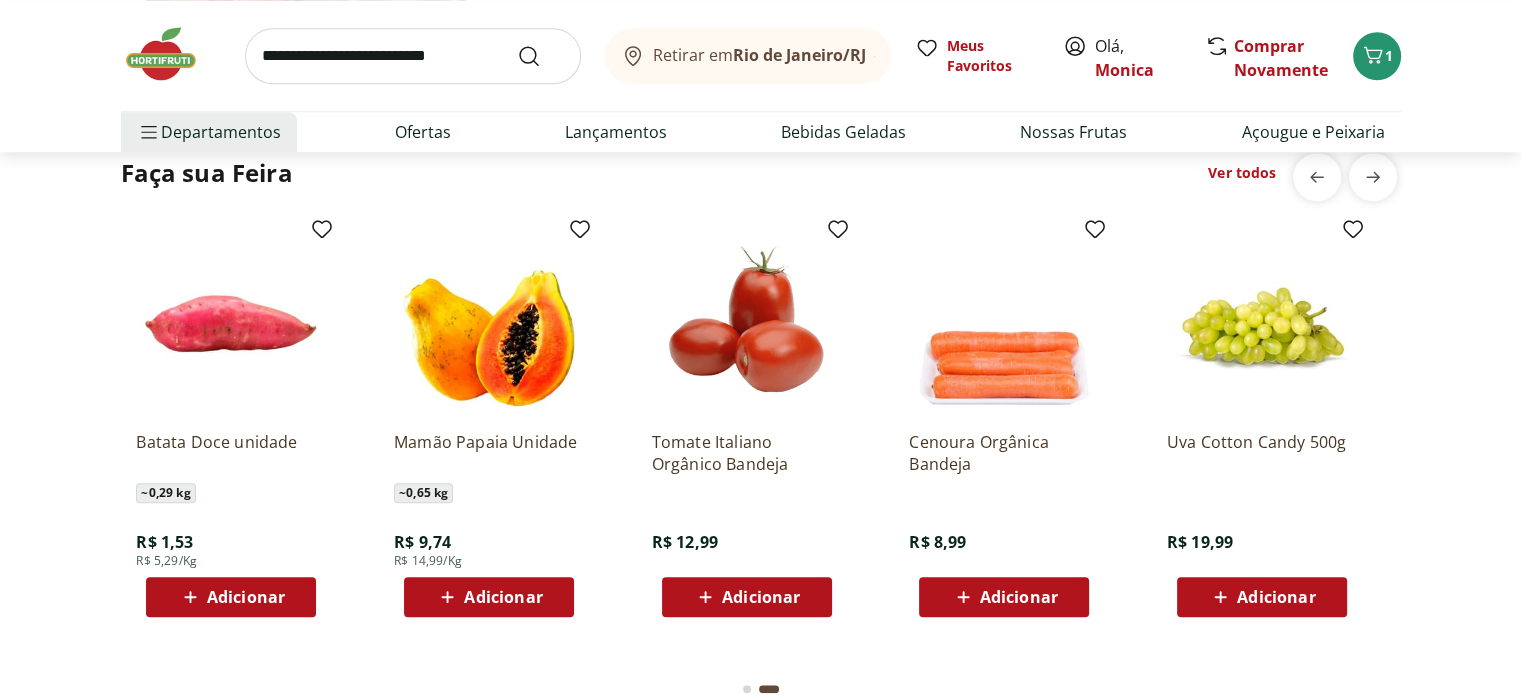 click on "Adicionar" at bounding box center [503, 597] 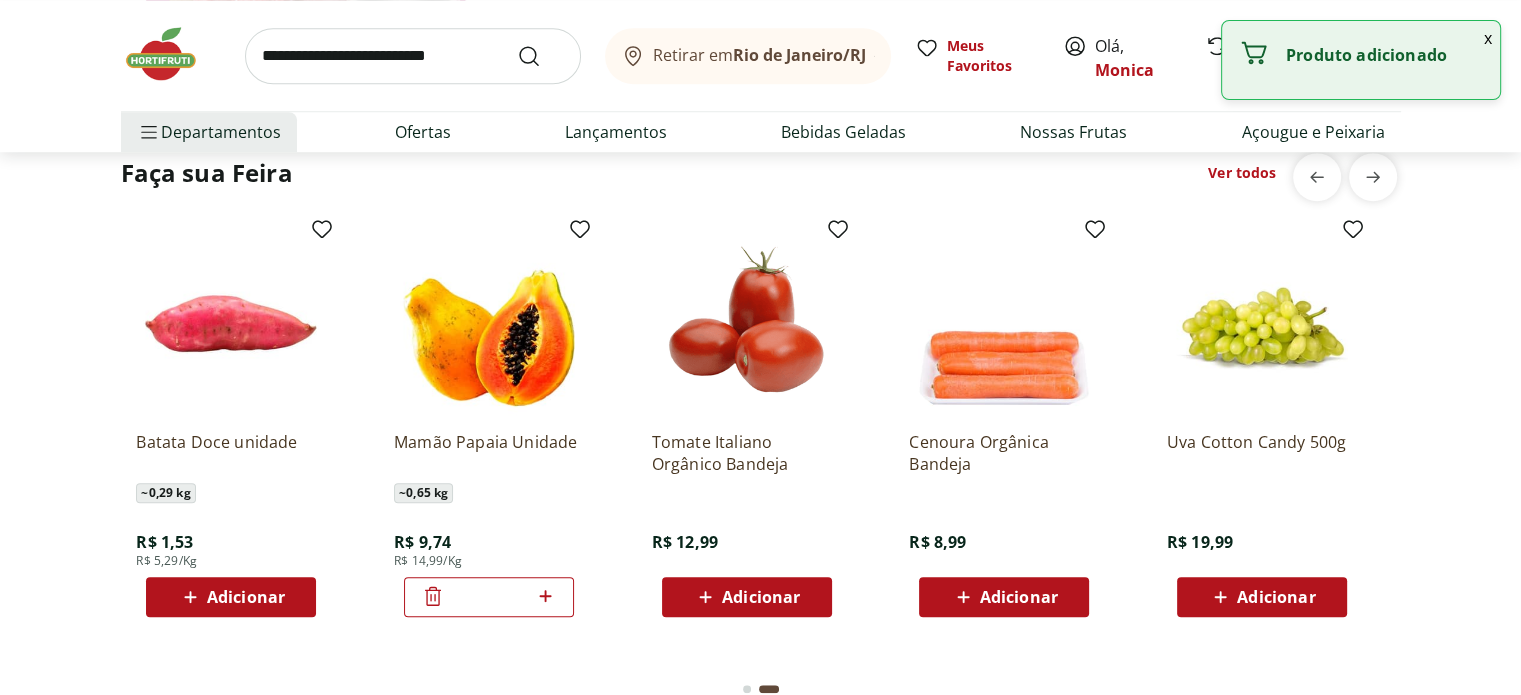 click 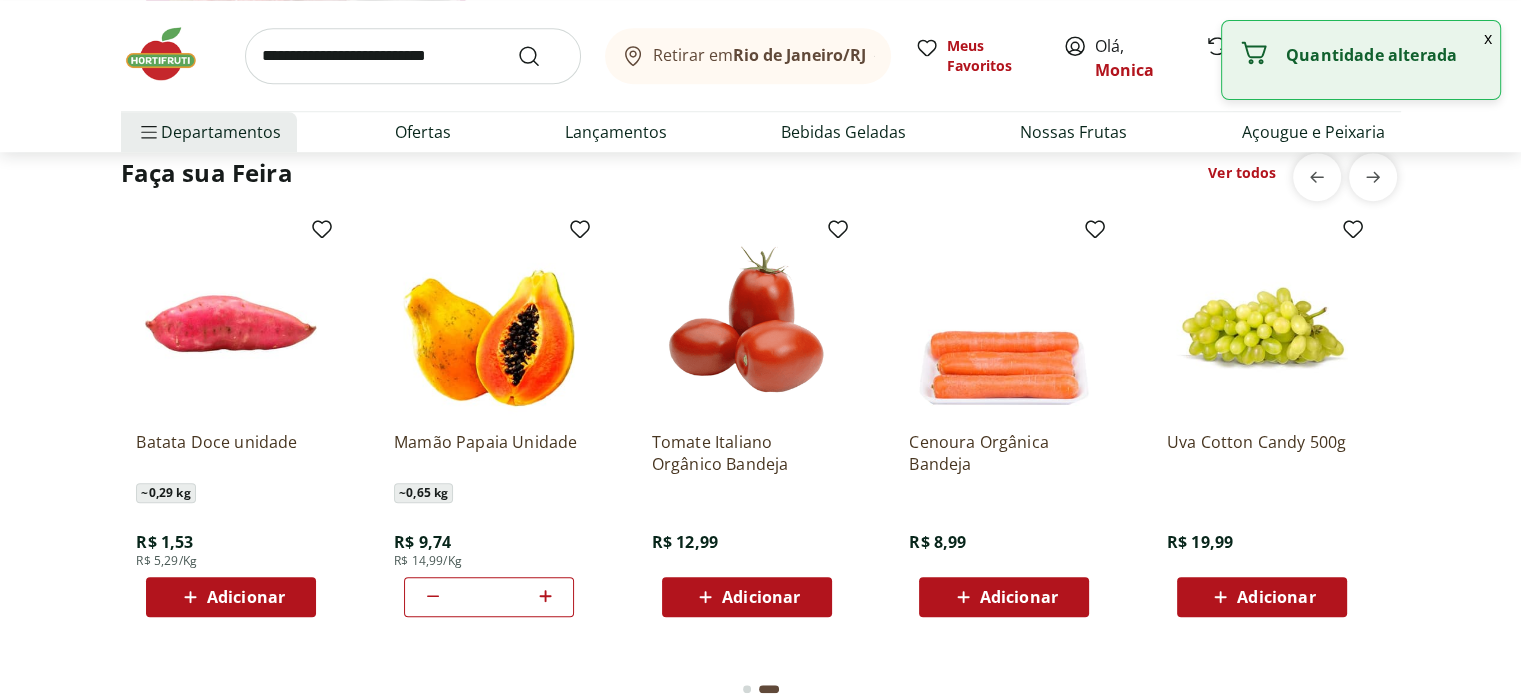 click 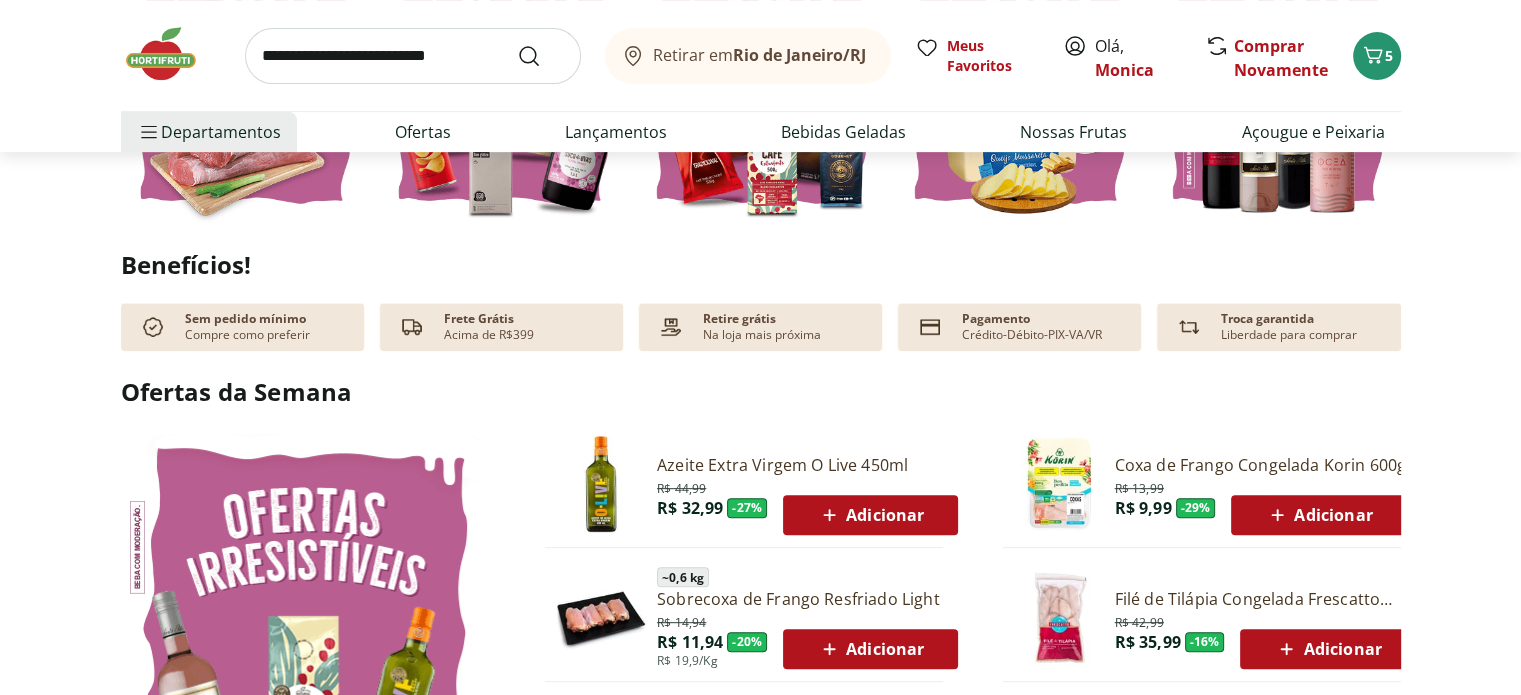 scroll, scrollTop: 700, scrollLeft: 0, axis: vertical 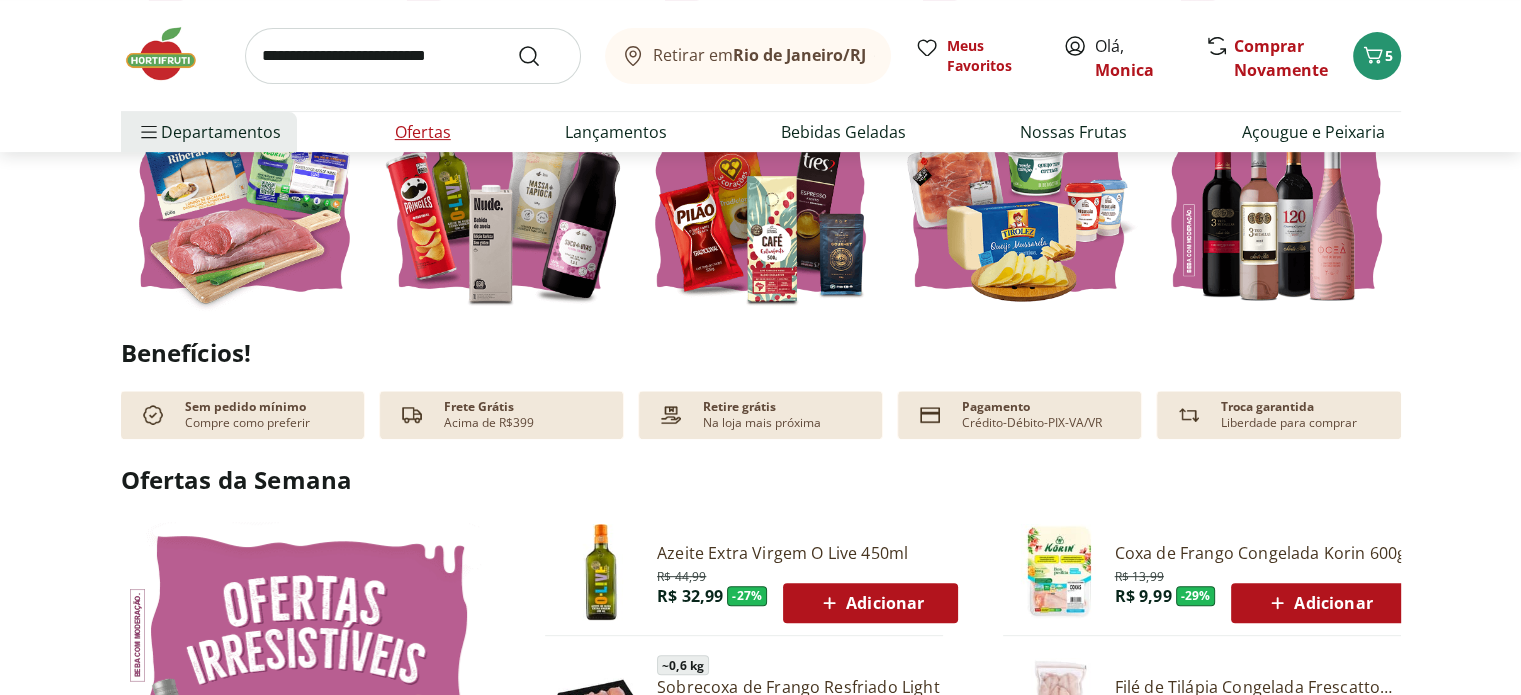 click on "Ofertas" at bounding box center [423, 132] 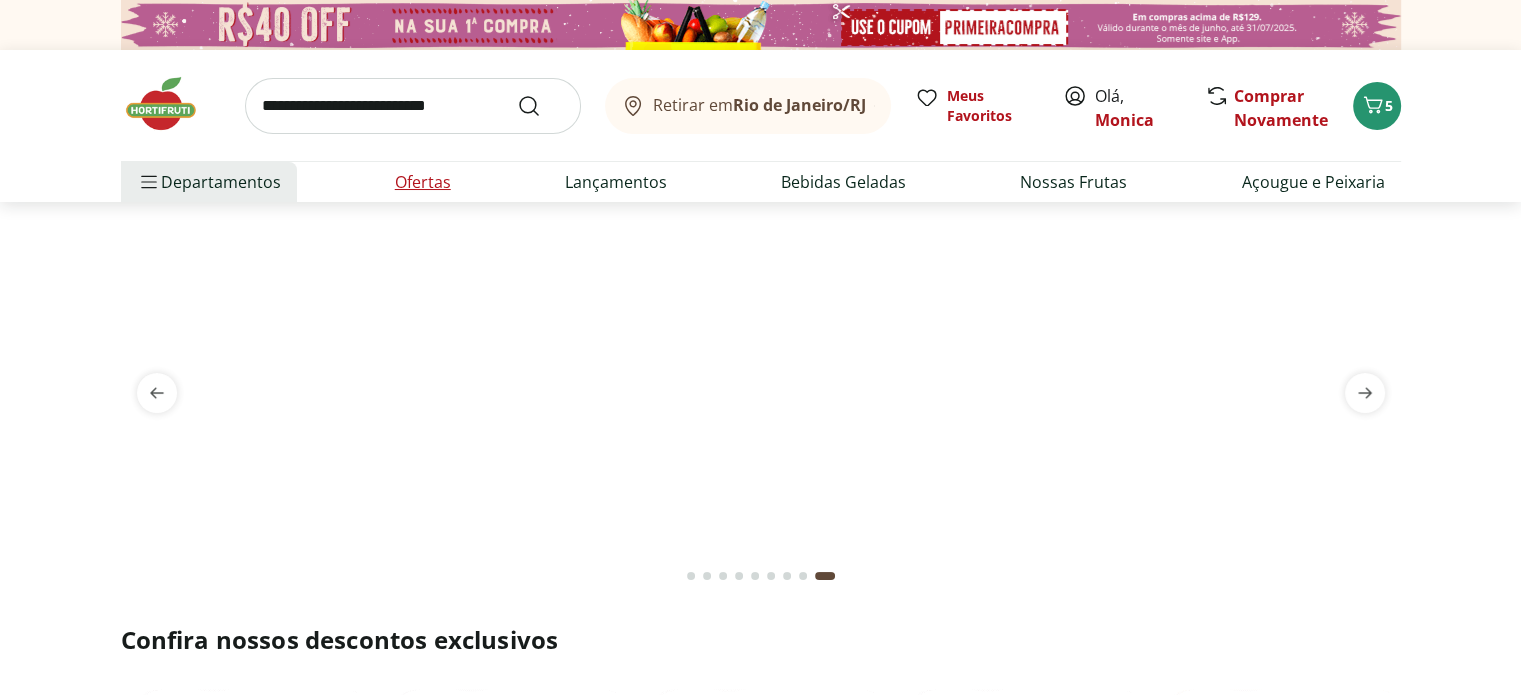 select on "**********" 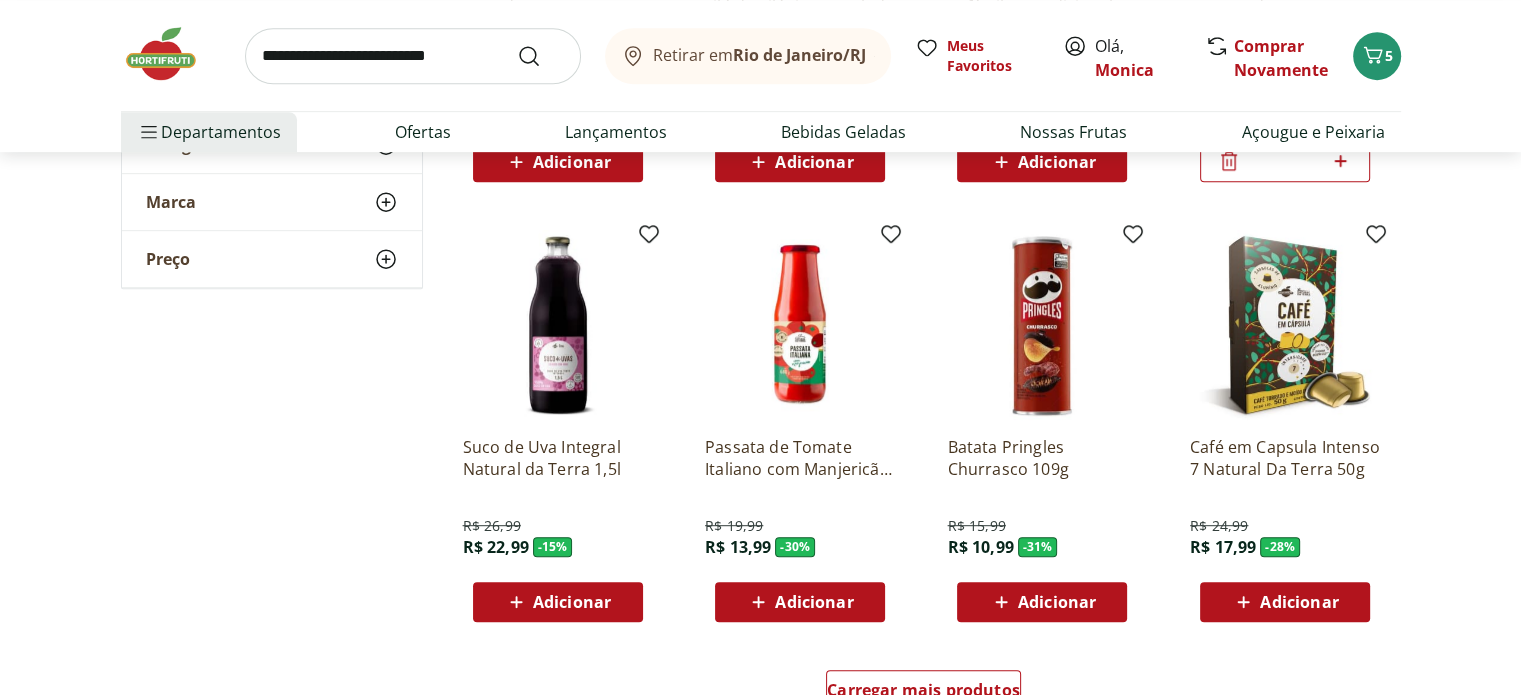scroll, scrollTop: 1100, scrollLeft: 0, axis: vertical 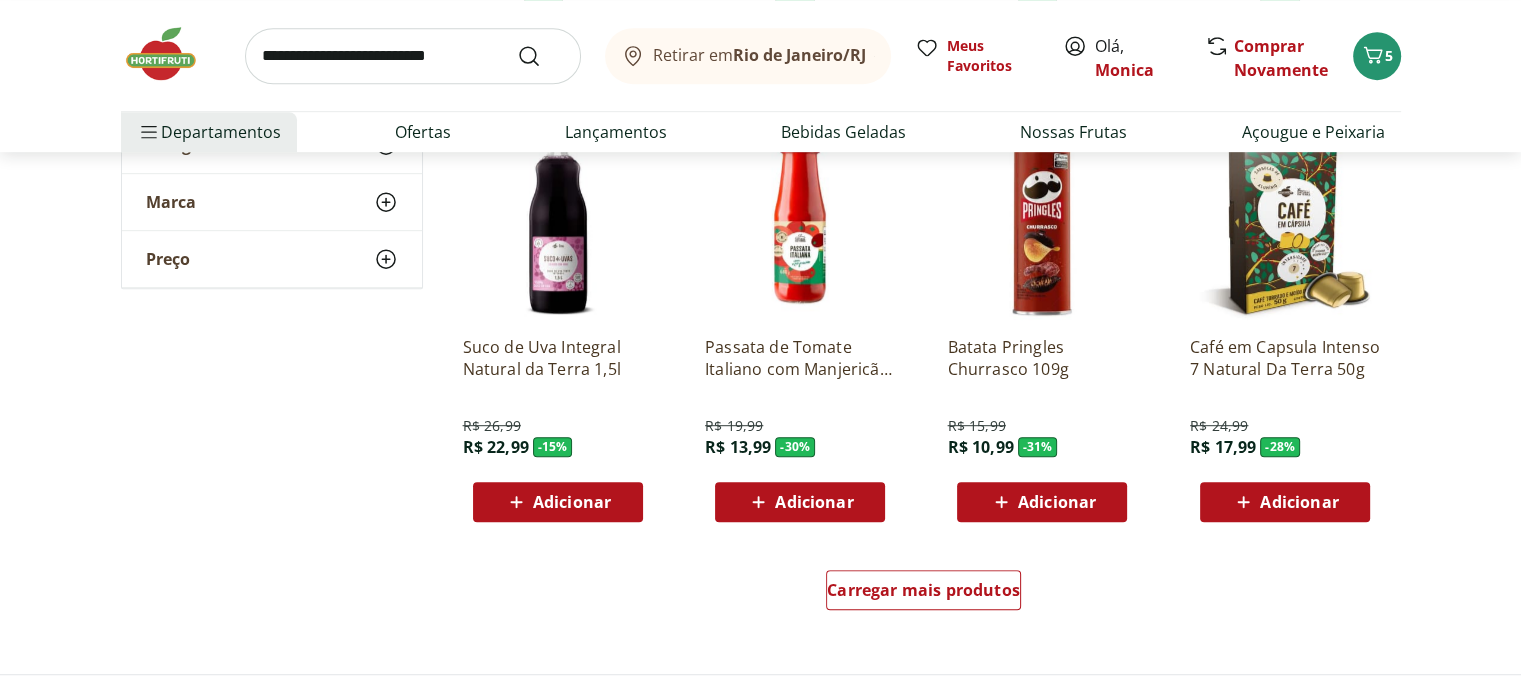 click 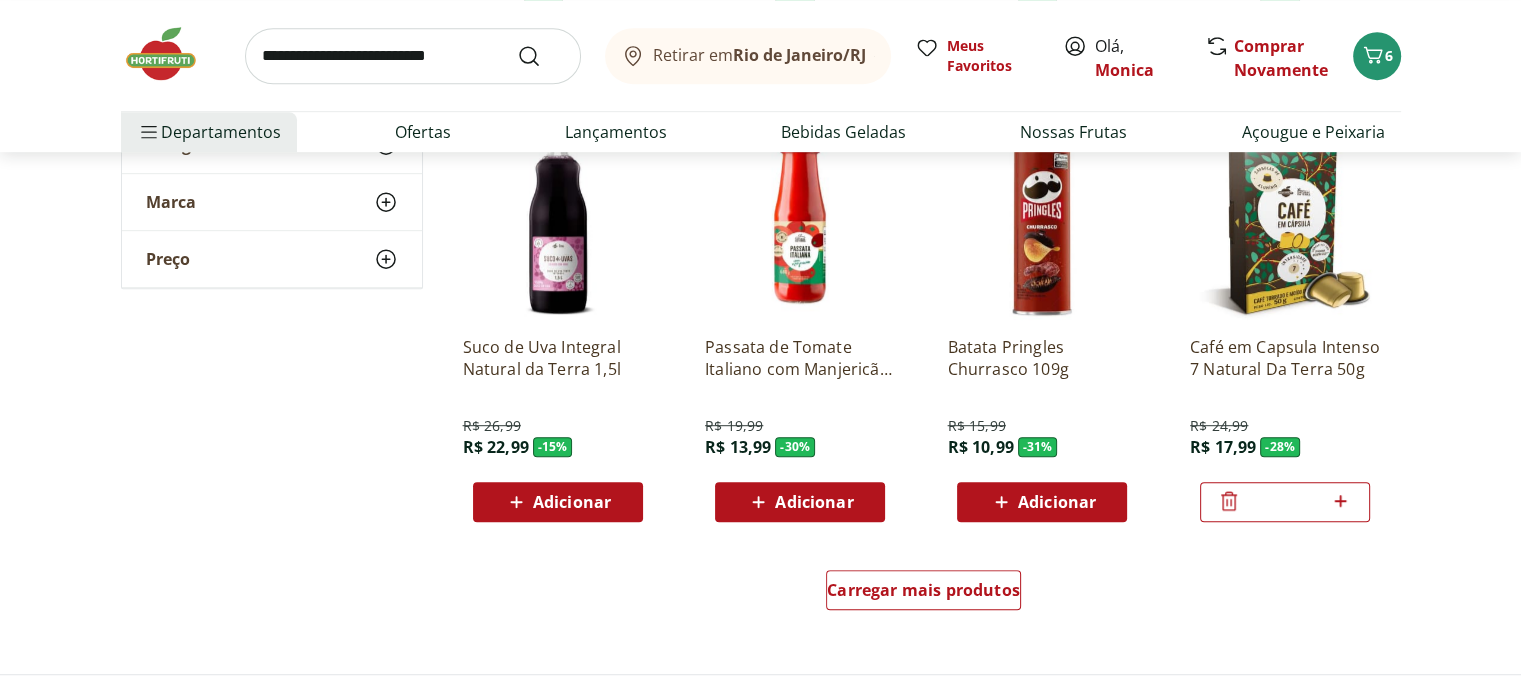 click 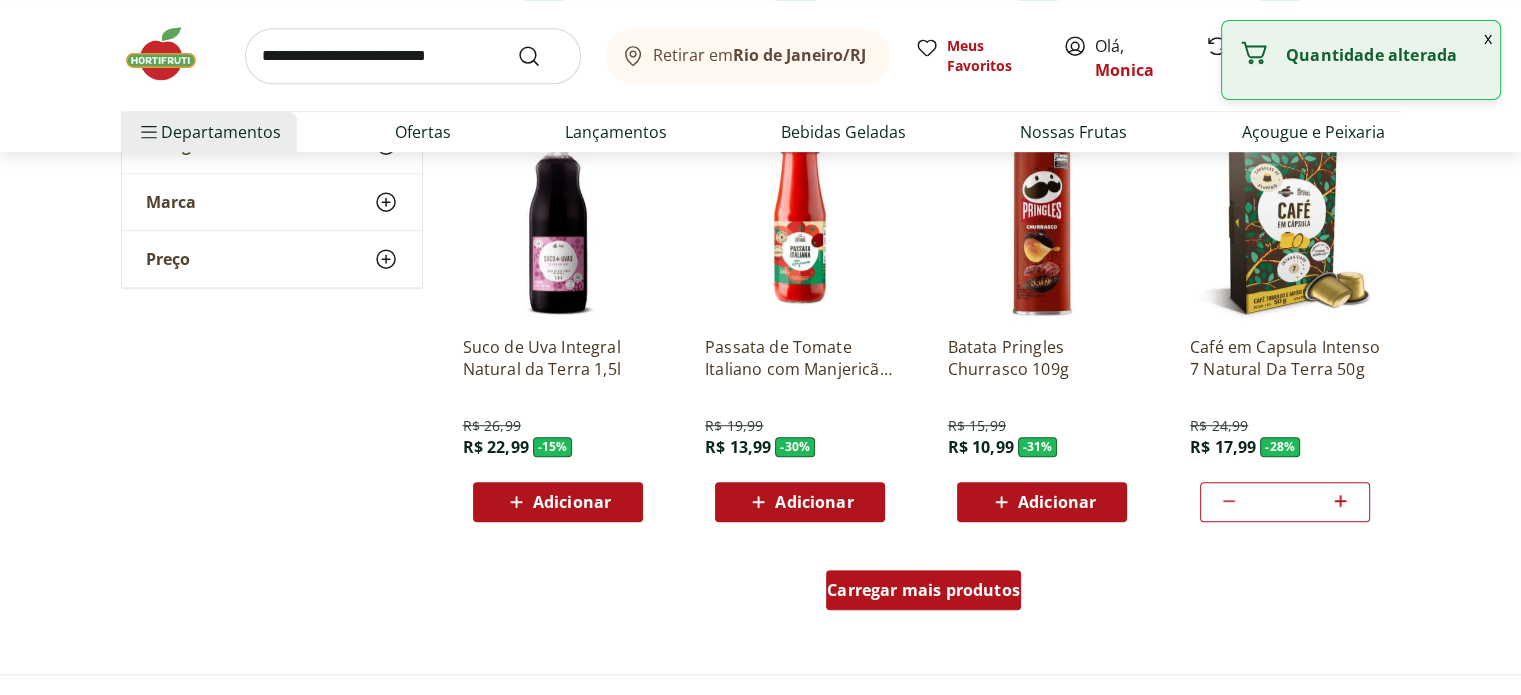 click on "Carregar mais produtos" at bounding box center [923, 590] 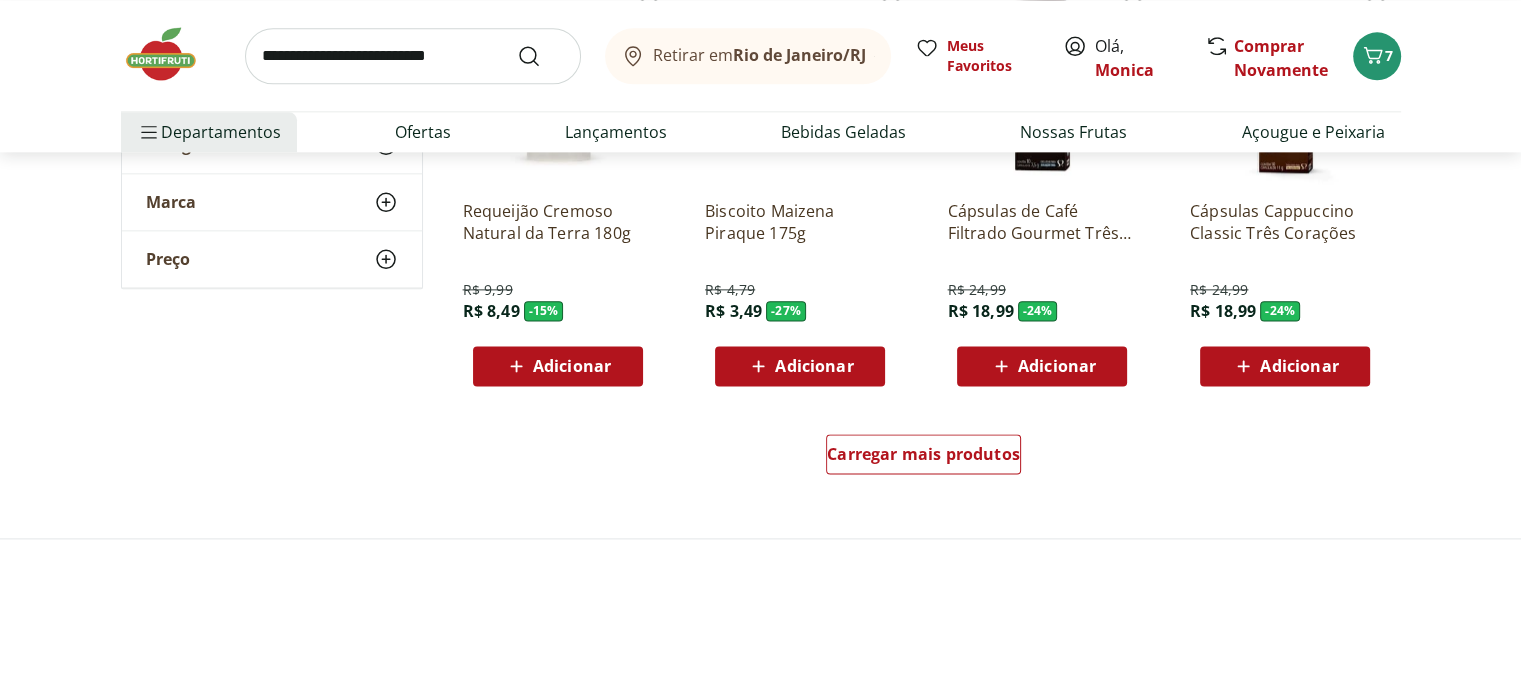 scroll, scrollTop: 2600, scrollLeft: 0, axis: vertical 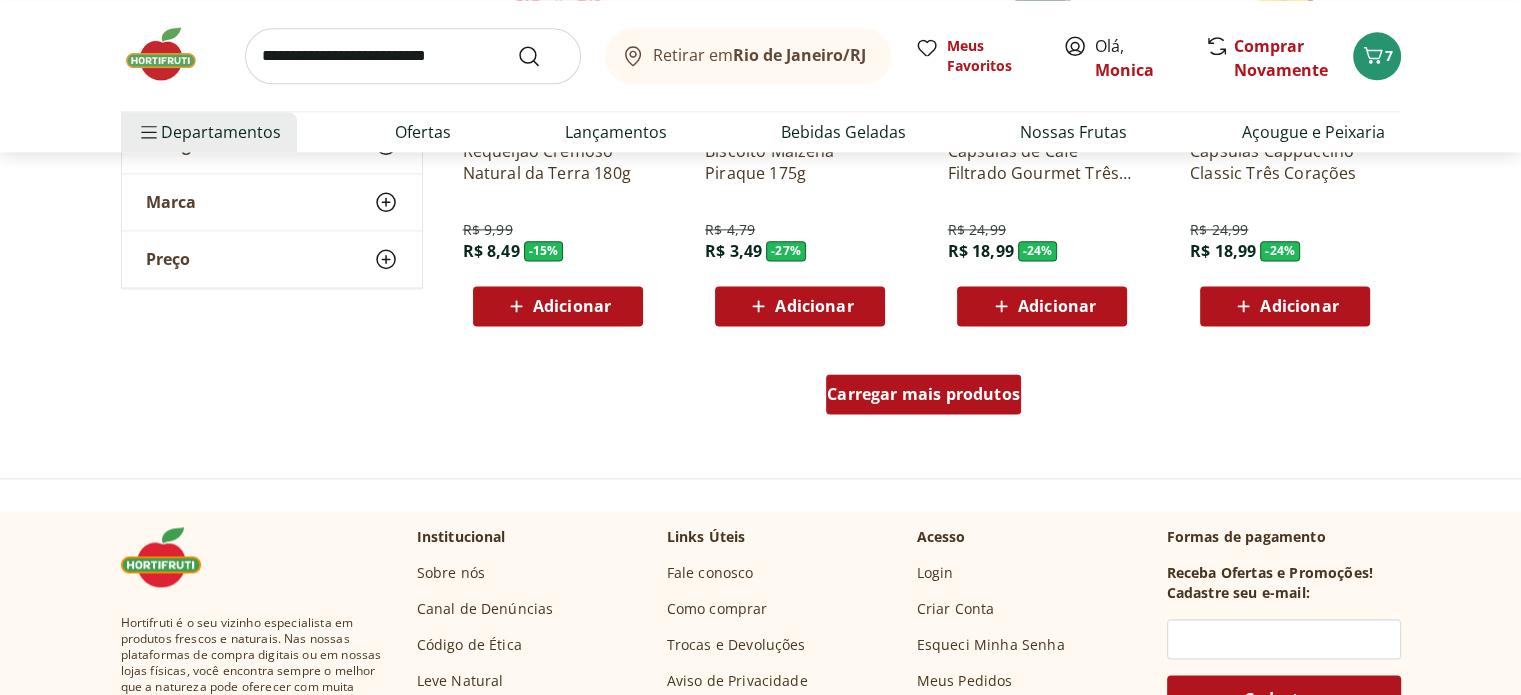 click on "Carregar mais produtos" at bounding box center [923, 394] 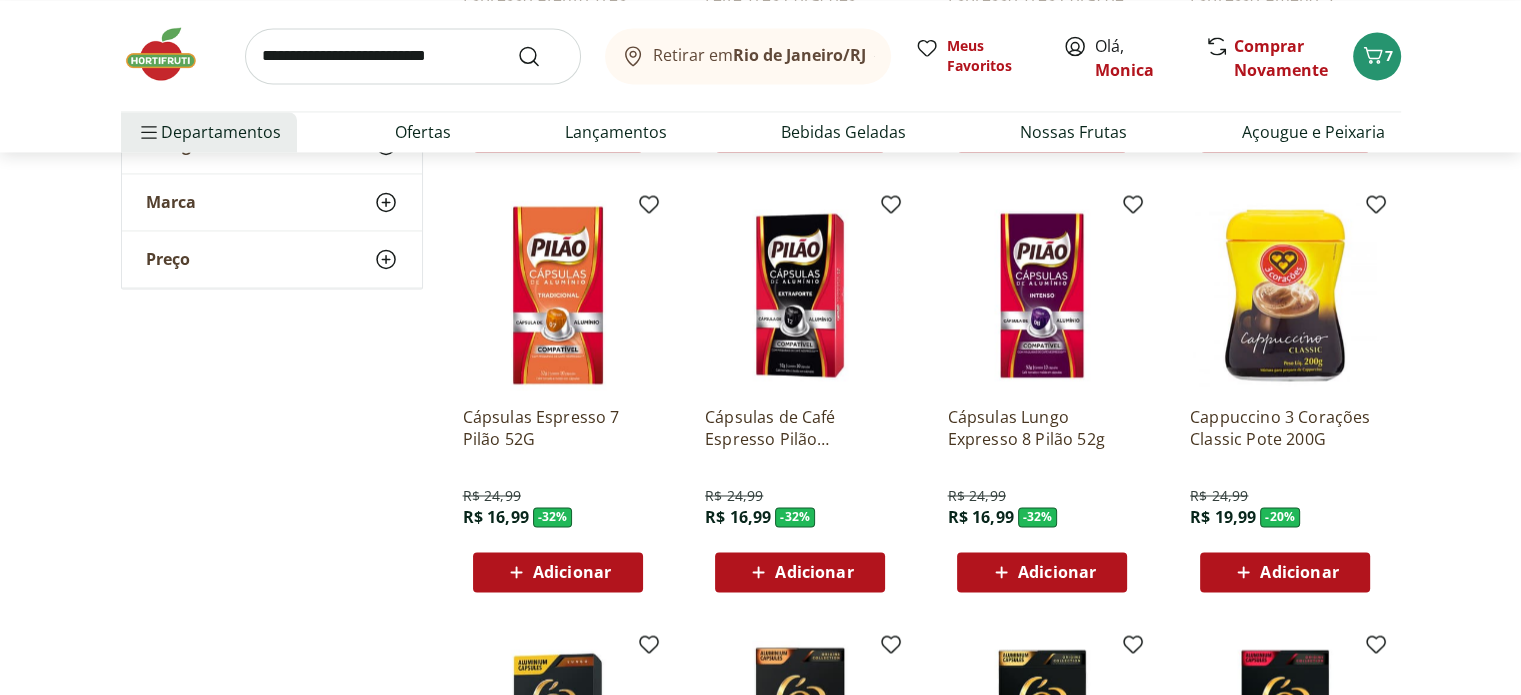 scroll, scrollTop: 3200, scrollLeft: 0, axis: vertical 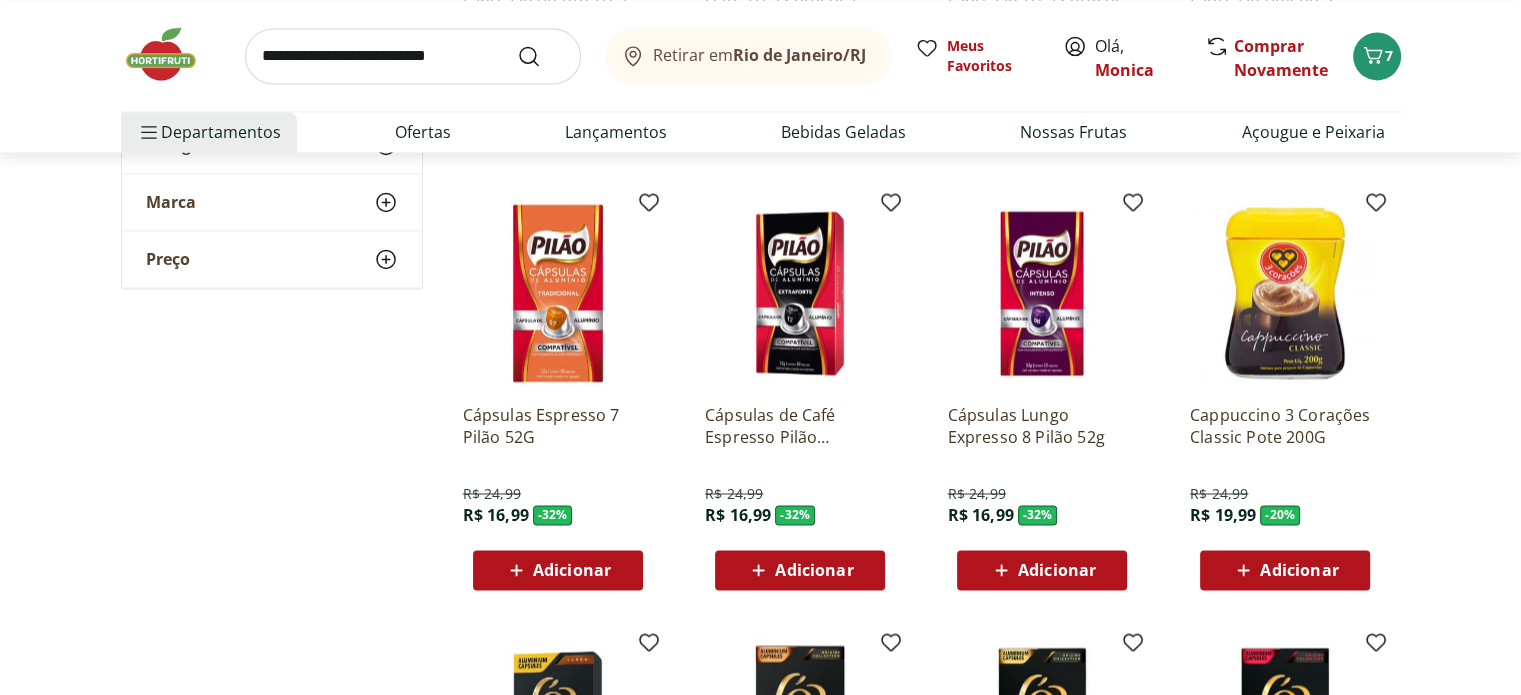click on "Adicionar" at bounding box center [572, 570] 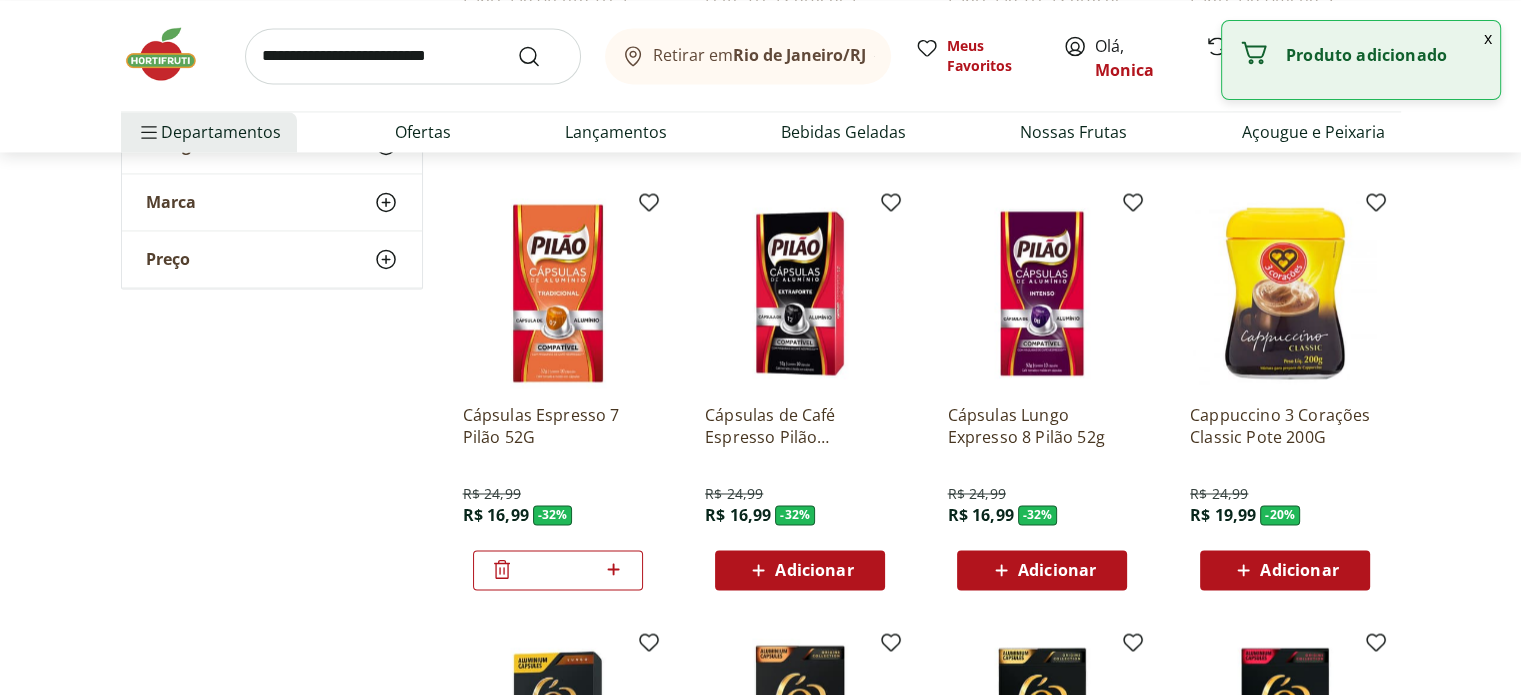 click 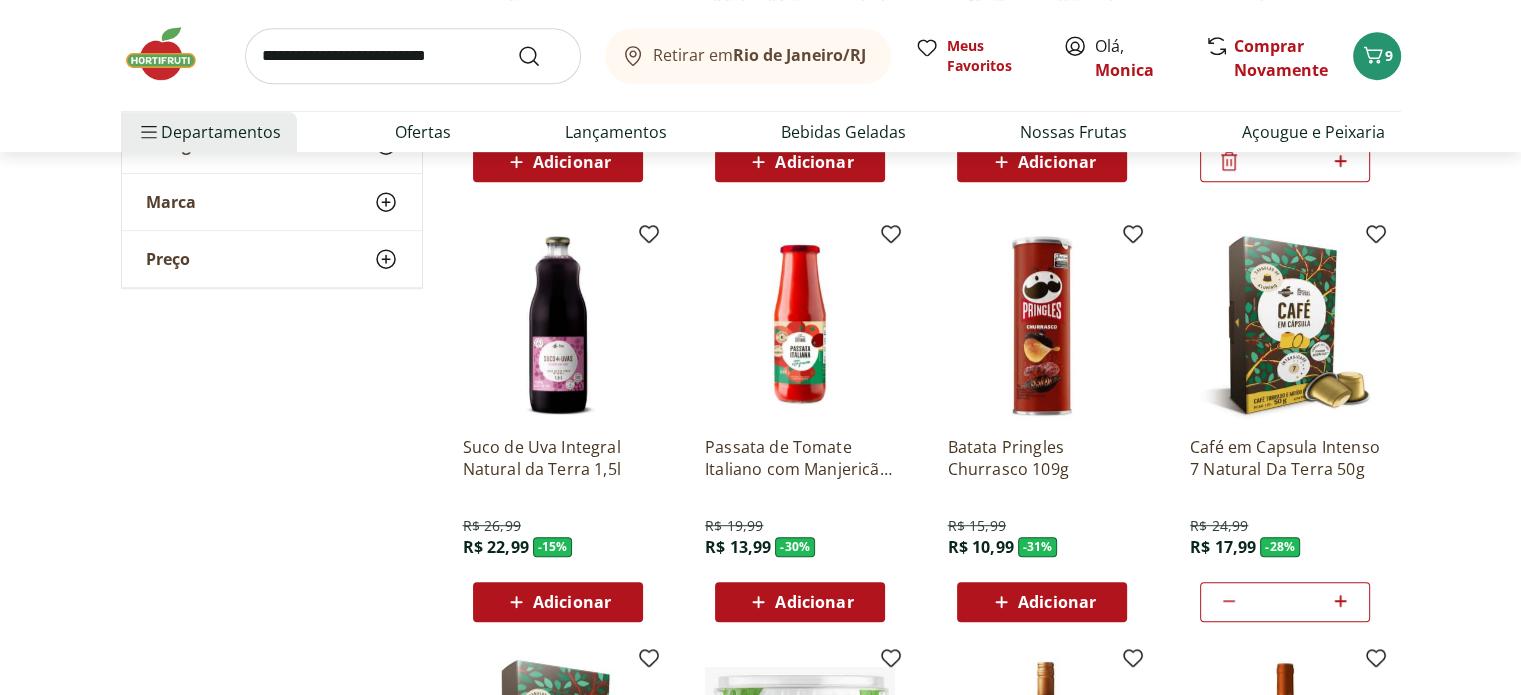 scroll, scrollTop: 1100, scrollLeft: 0, axis: vertical 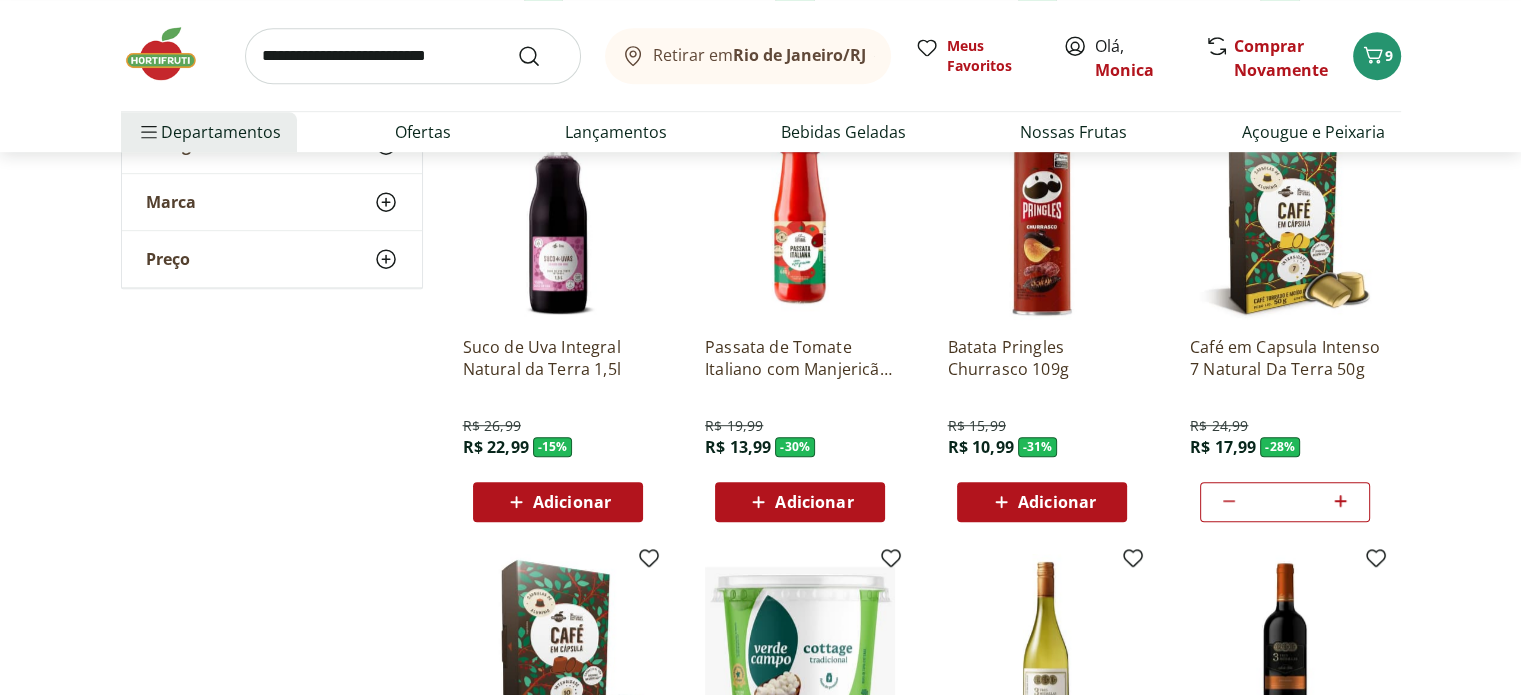 click 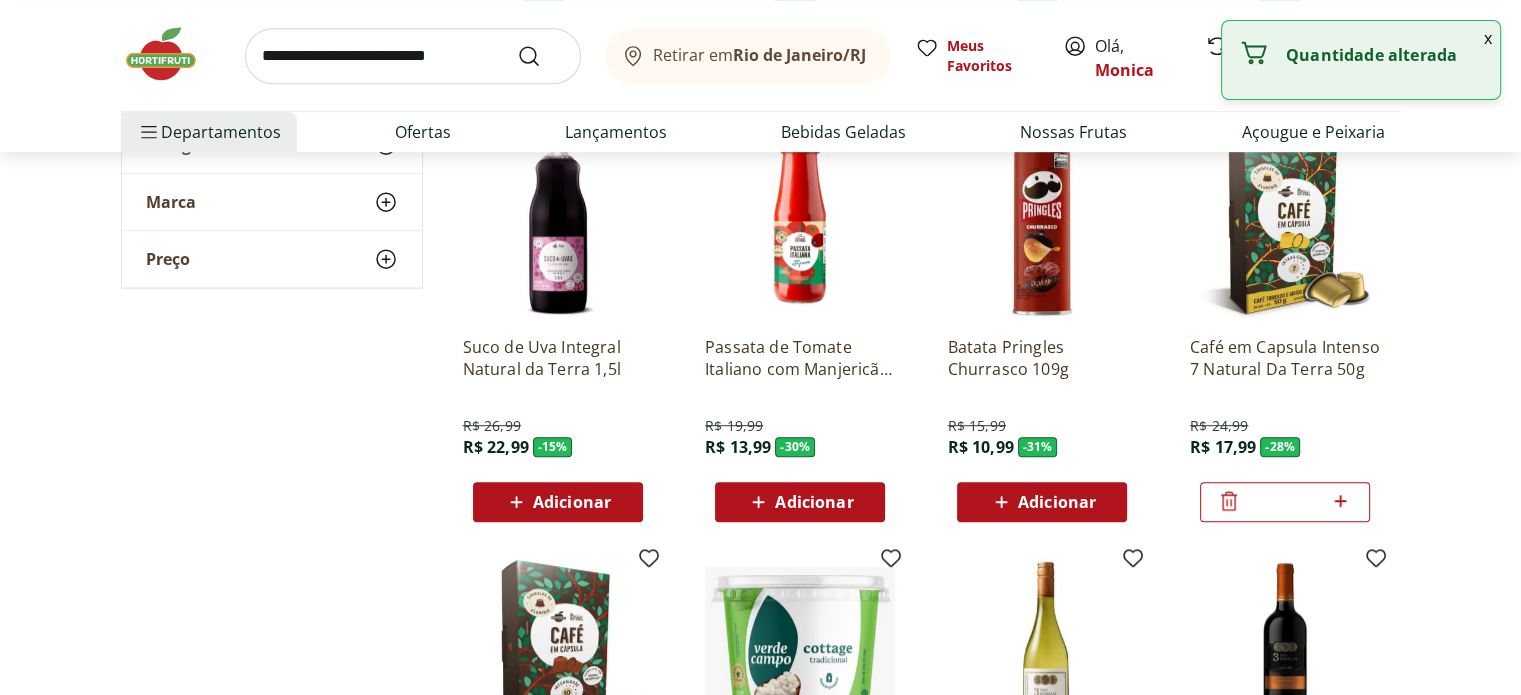 click 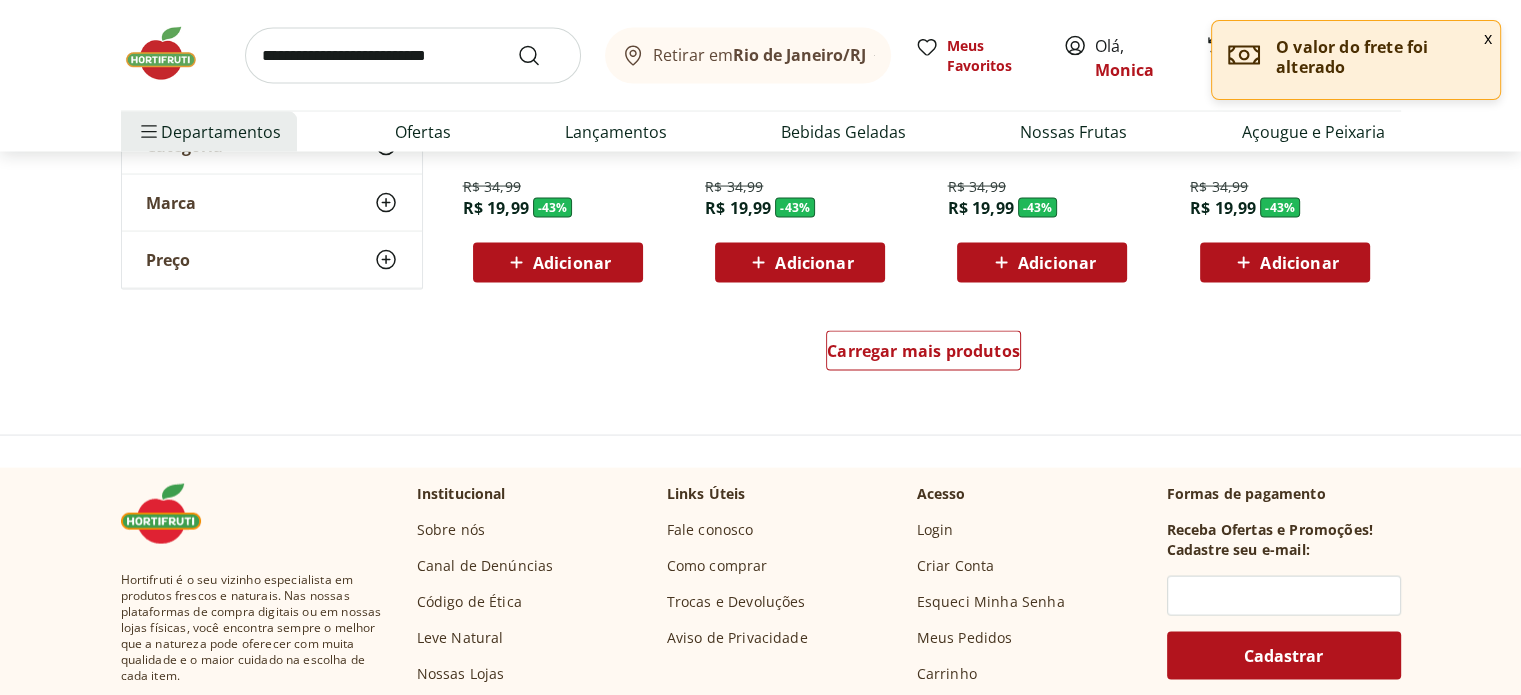 scroll, scrollTop: 4028, scrollLeft: 0, axis: vertical 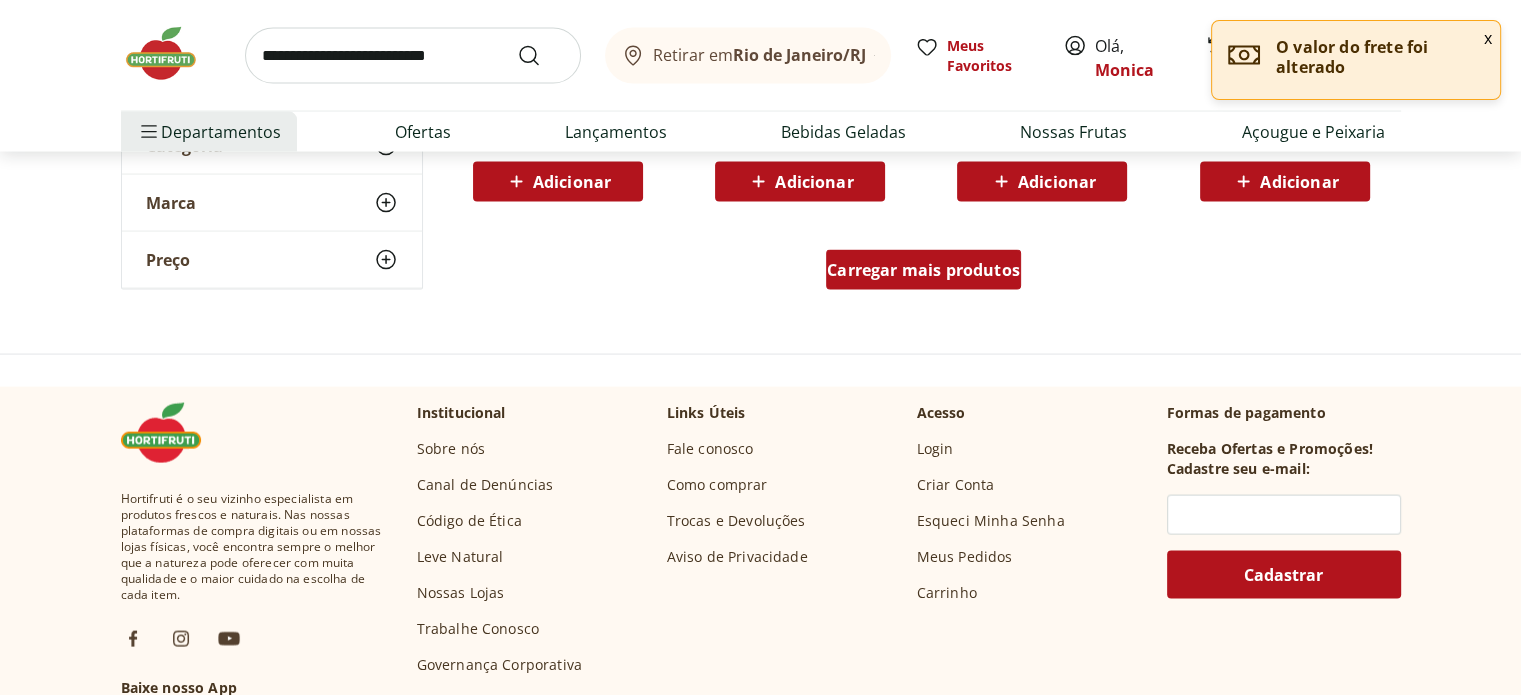 click on "Carregar mais produtos" at bounding box center [923, 270] 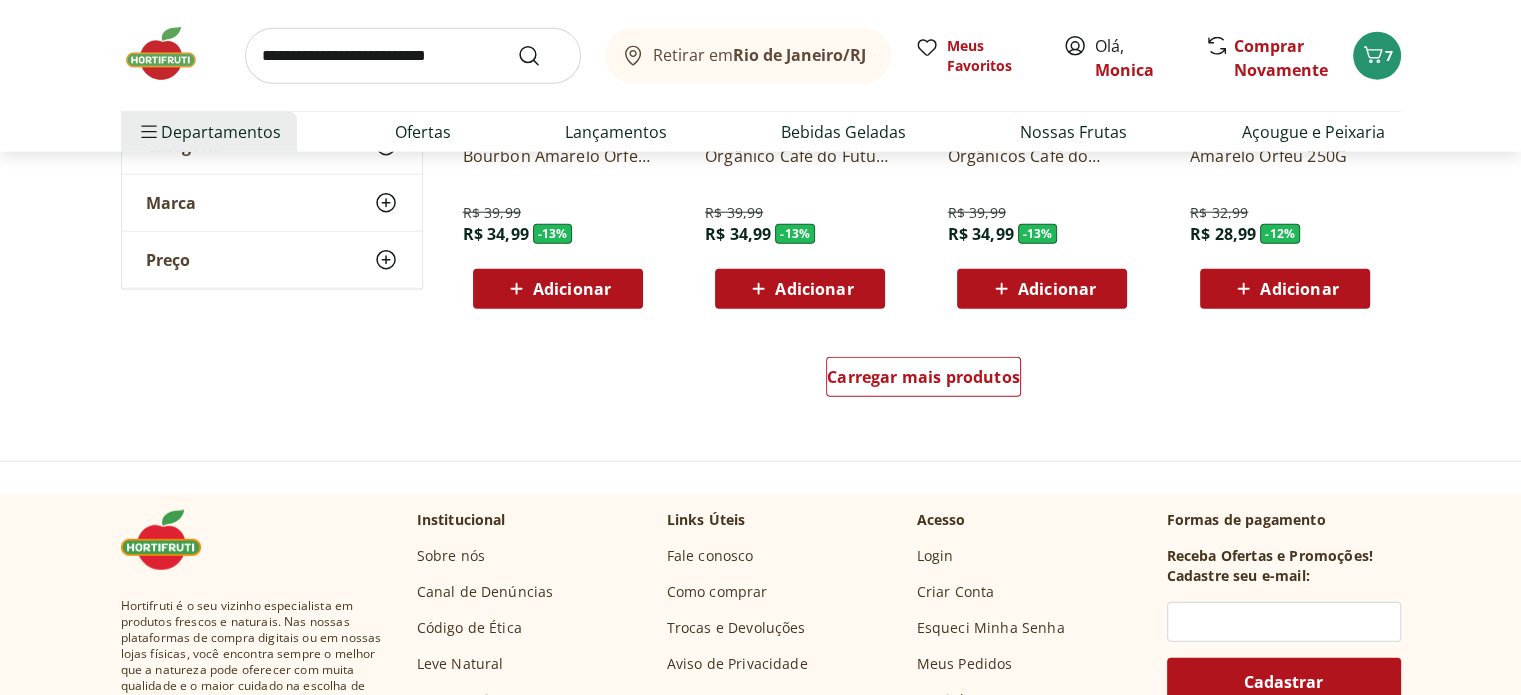 scroll, scrollTop: 5228, scrollLeft: 0, axis: vertical 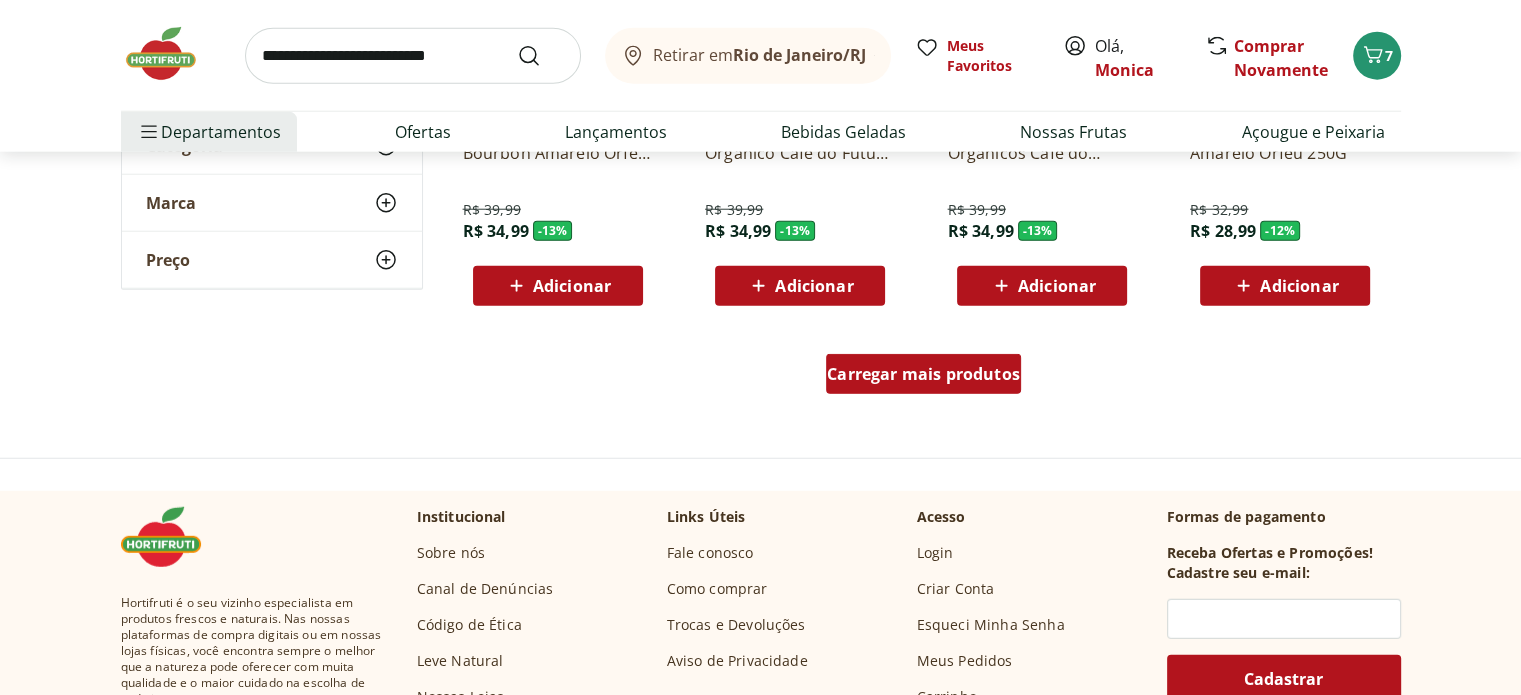 click on "Carregar mais produtos" at bounding box center [923, 374] 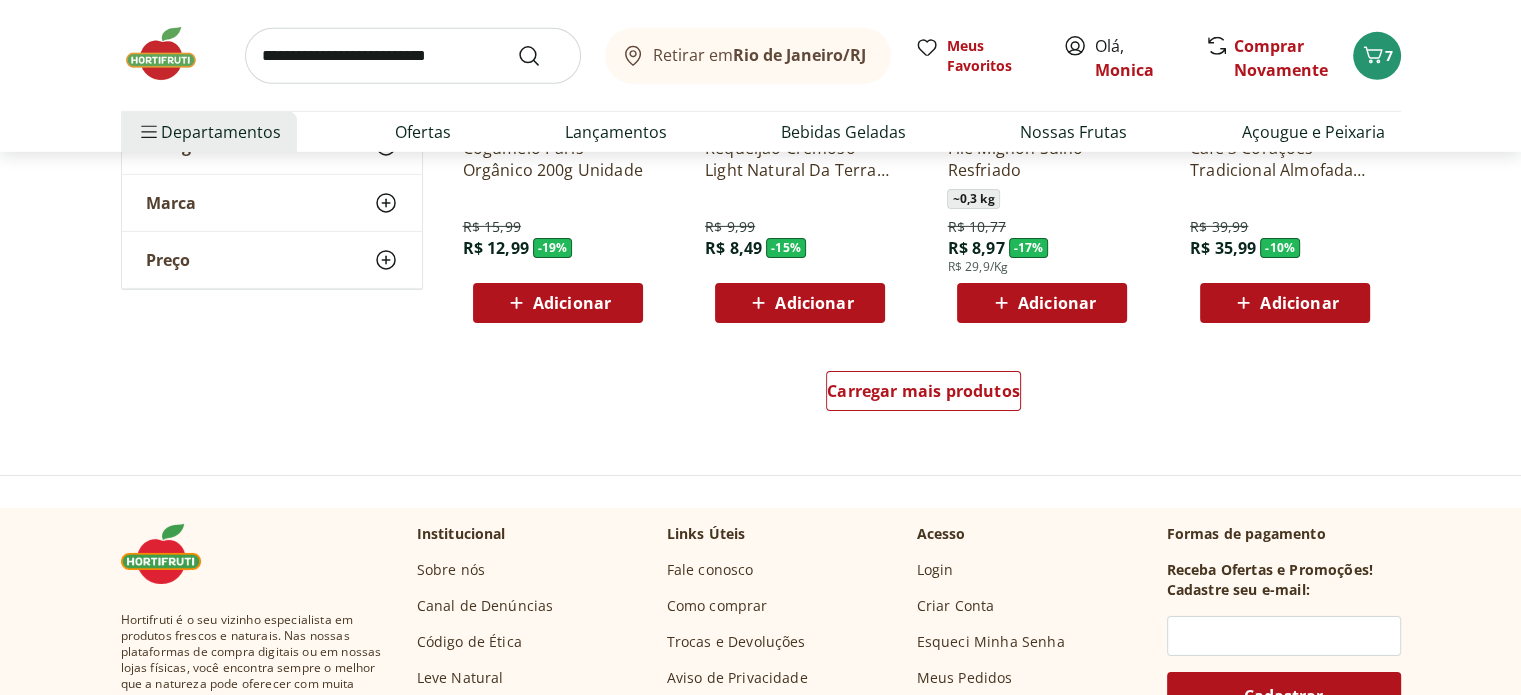 scroll, scrollTop: 6528, scrollLeft: 0, axis: vertical 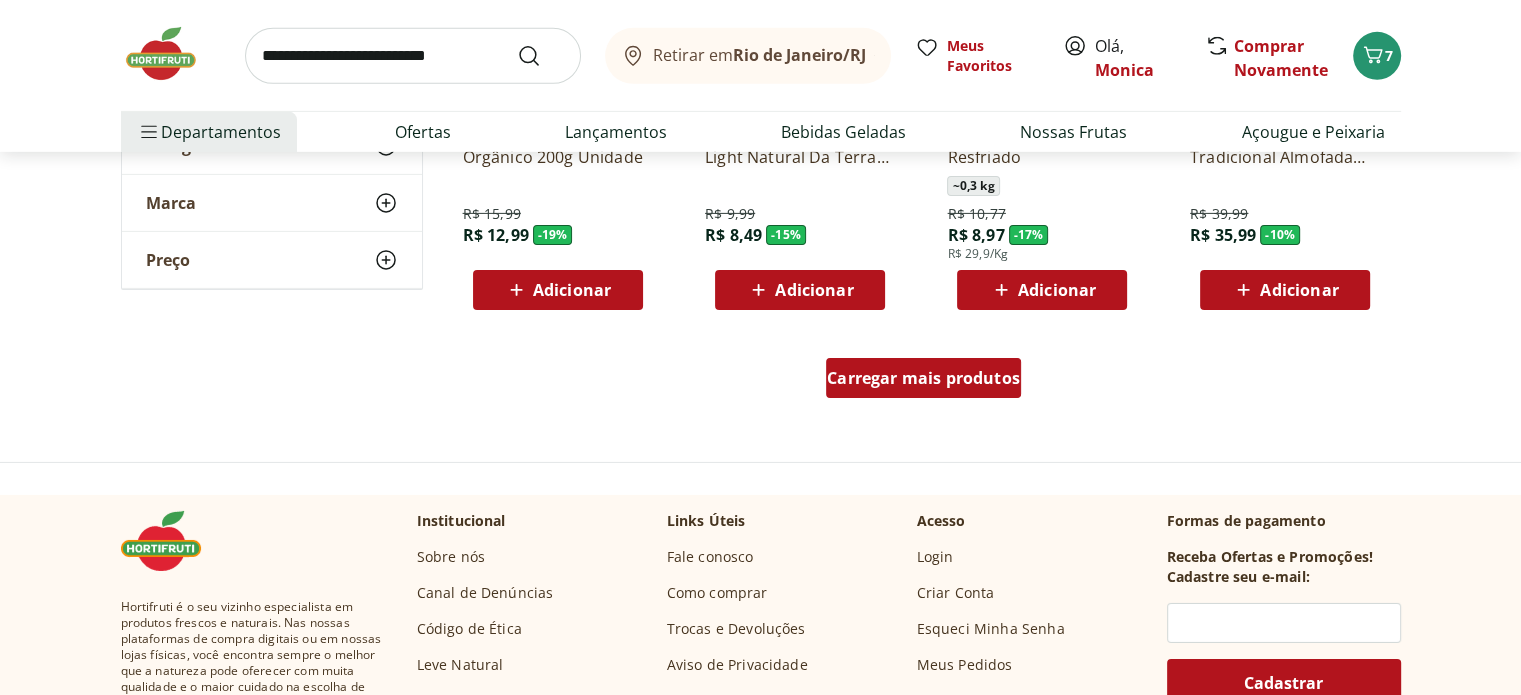 click on "Carregar mais produtos" at bounding box center [923, 378] 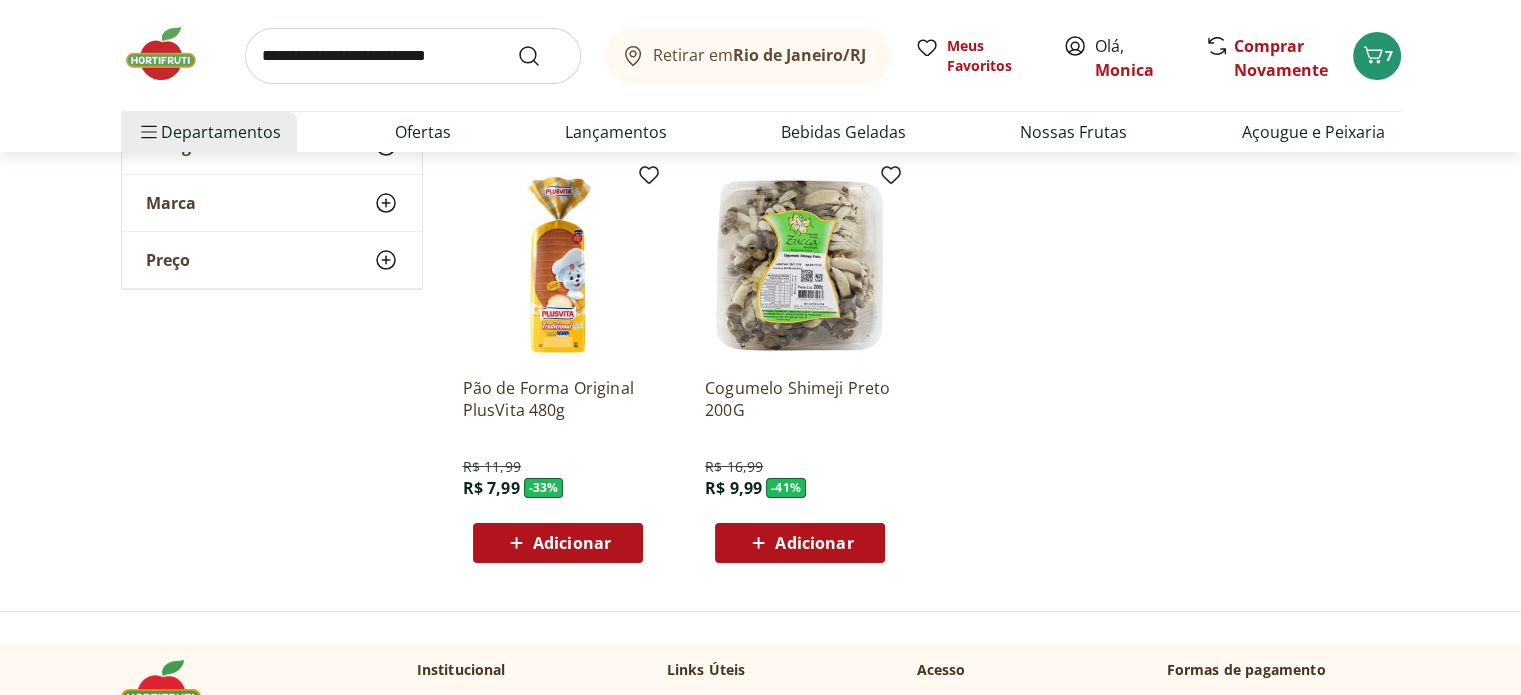 scroll, scrollTop: 7628, scrollLeft: 0, axis: vertical 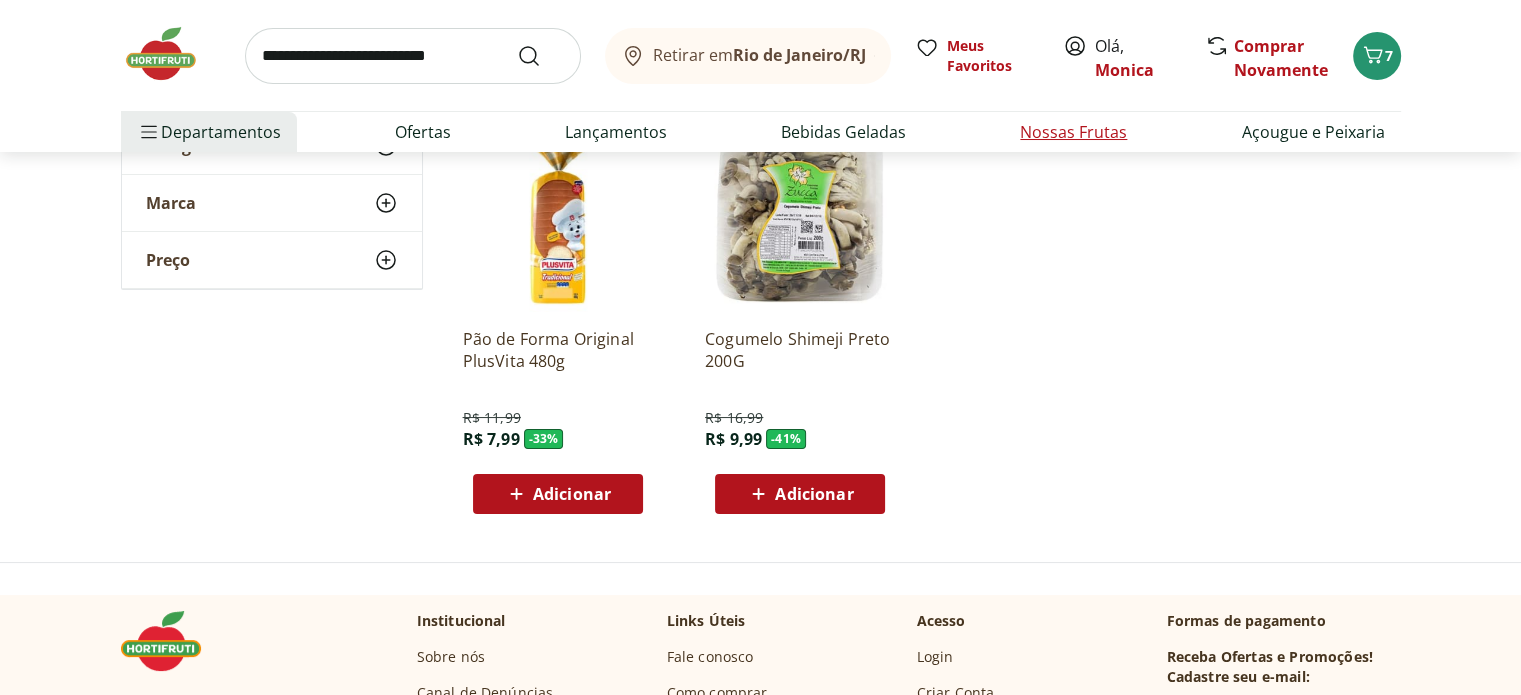click on "Nossas Frutas" at bounding box center [1073, 132] 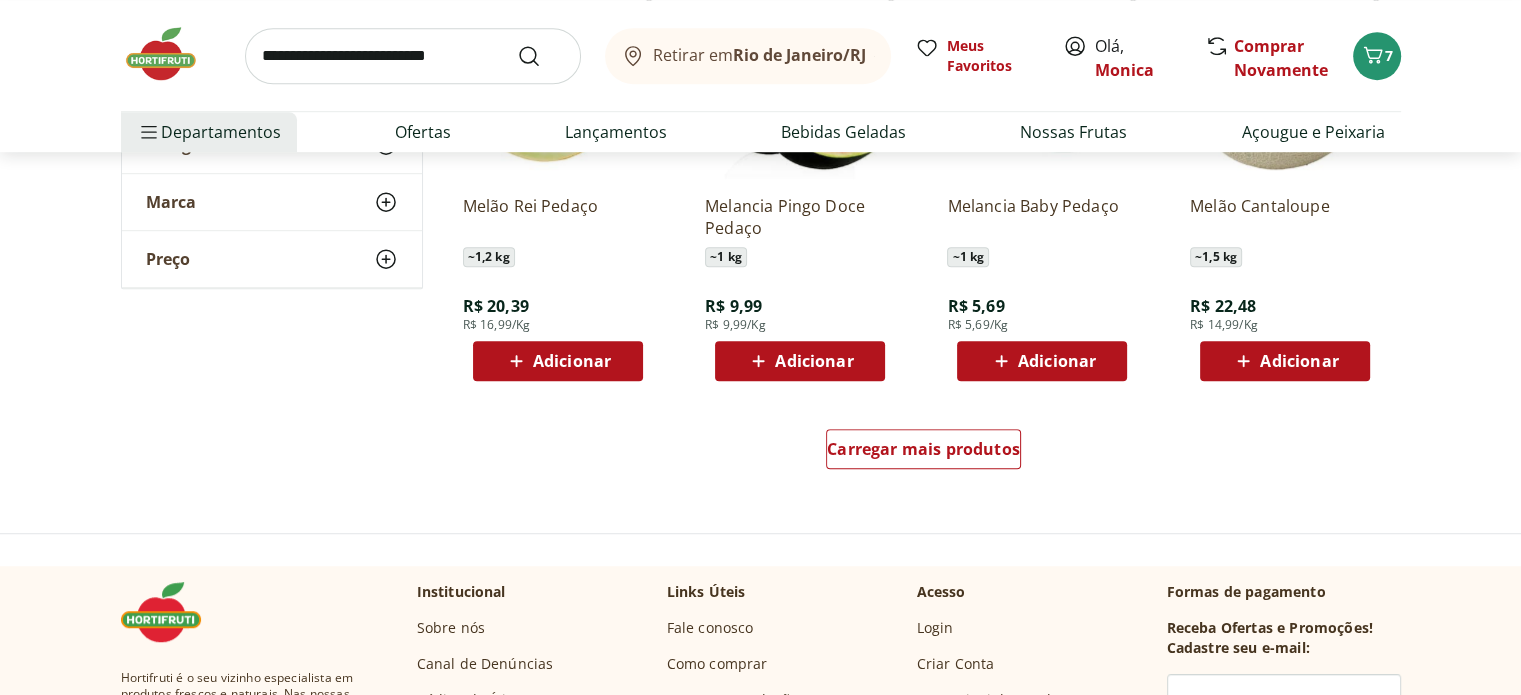 scroll, scrollTop: 1300, scrollLeft: 0, axis: vertical 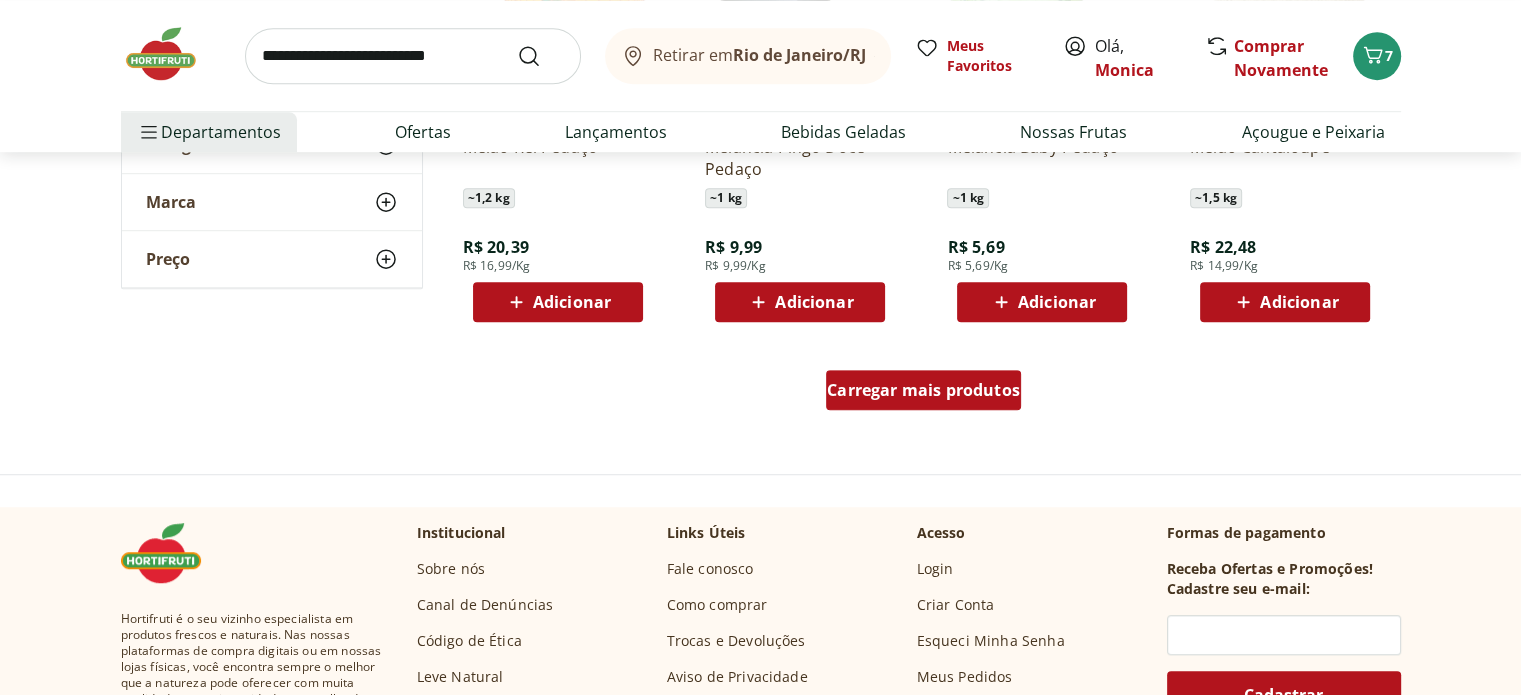 click on "Carregar mais produtos" at bounding box center (923, 390) 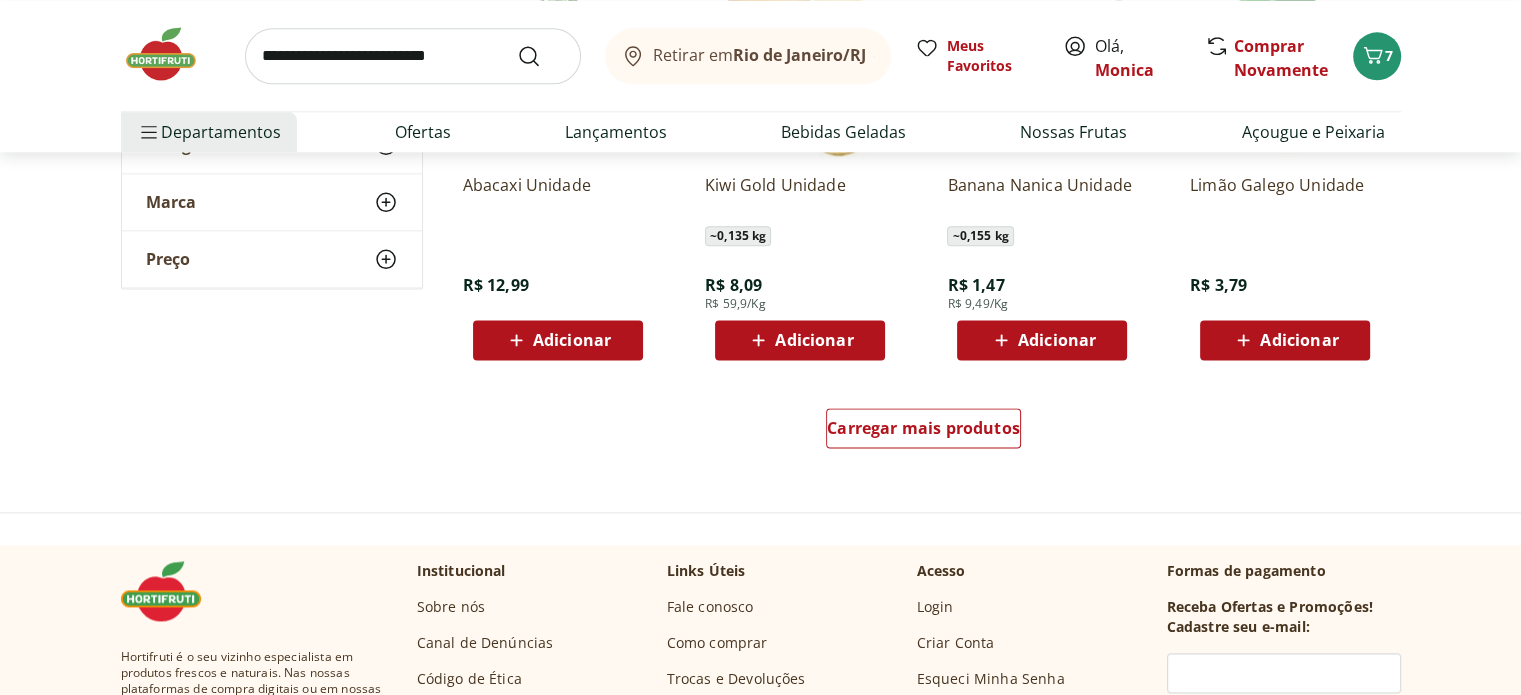 scroll, scrollTop: 2600, scrollLeft: 0, axis: vertical 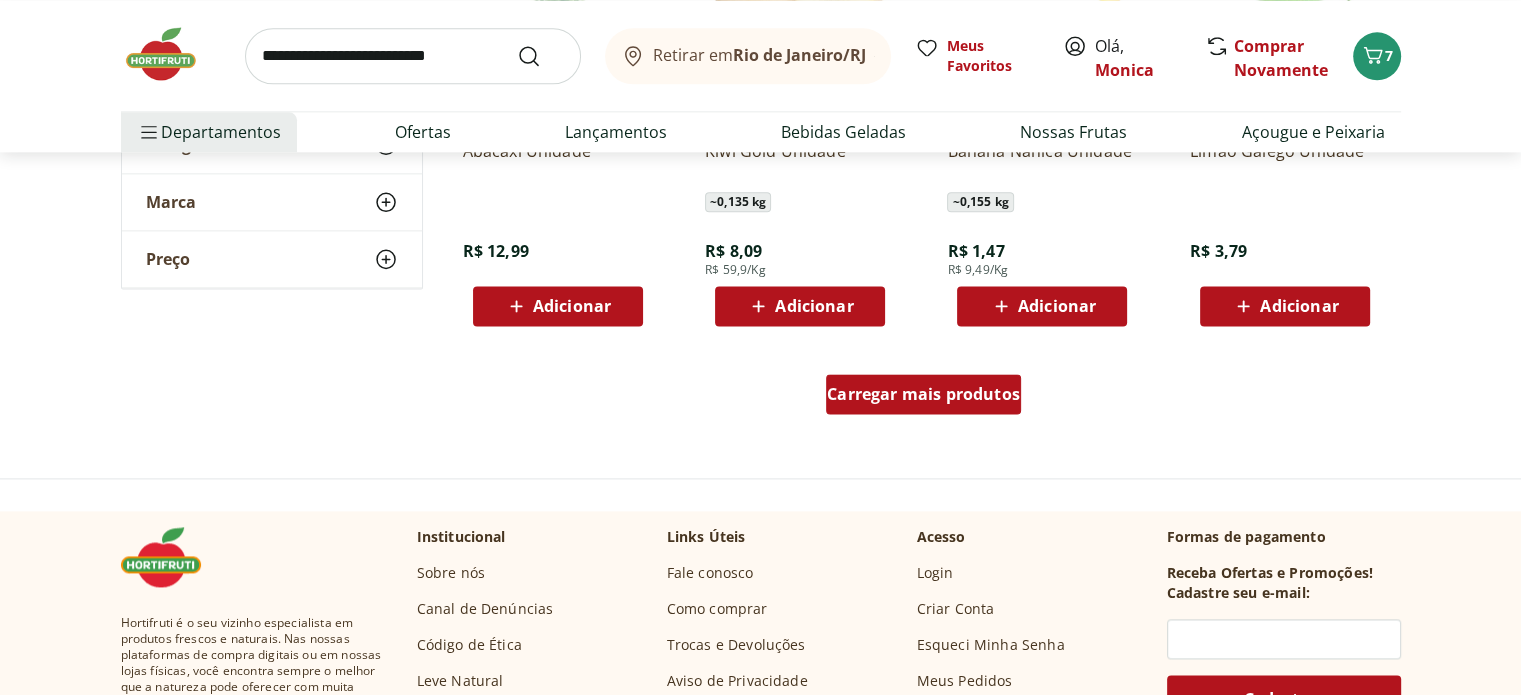 click on "Carregar mais produtos" at bounding box center [923, 394] 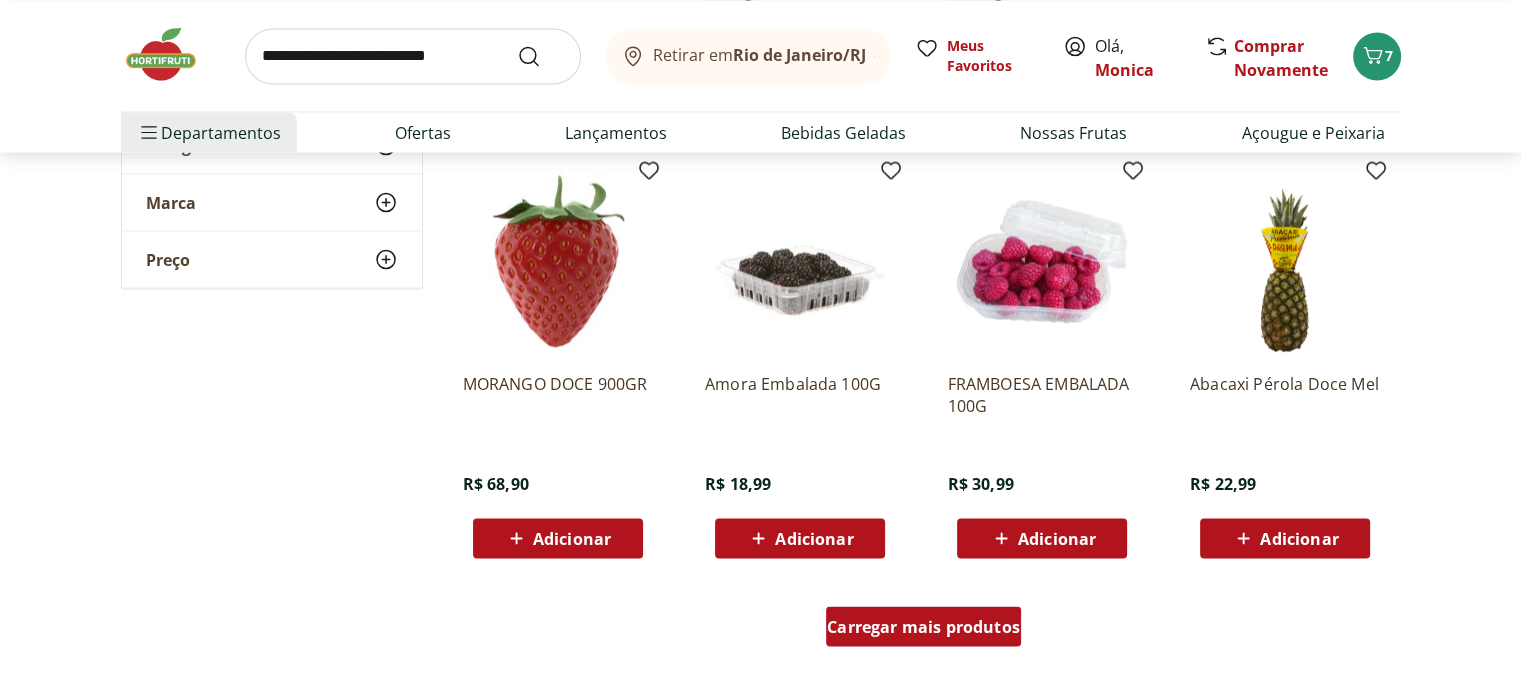 scroll, scrollTop: 3900, scrollLeft: 0, axis: vertical 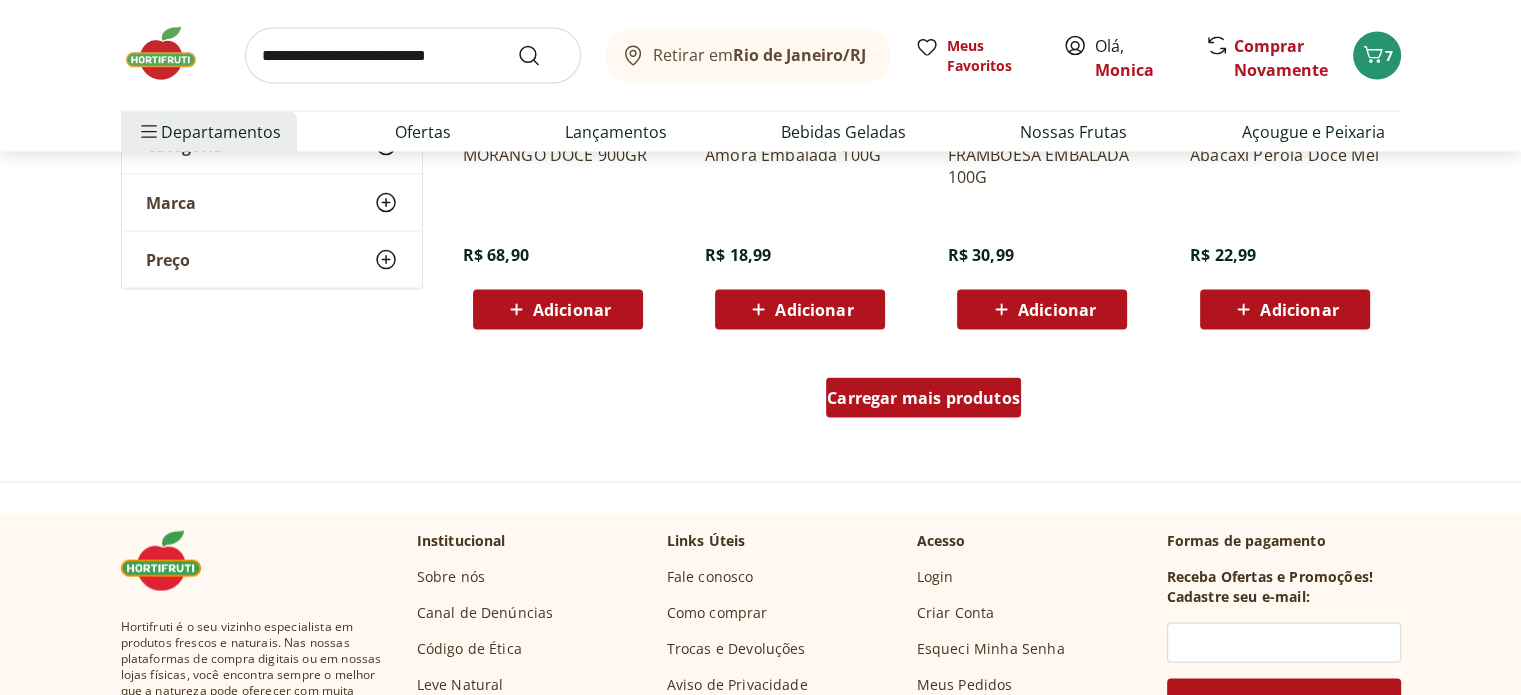 click on "Carregar mais produtos" at bounding box center (923, 398) 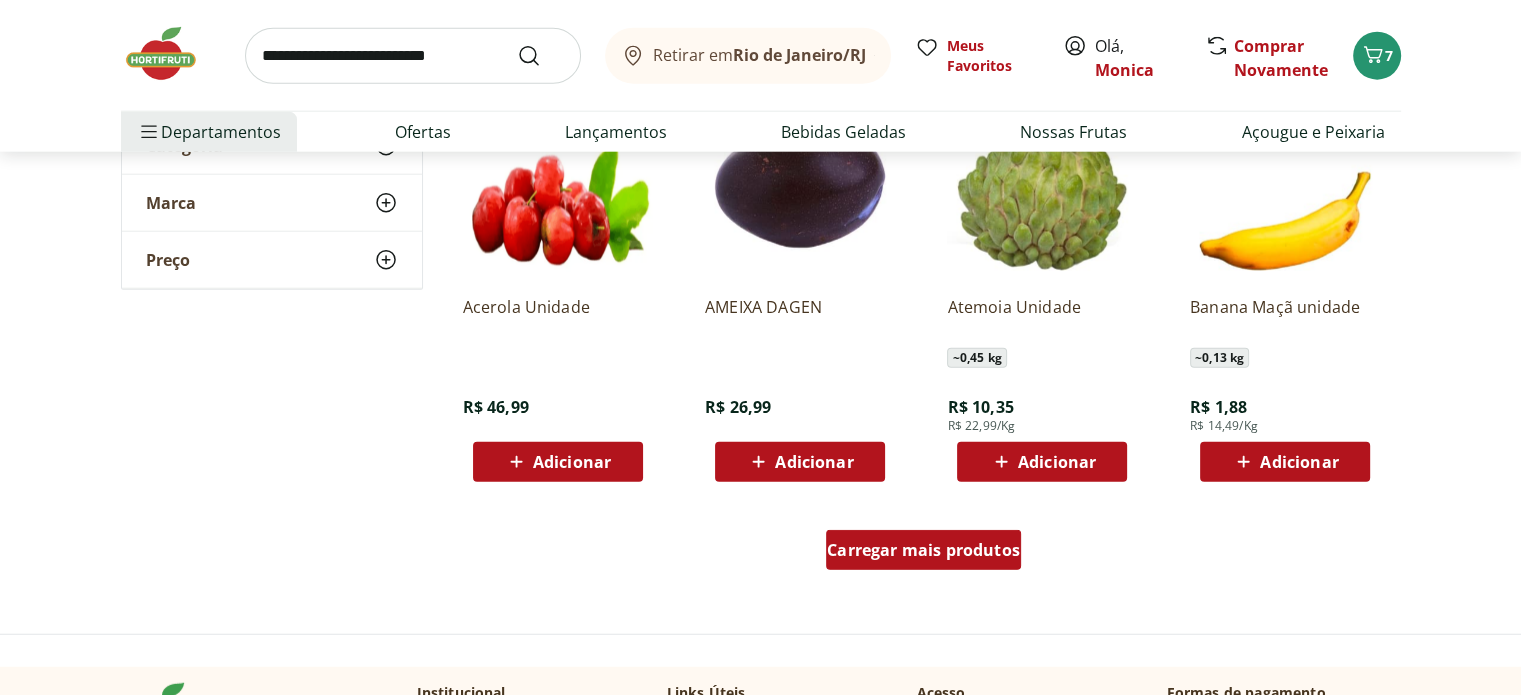 scroll, scrollTop: 5100, scrollLeft: 0, axis: vertical 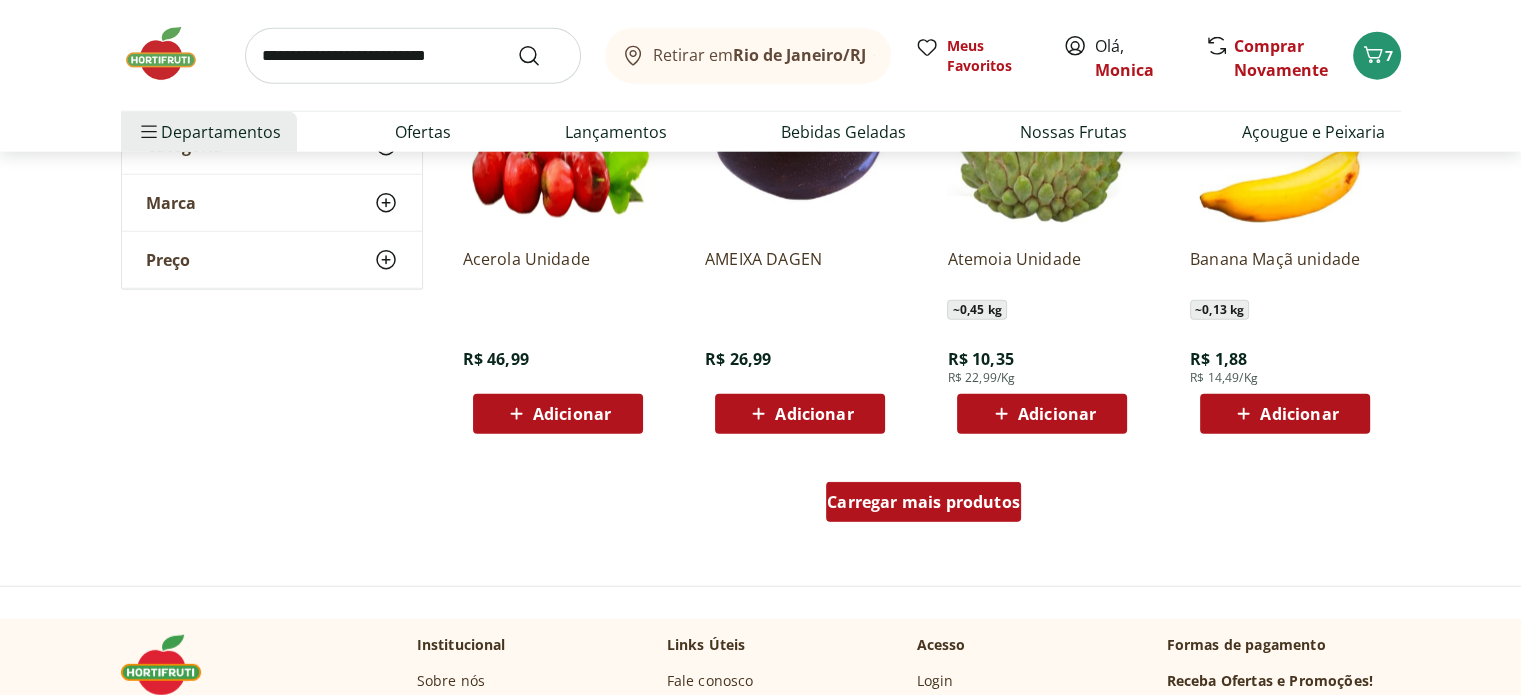 click on "Carregar mais produtos" at bounding box center (923, 502) 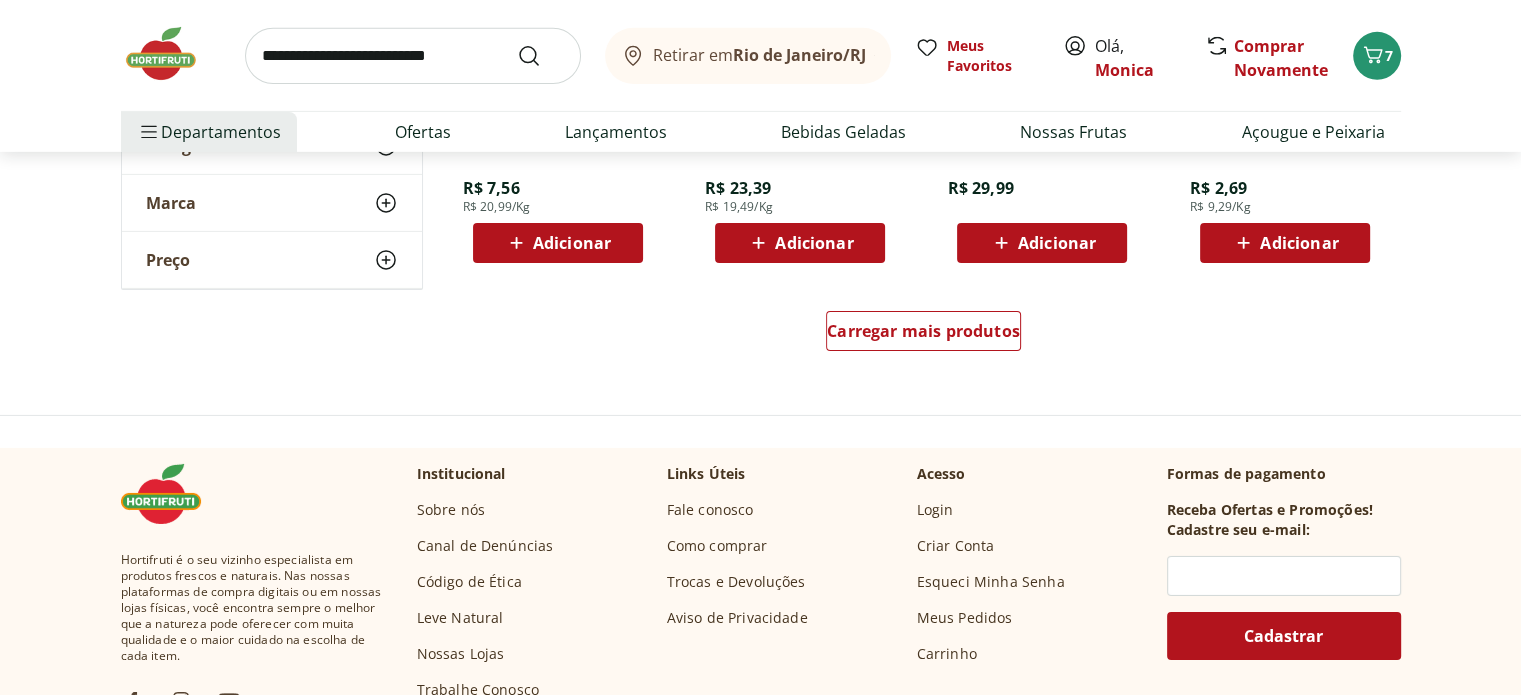 scroll, scrollTop: 6600, scrollLeft: 0, axis: vertical 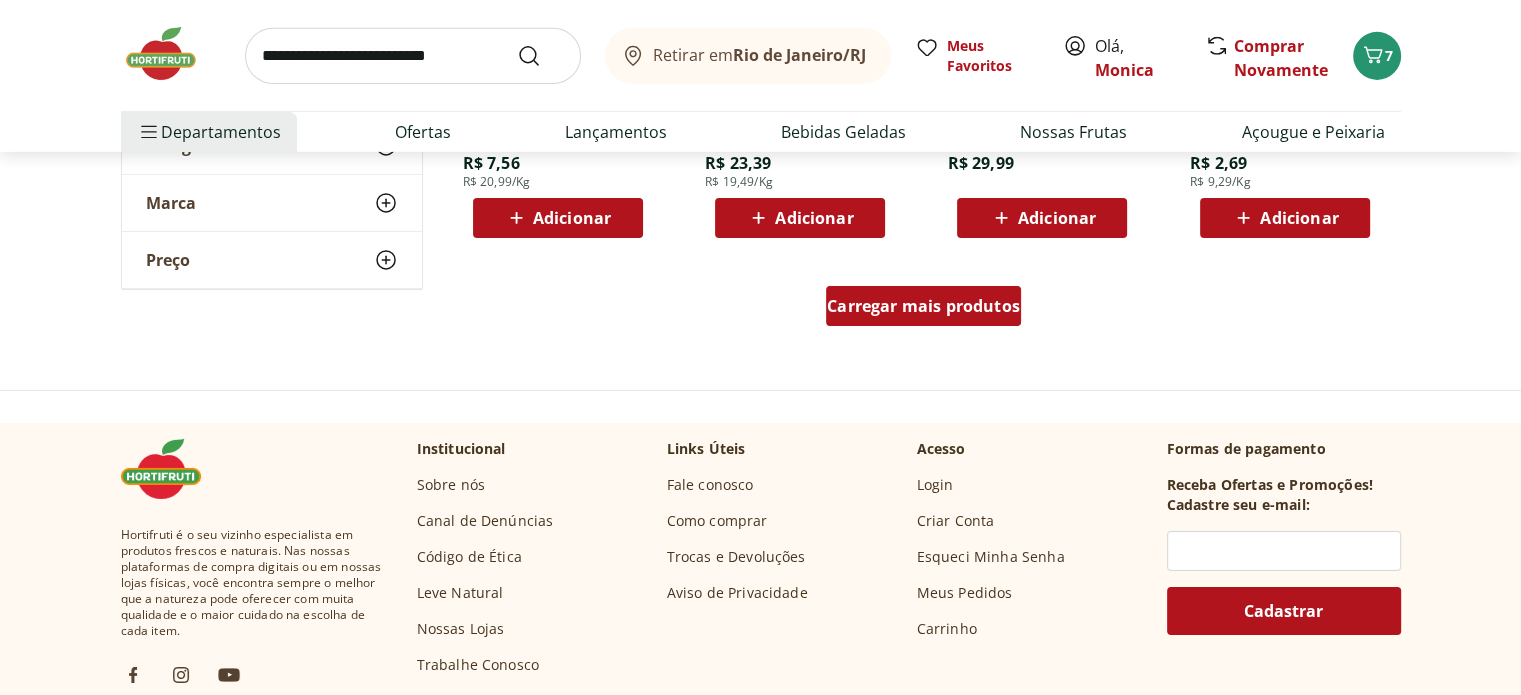 click on "Carregar mais produtos" at bounding box center (923, 306) 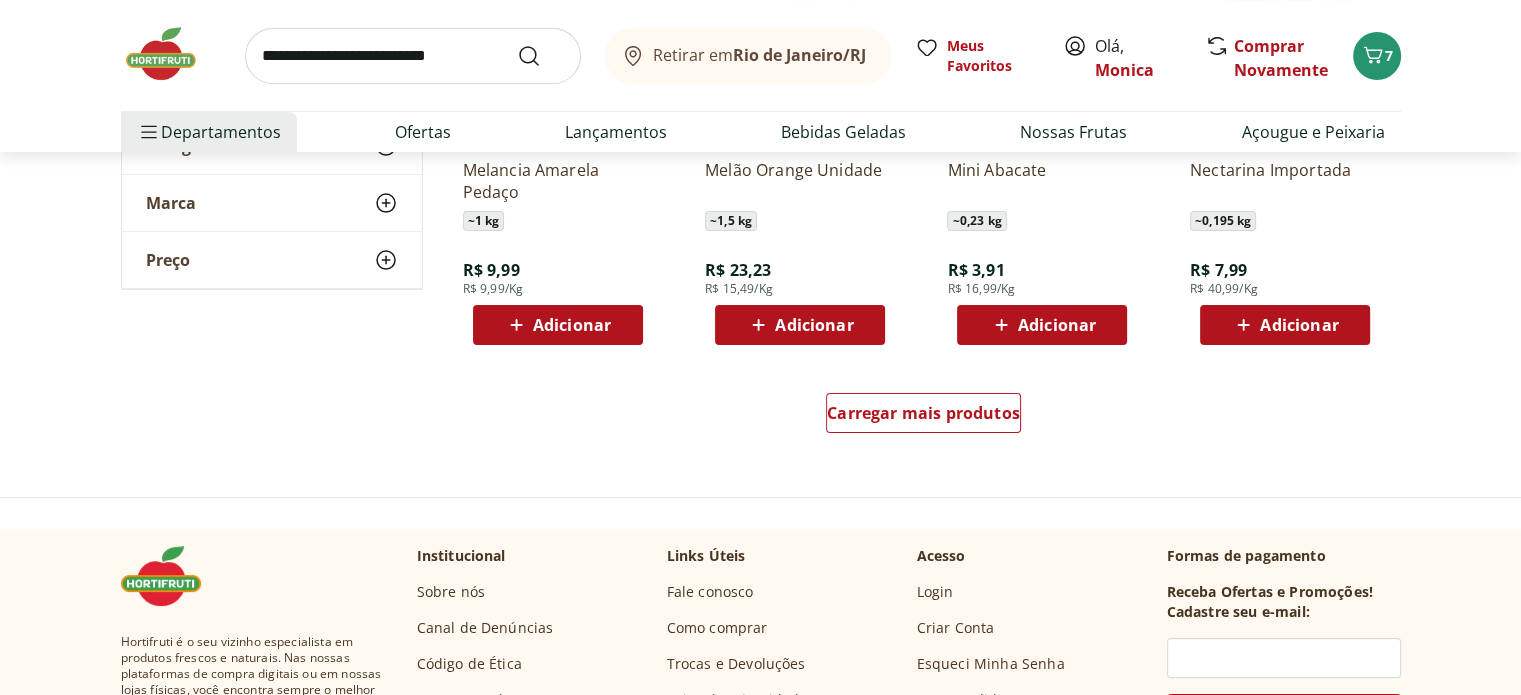 scroll, scrollTop: 7800, scrollLeft: 0, axis: vertical 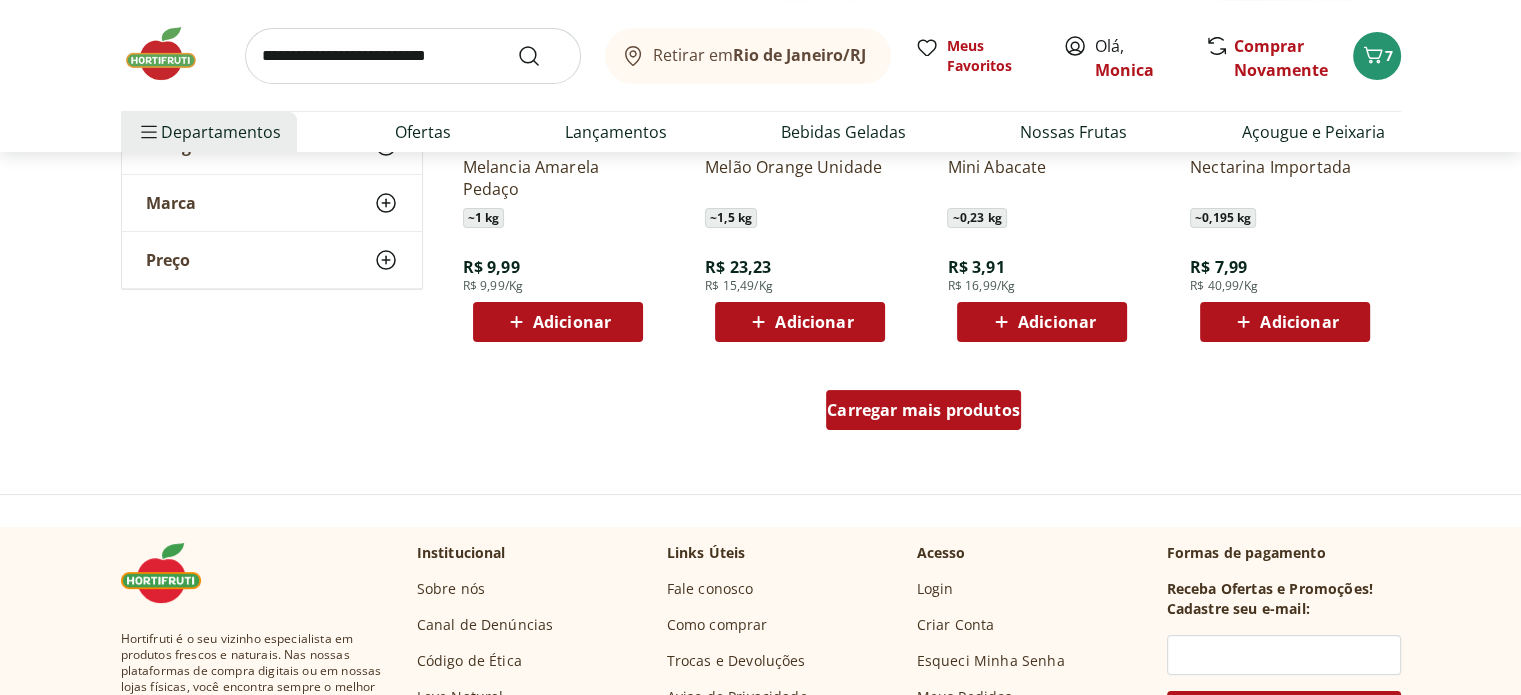 click on "Carregar mais produtos" at bounding box center [923, 410] 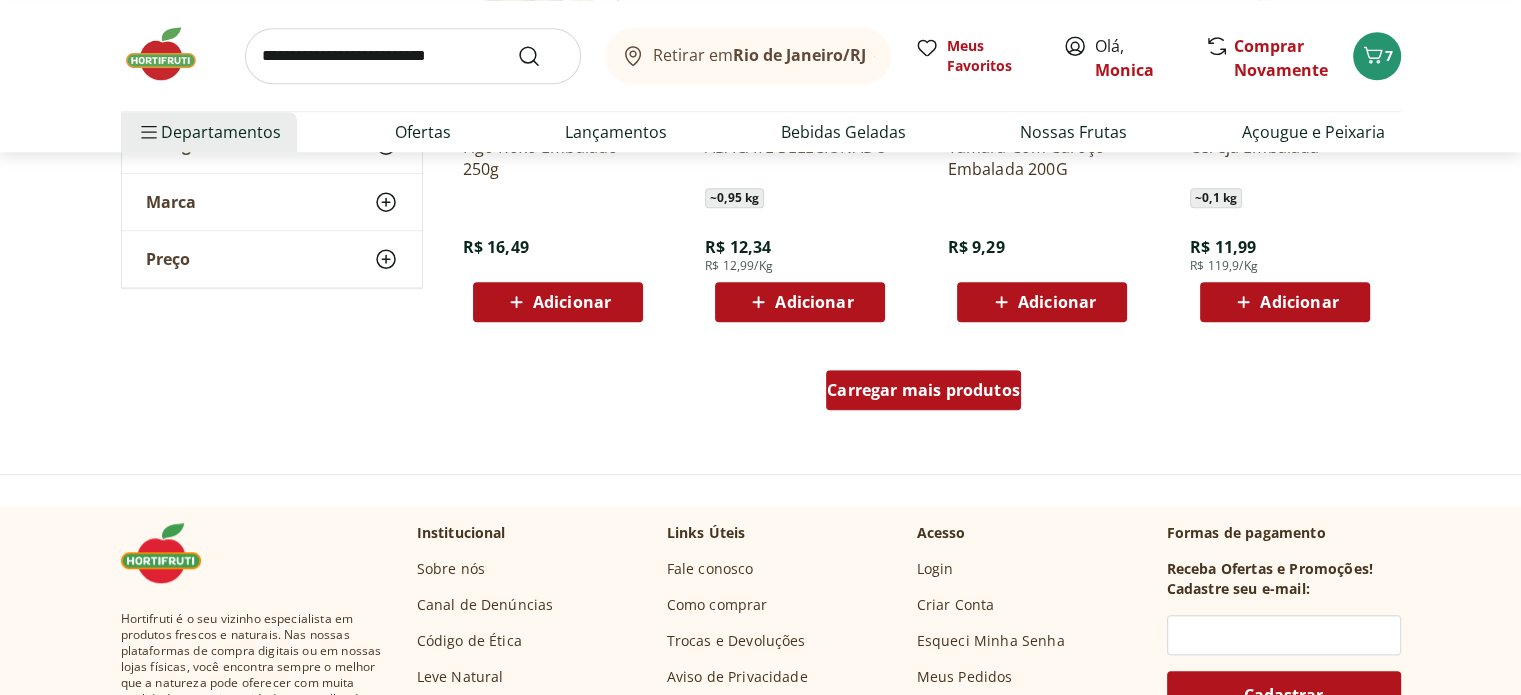 scroll, scrollTop: 9200, scrollLeft: 0, axis: vertical 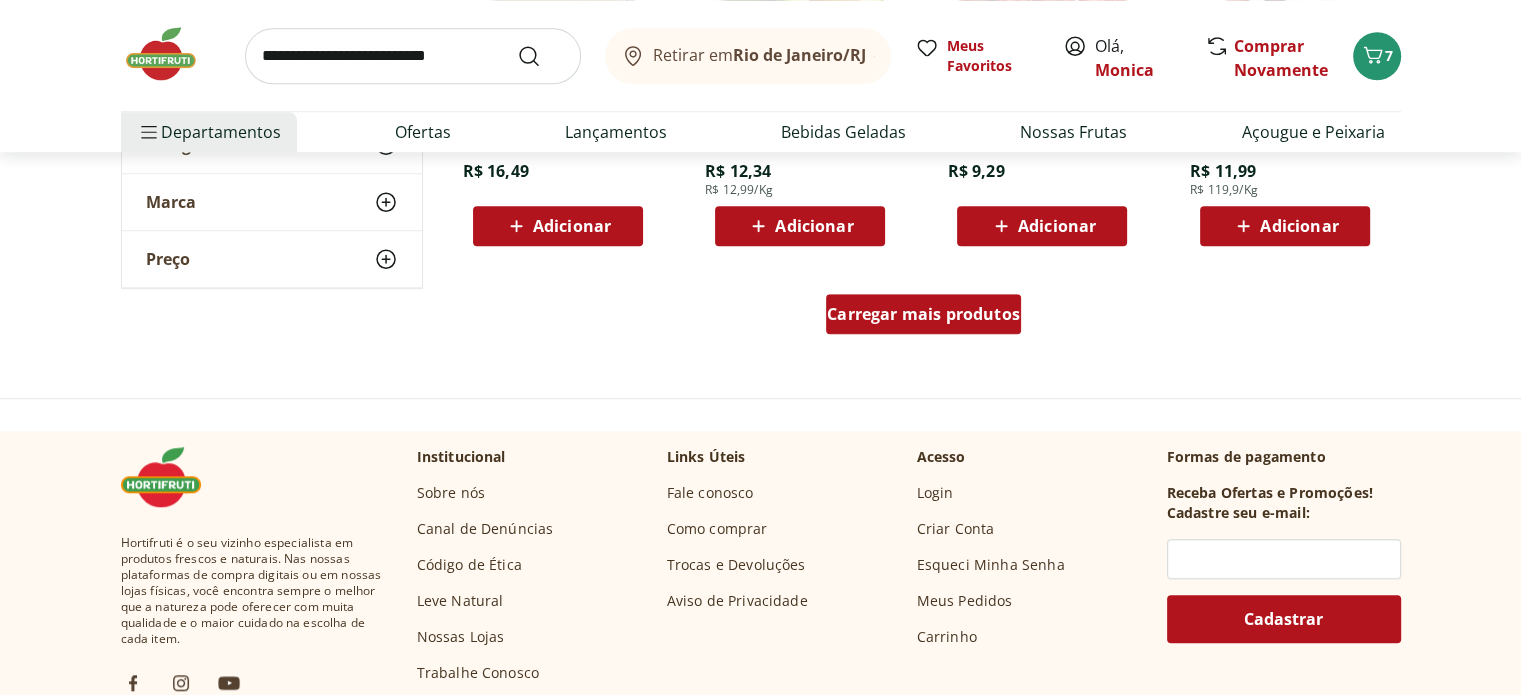 click on "Carregar mais produtos" at bounding box center (923, 314) 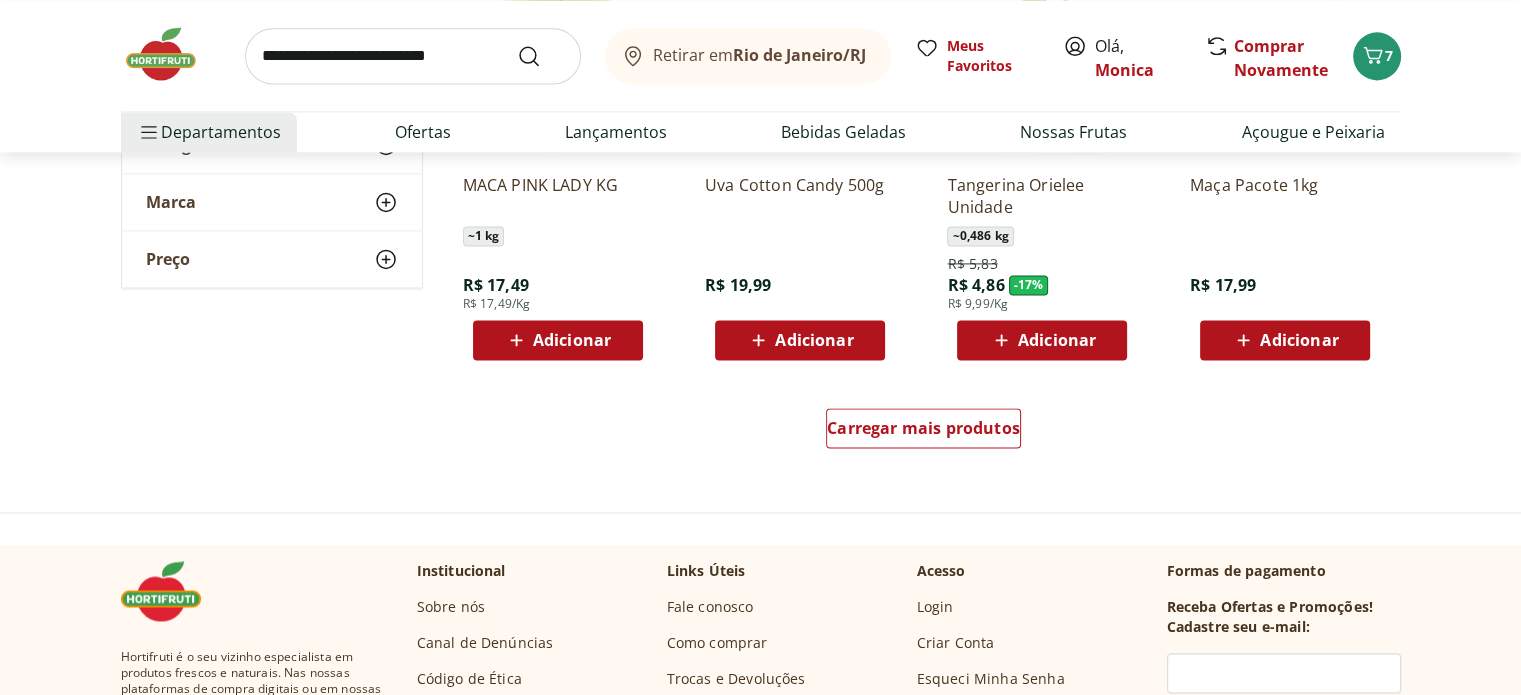 scroll, scrollTop: 10400, scrollLeft: 0, axis: vertical 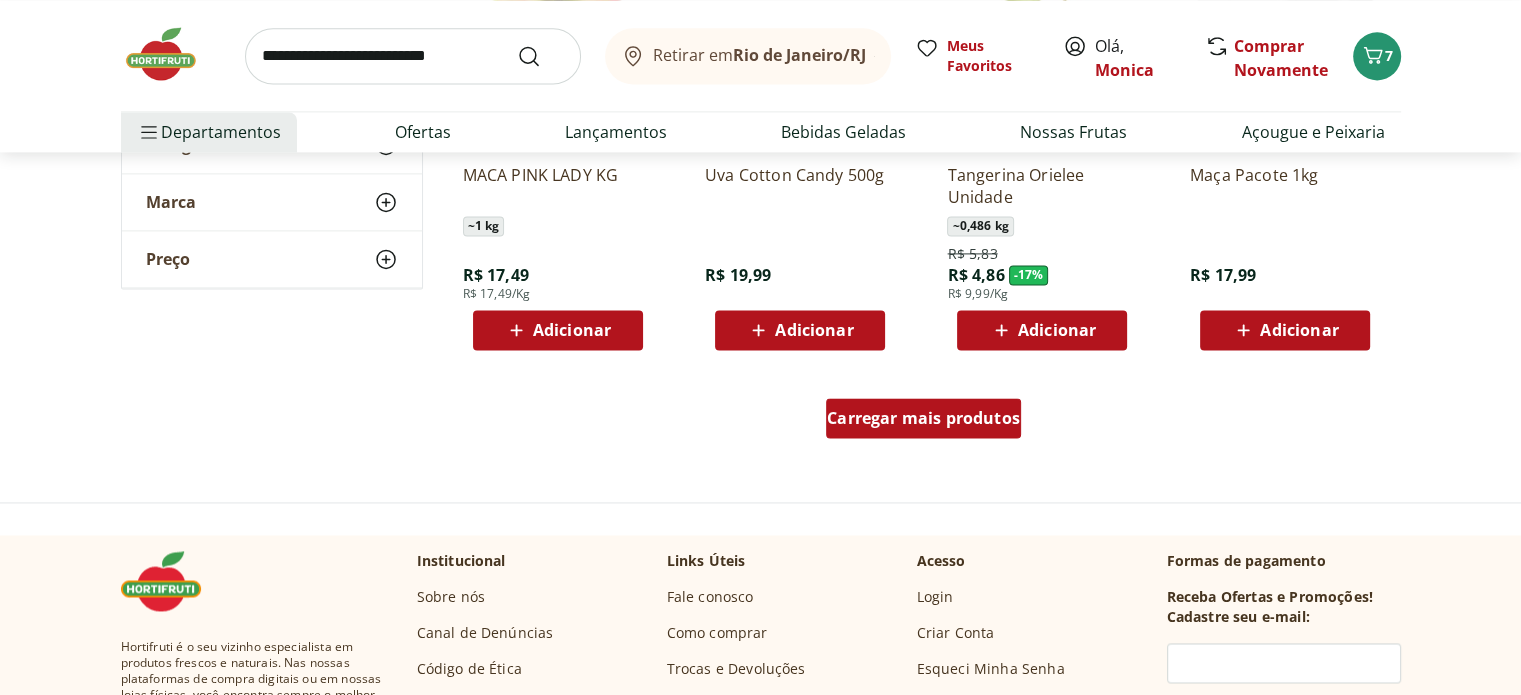 click on "Carregar mais produtos" at bounding box center (923, 418) 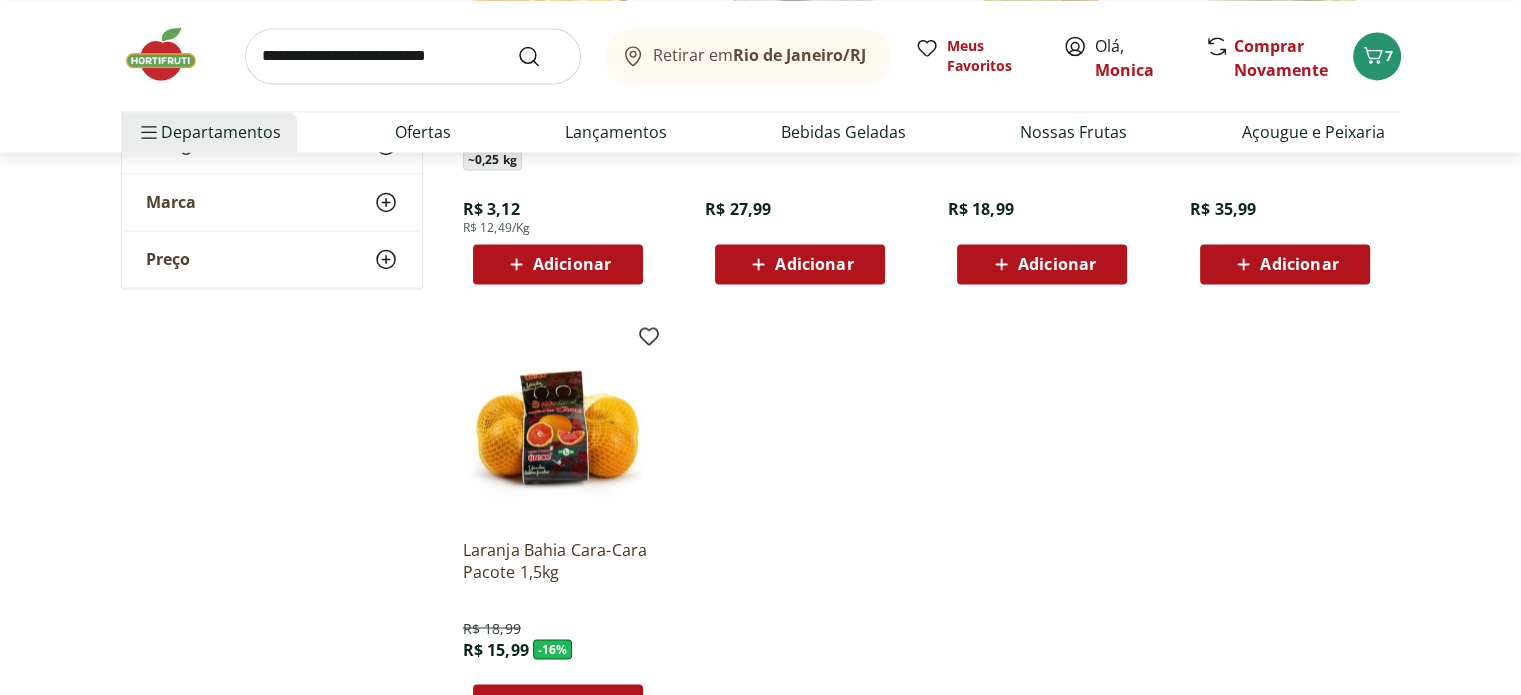 scroll, scrollTop: 10900, scrollLeft: 0, axis: vertical 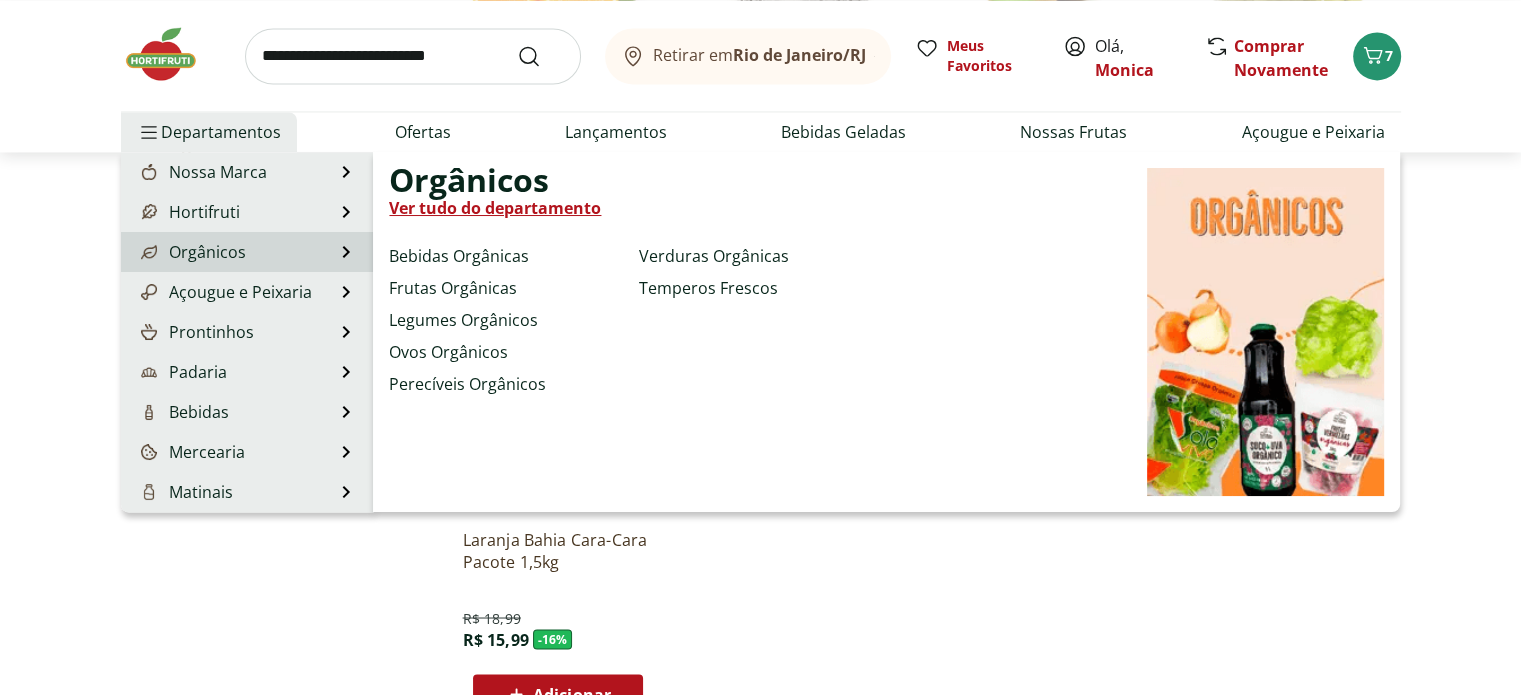 click on "Orgânicos" at bounding box center [191, 252] 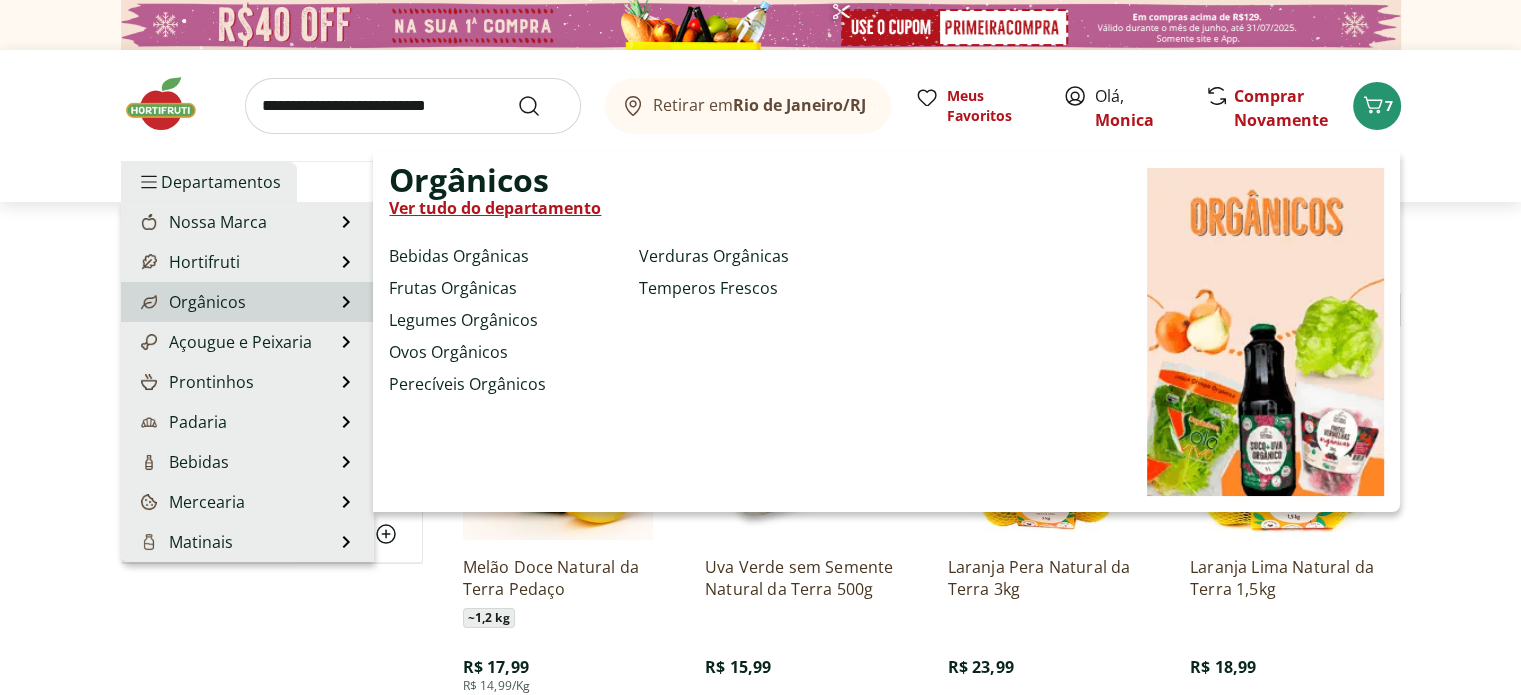 select on "**********" 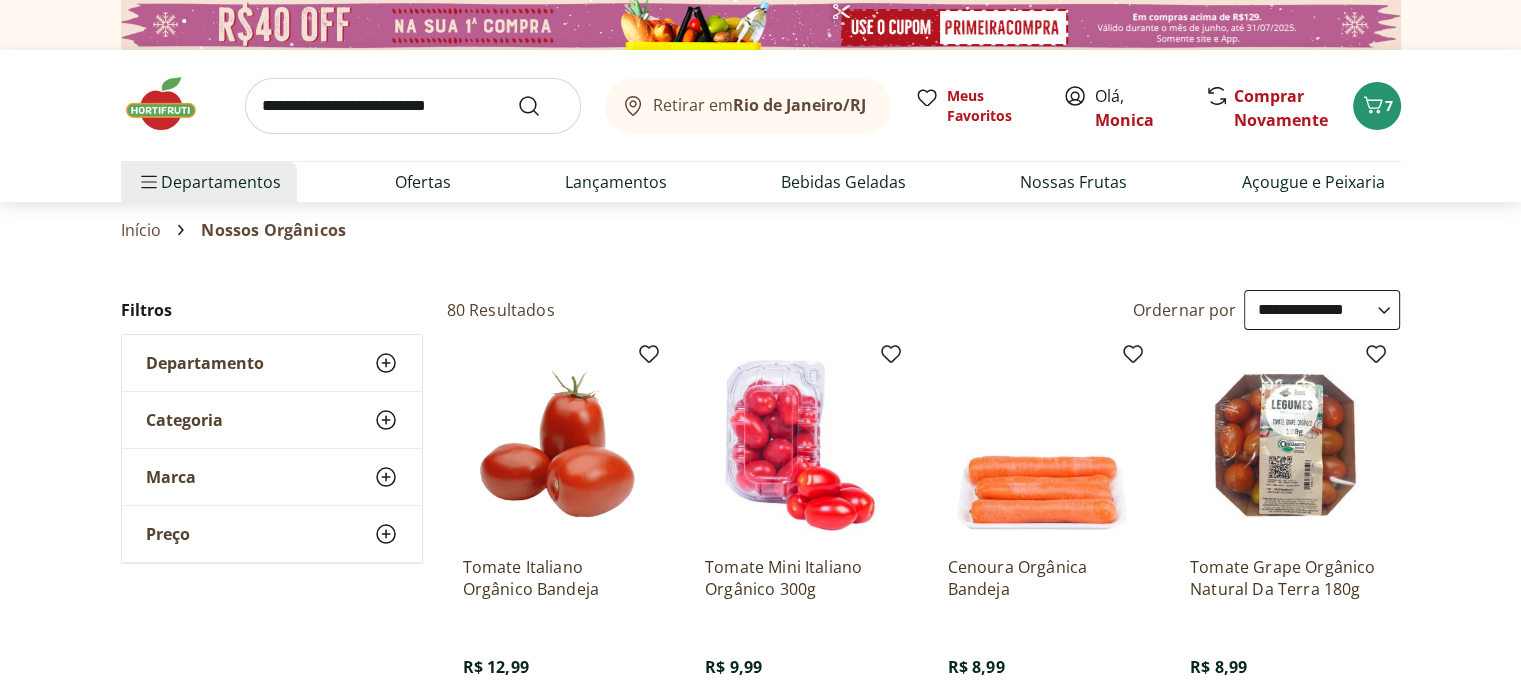 scroll, scrollTop: 100, scrollLeft: 0, axis: vertical 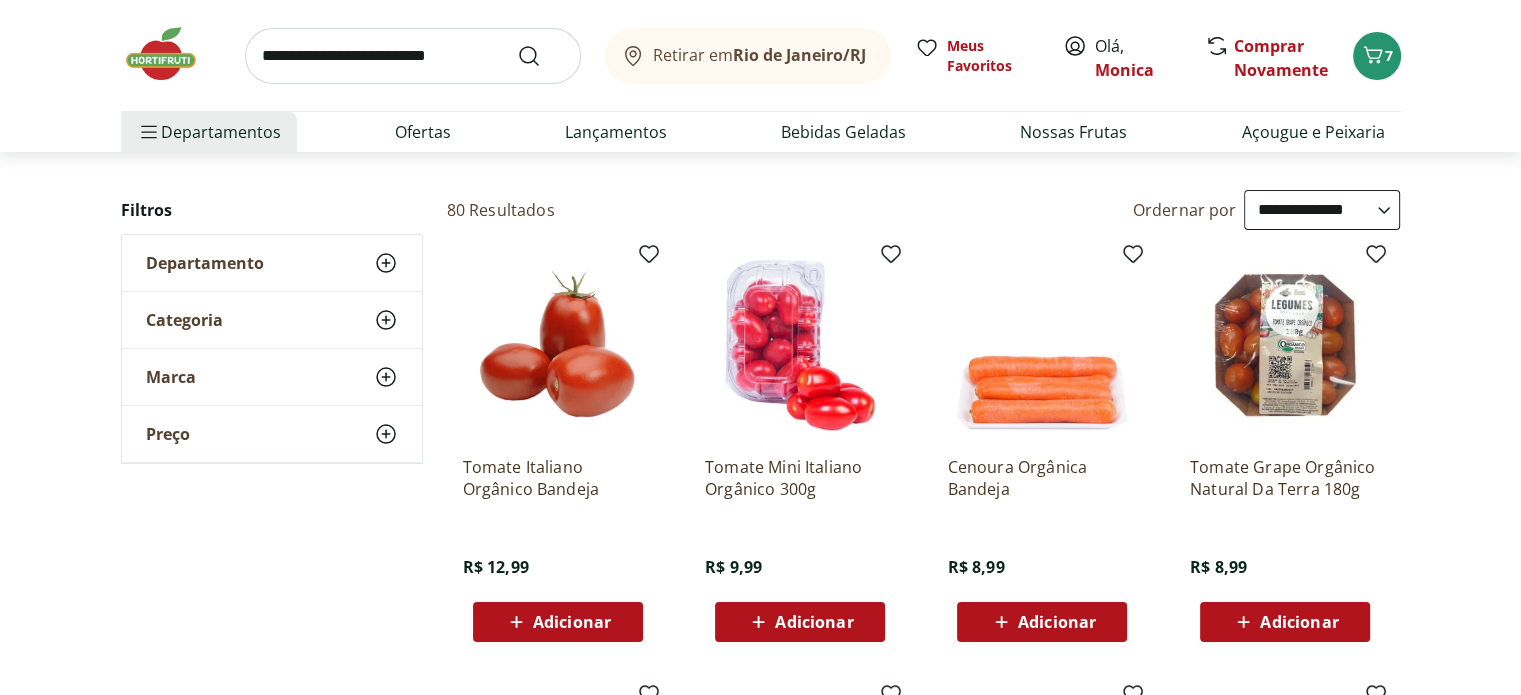 click on "Adicionar" at bounding box center (814, 622) 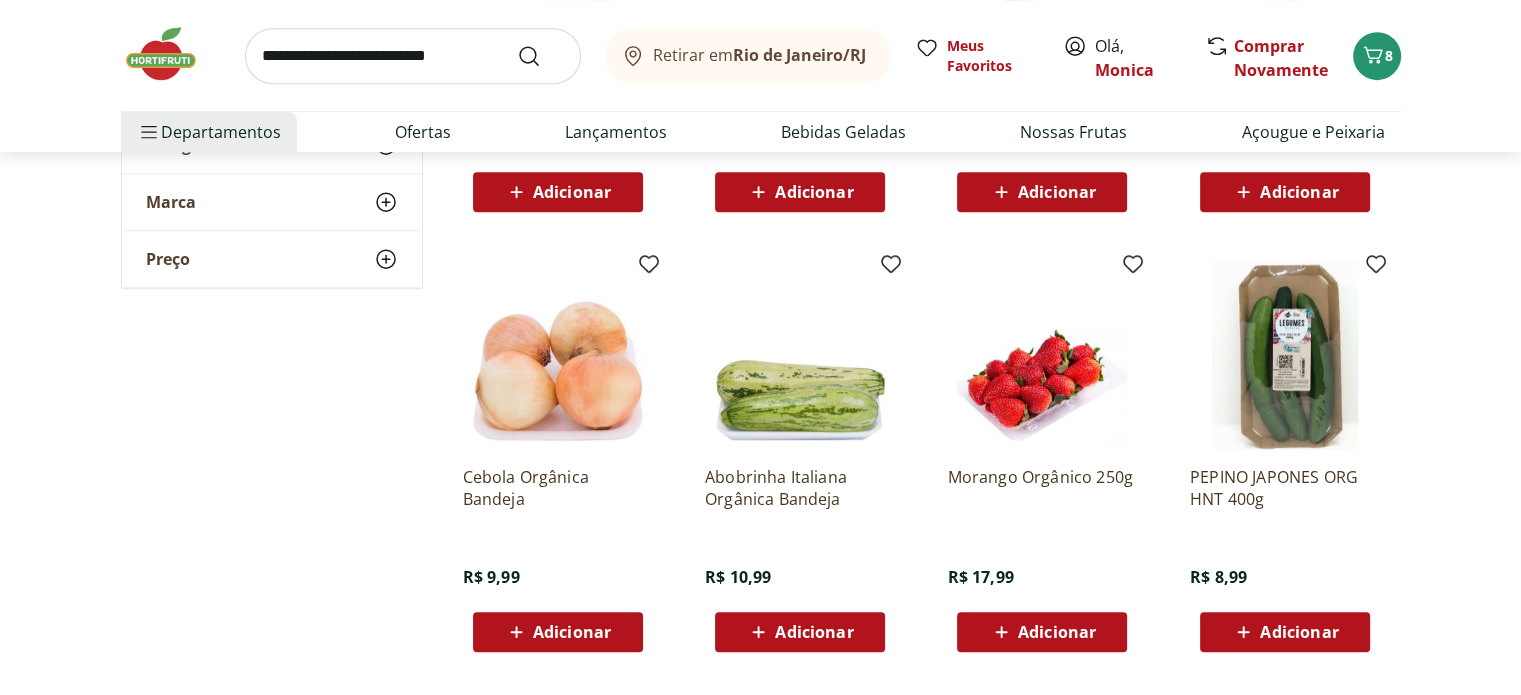 scroll, scrollTop: 1100, scrollLeft: 0, axis: vertical 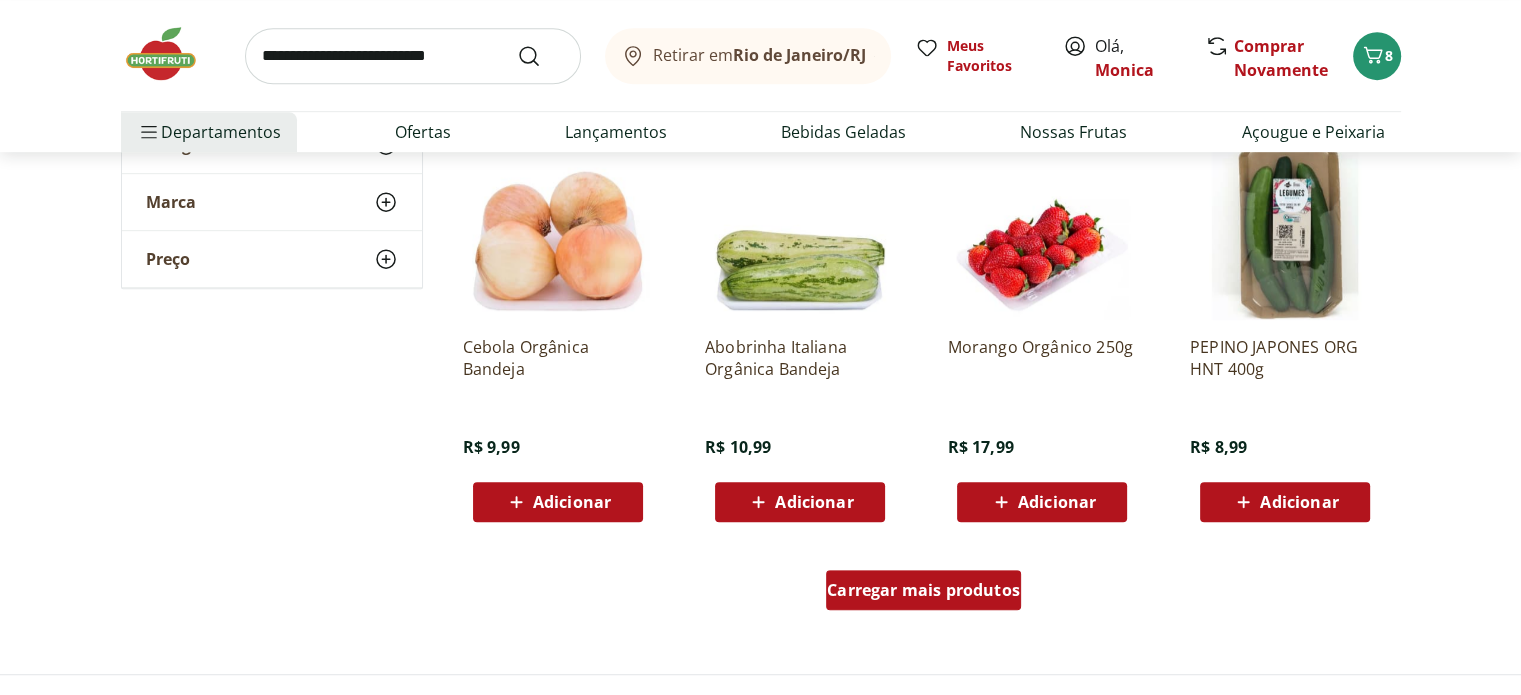 click on "Carregar mais produtos" at bounding box center [923, 590] 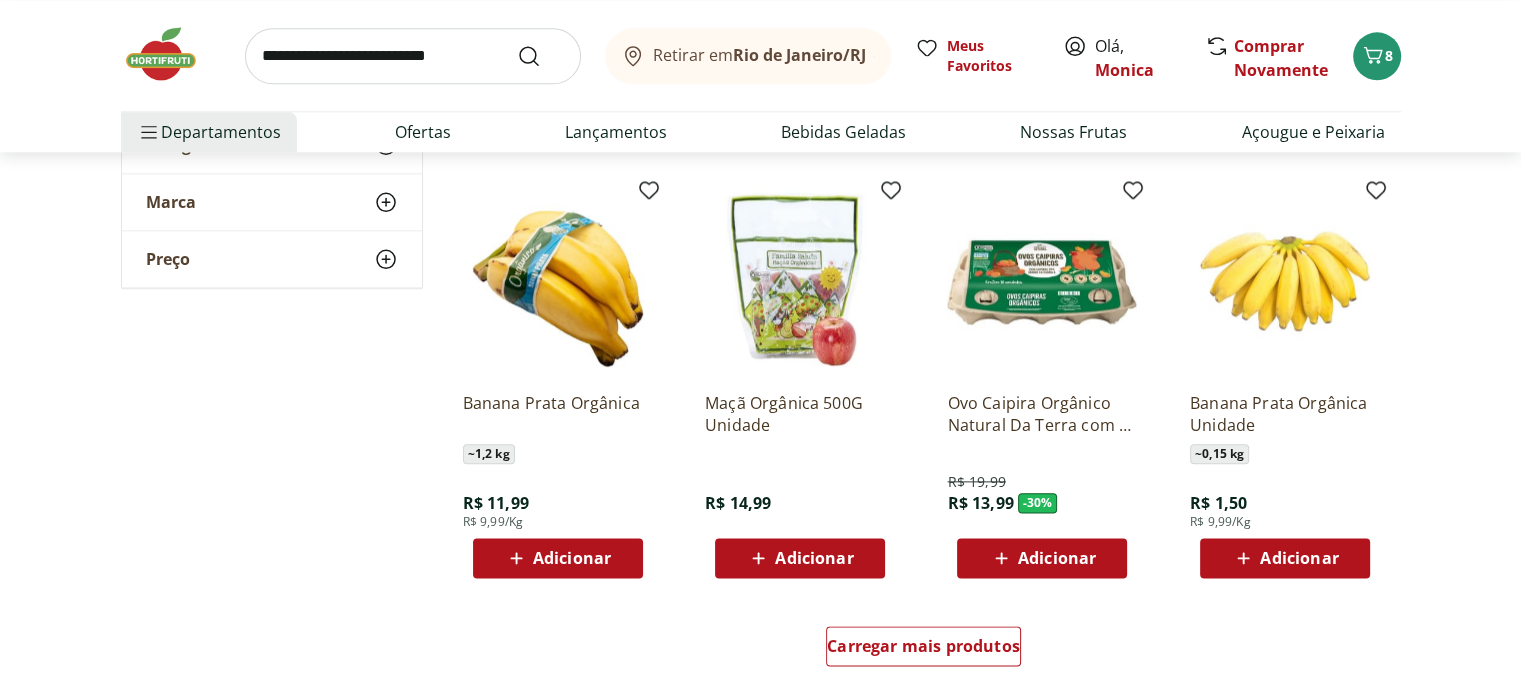 scroll, scrollTop: 2400, scrollLeft: 0, axis: vertical 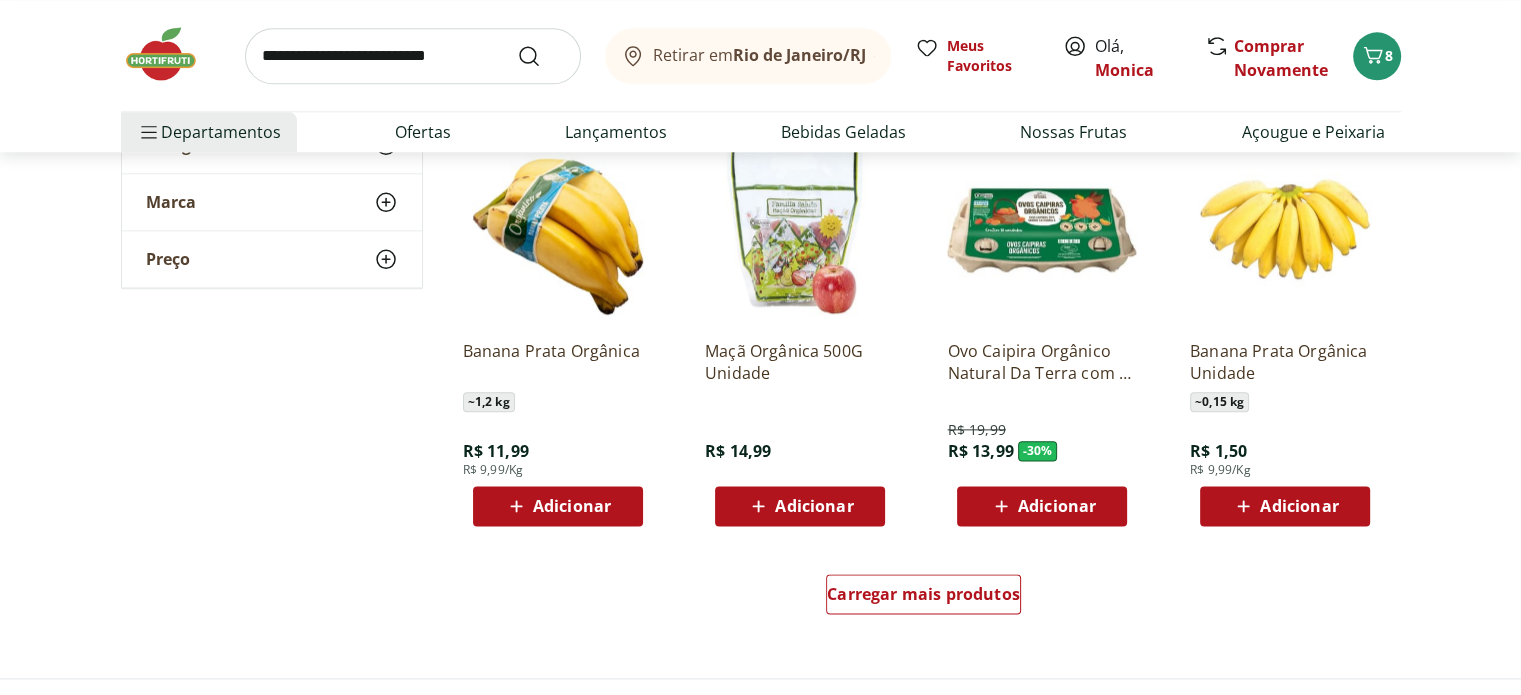 click on "Adicionar" at bounding box center (572, 506) 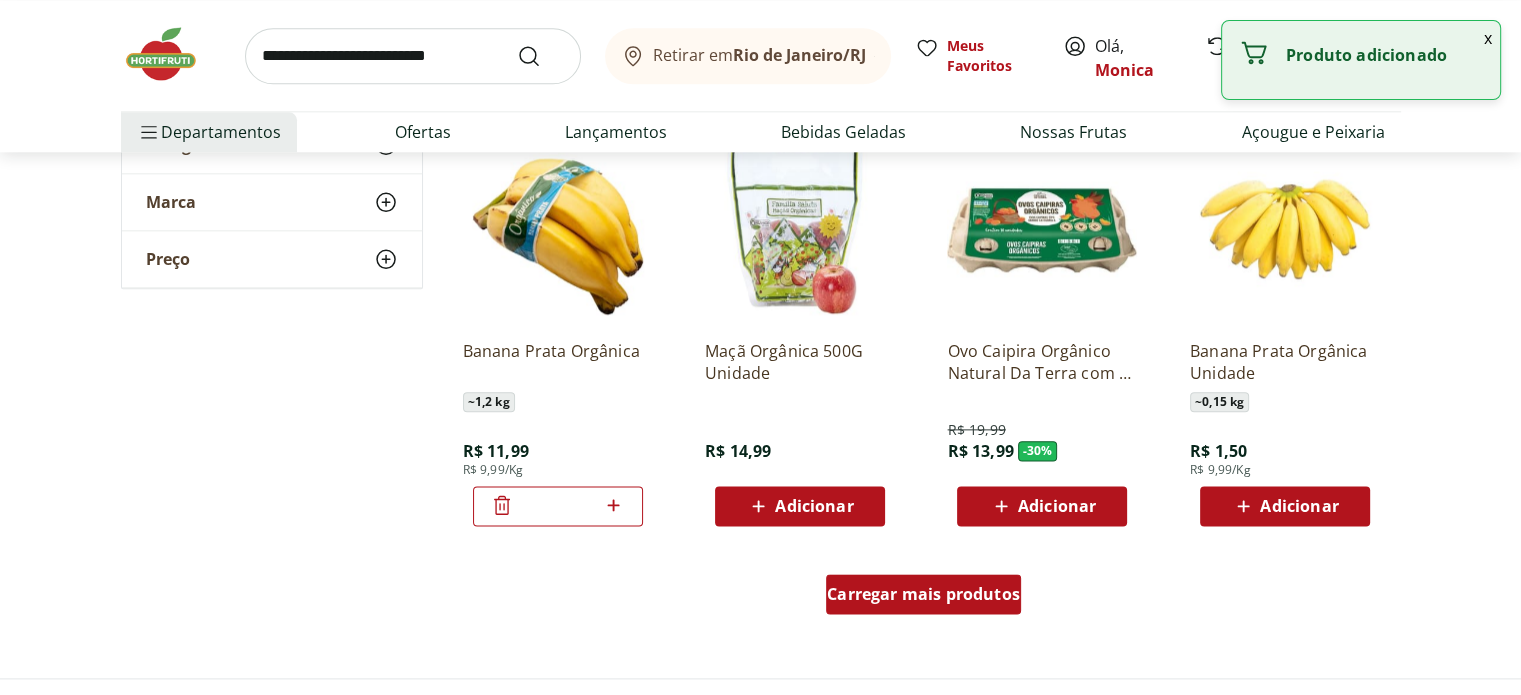 click on "Carregar mais produtos" at bounding box center (923, 594) 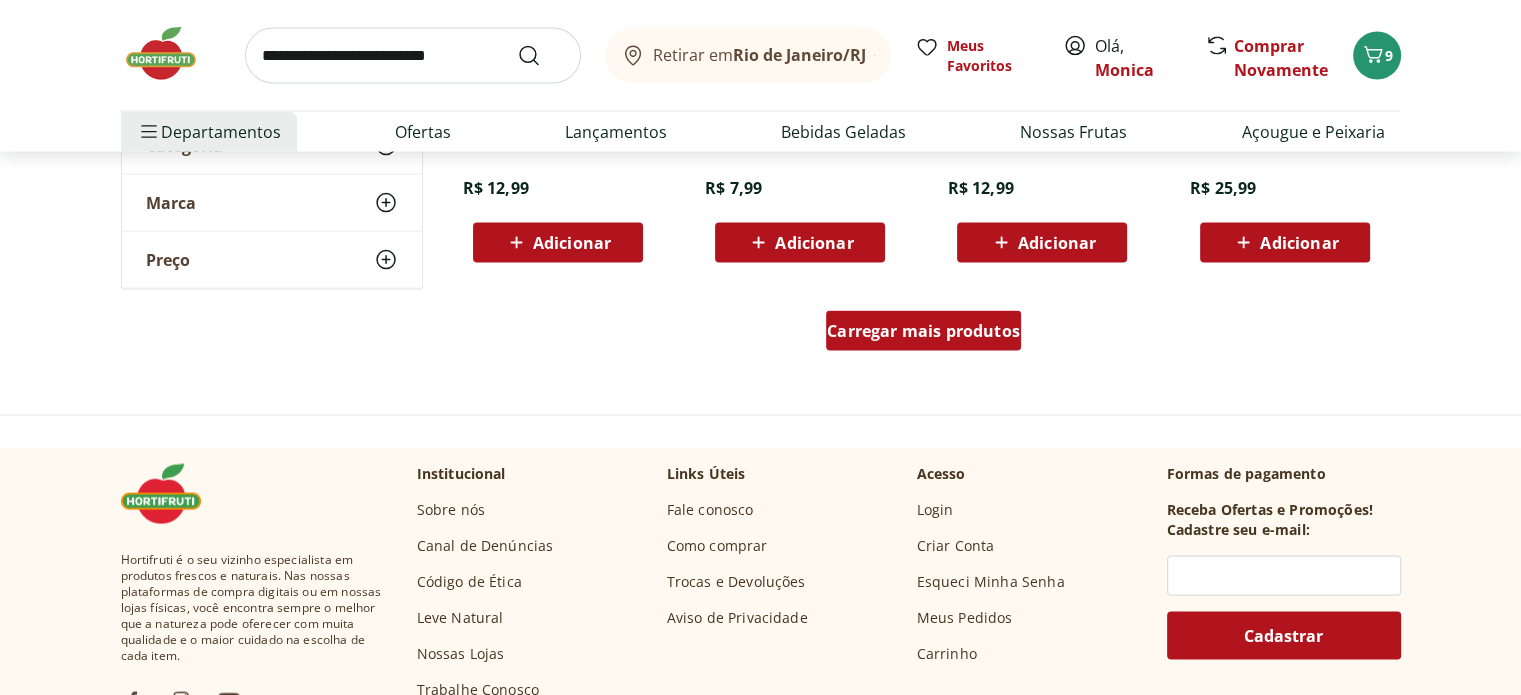 scroll, scrollTop: 4000, scrollLeft: 0, axis: vertical 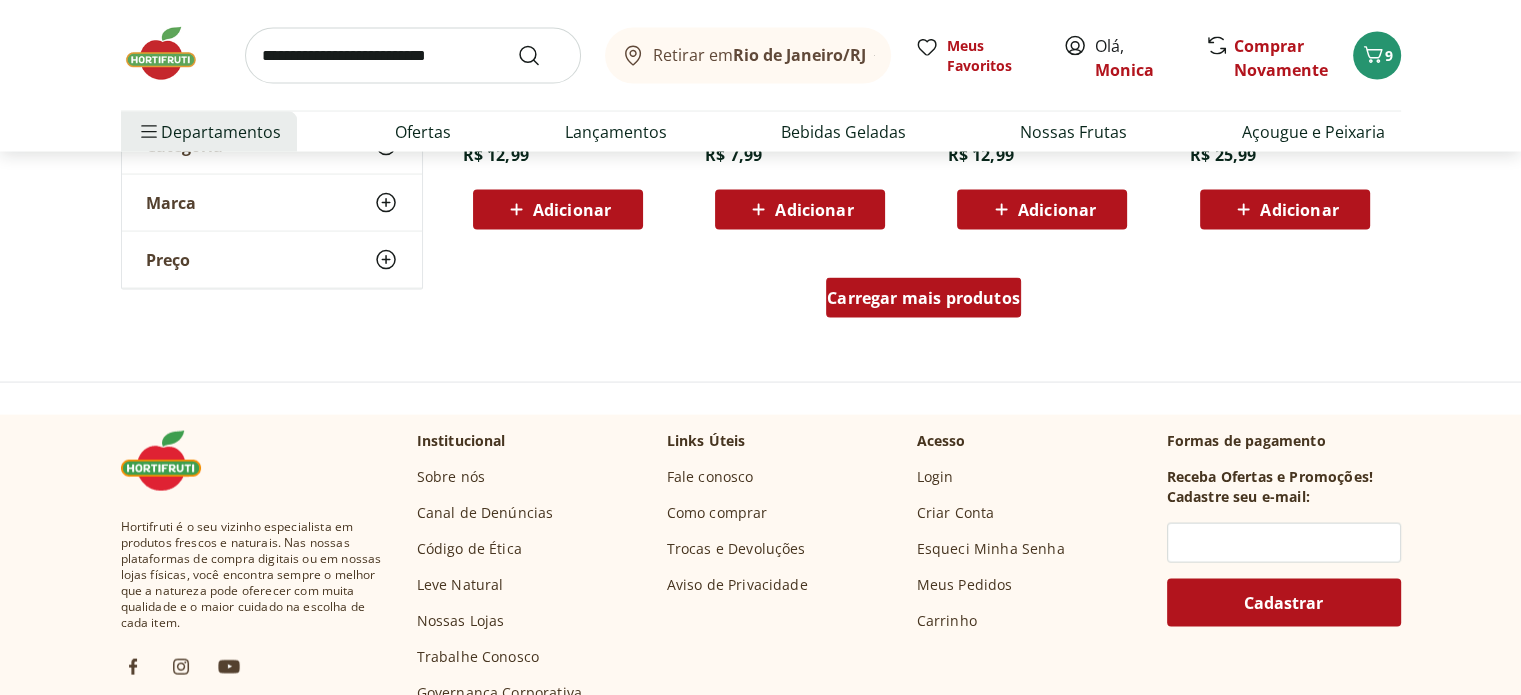 click on "Carregar mais produtos" at bounding box center (923, 298) 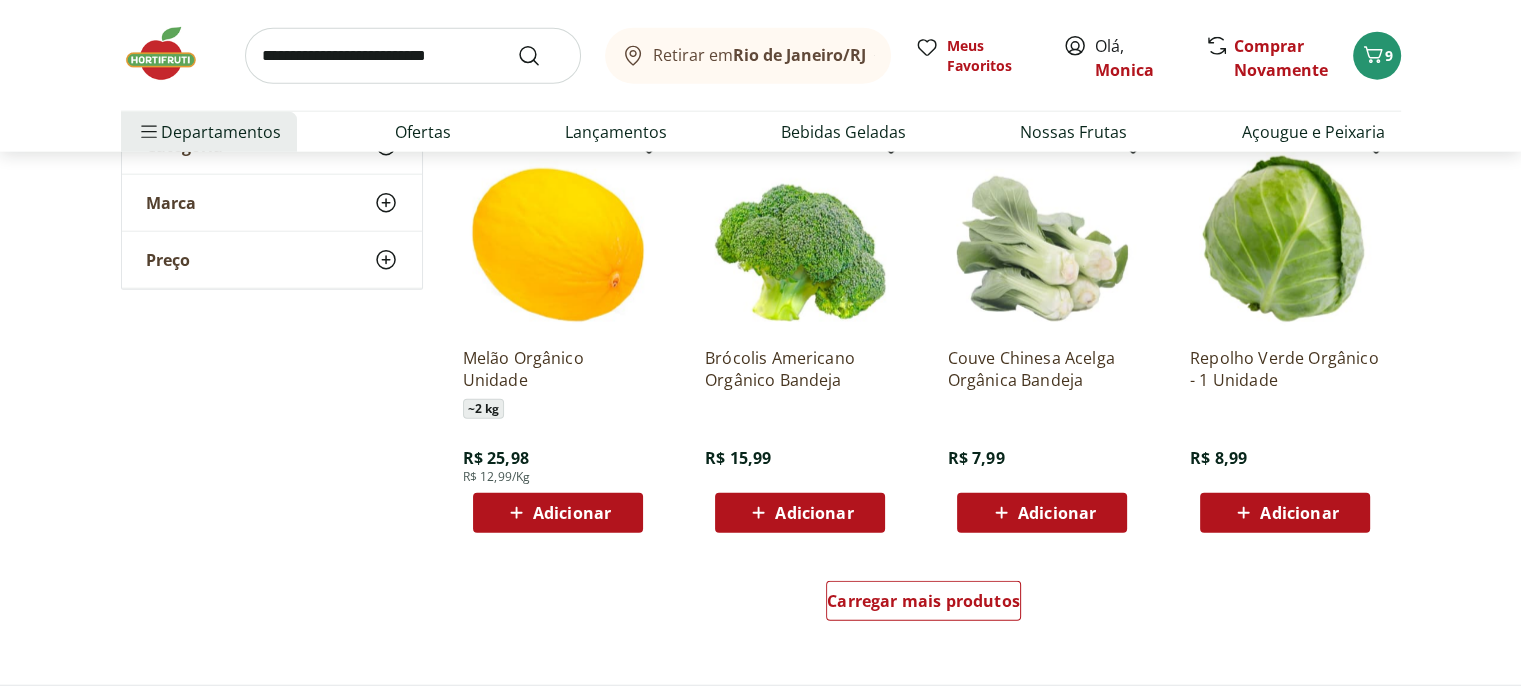 scroll, scrollTop: 5300, scrollLeft: 0, axis: vertical 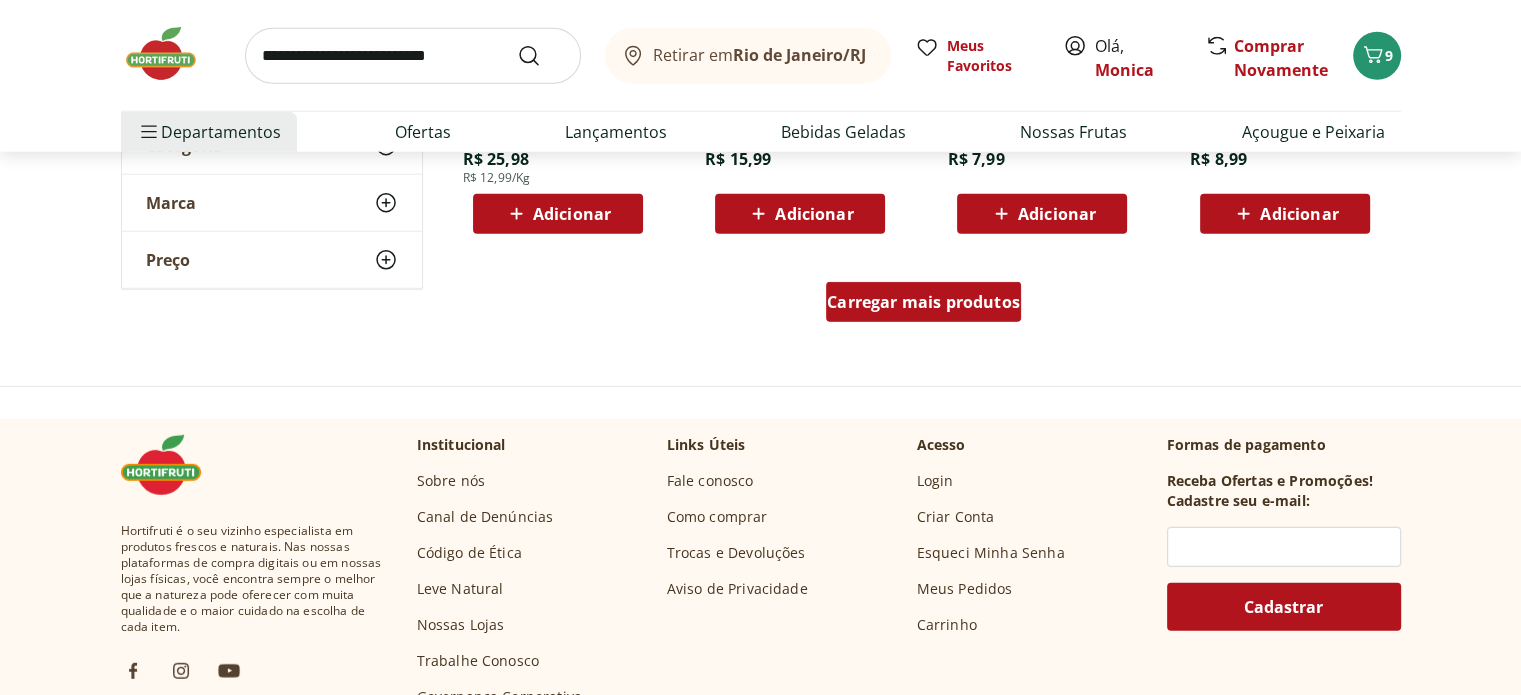 click on "Carregar mais produtos" at bounding box center [923, 302] 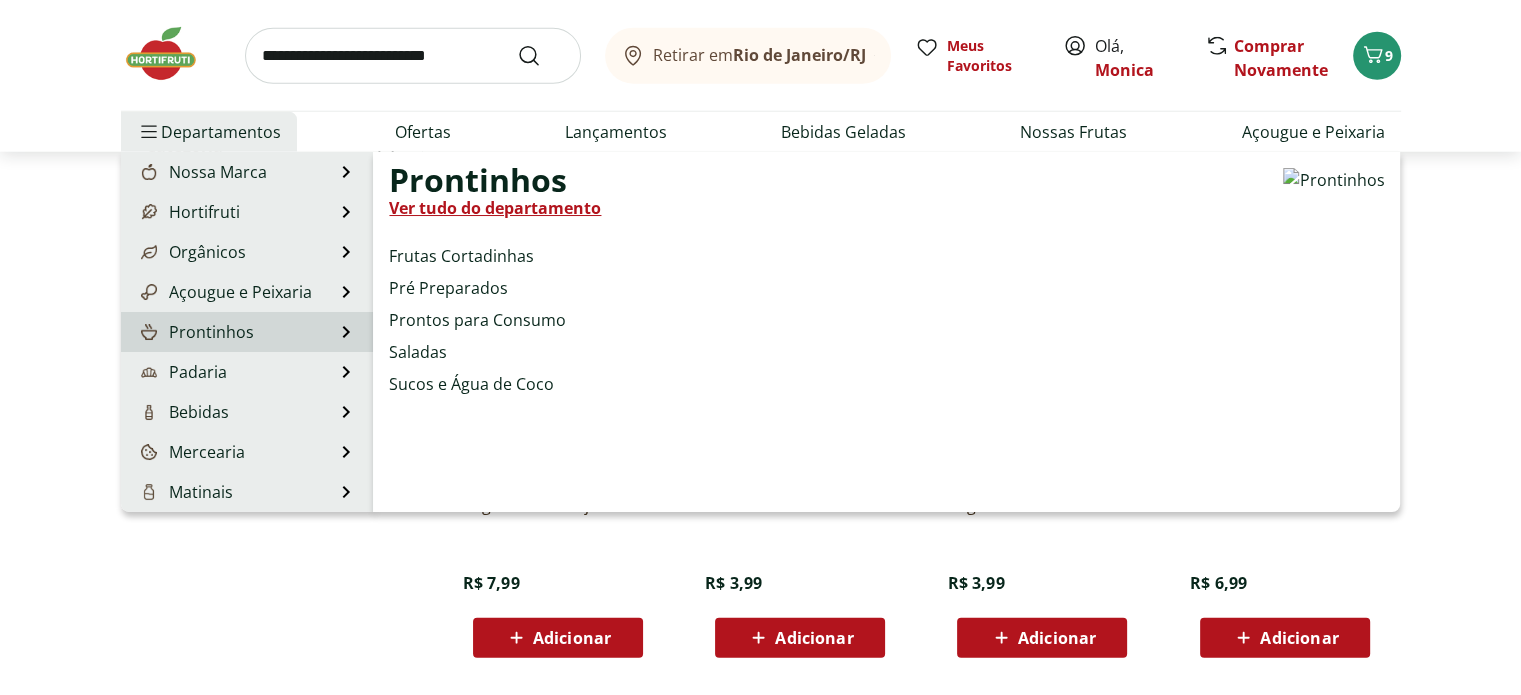click on "Prontinhos" at bounding box center [195, 332] 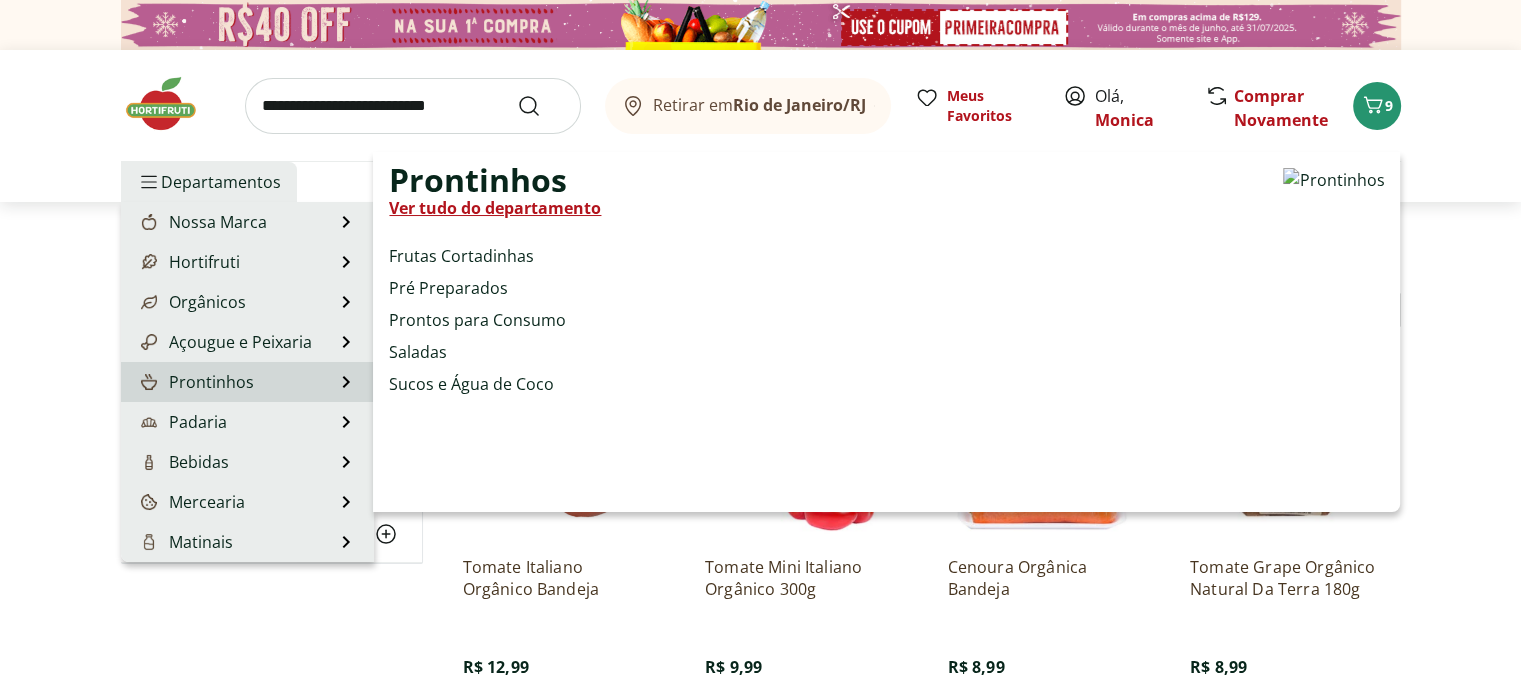 select on "**********" 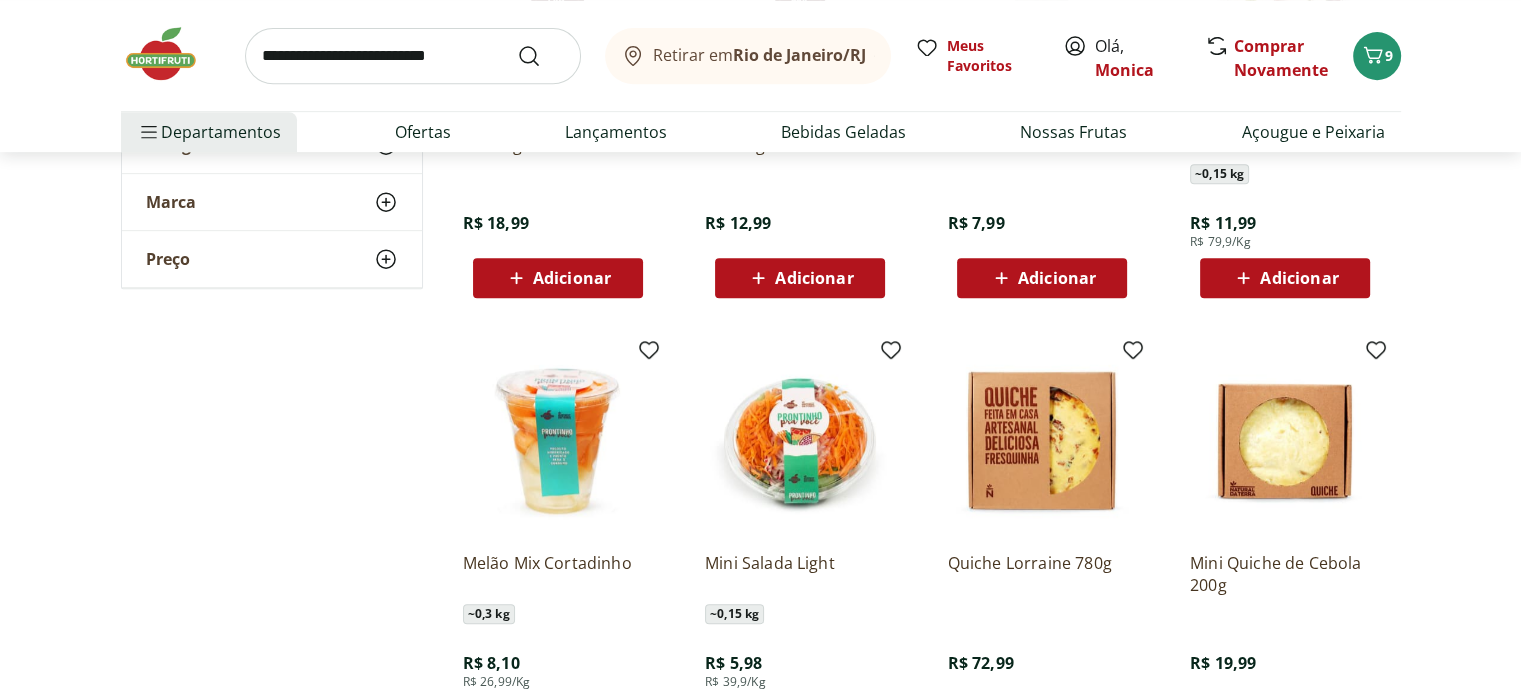 scroll, scrollTop: 1000, scrollLeft: 0, axis: vertical 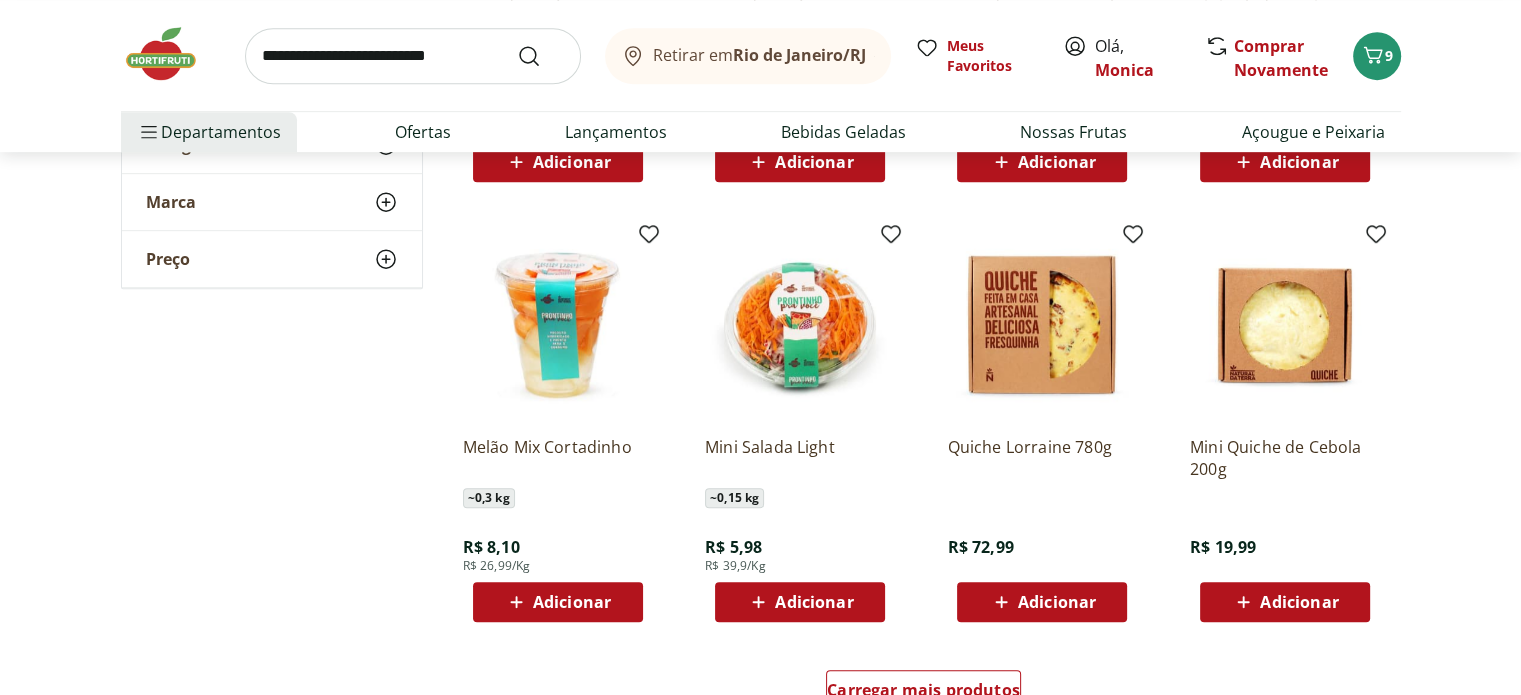 click on "Adicionar" at bounding box center [814, 602] 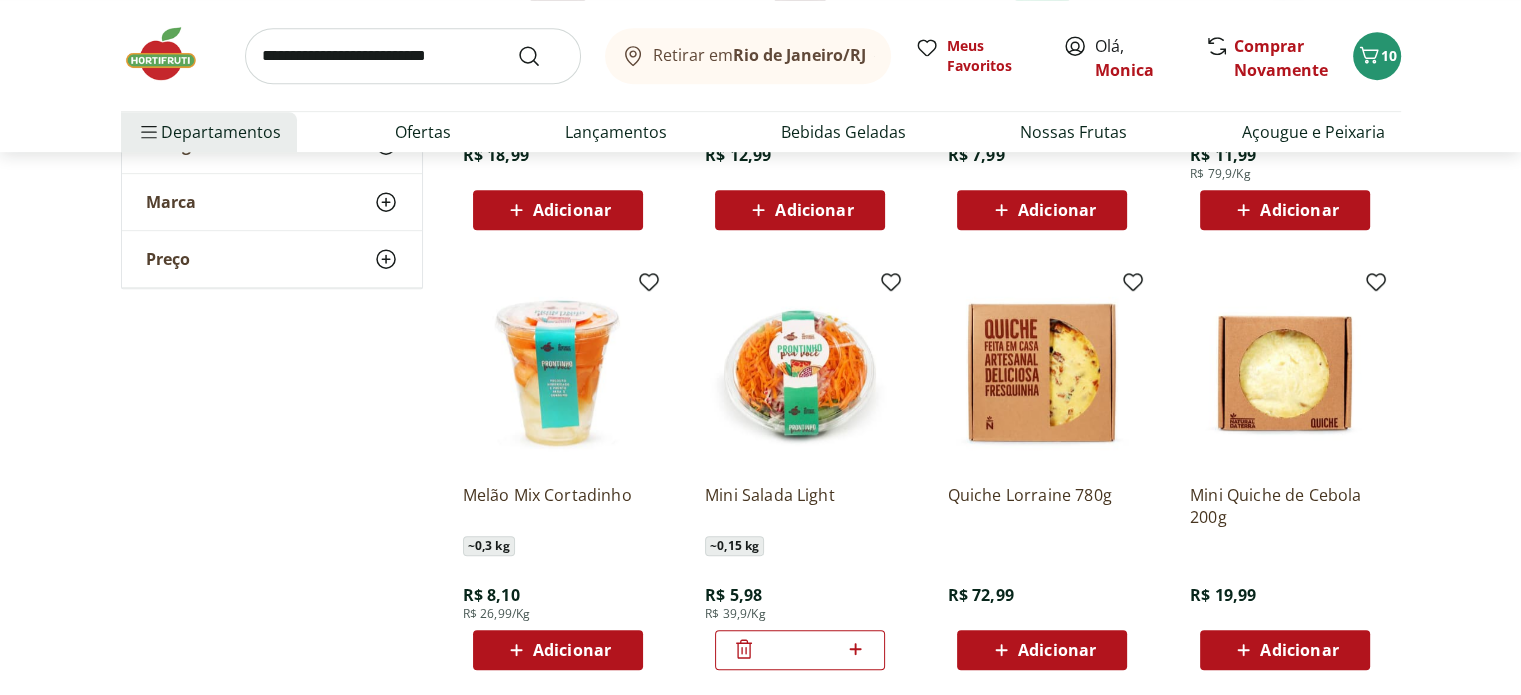 scroll, scrollTop: 700, scrollLeft: 0, axis: vertical 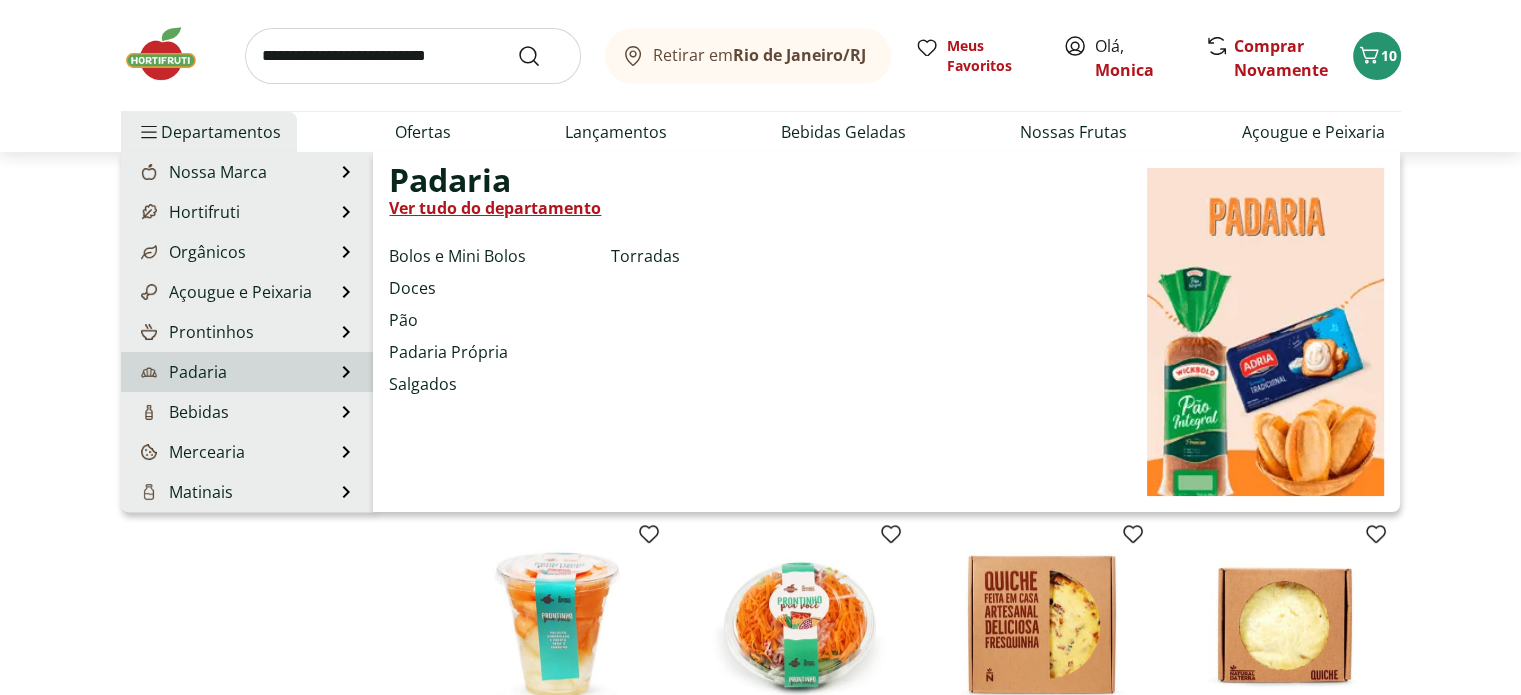 click on "Padaria" at bounding box center (182, 372) 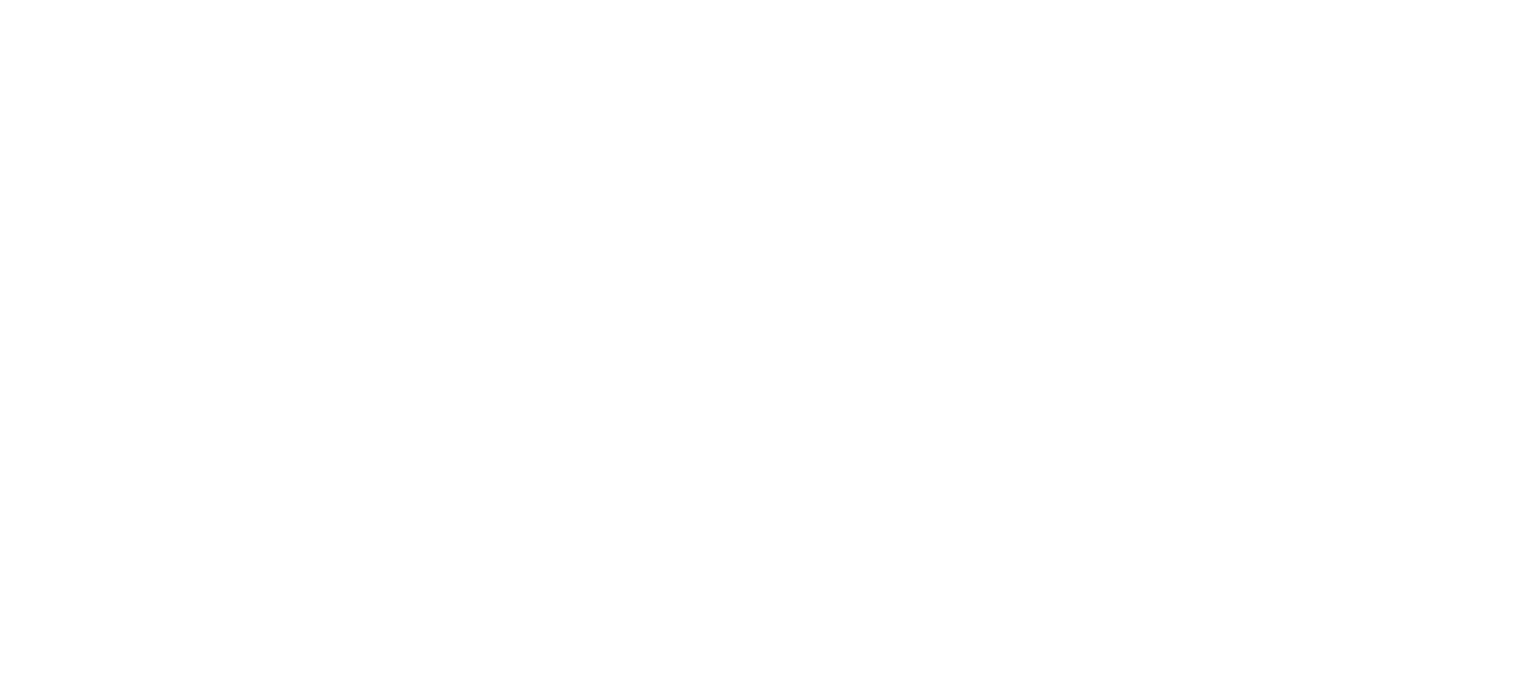 scroll, scrollTop: 0, scrollLeft: 0, axis: both 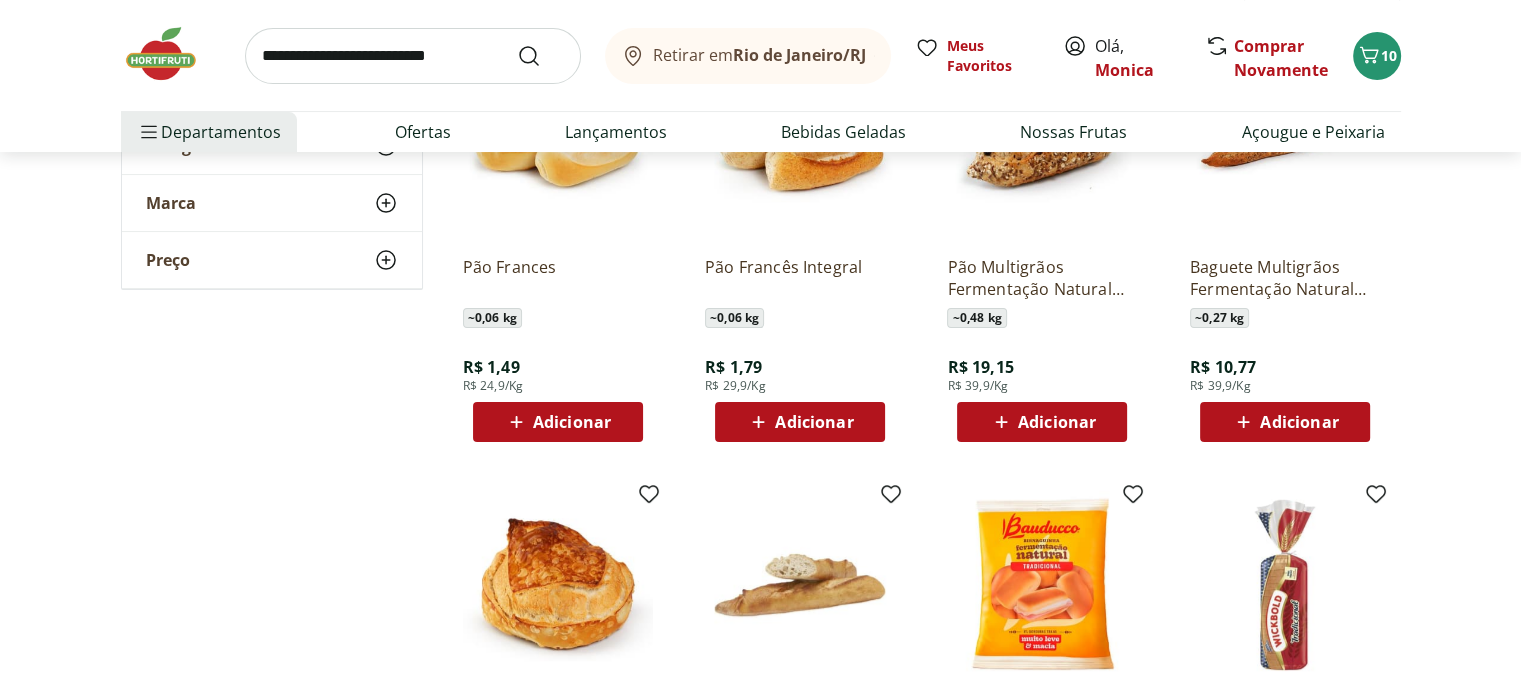 click on "Adicionar" at bounding box center (572, 422) 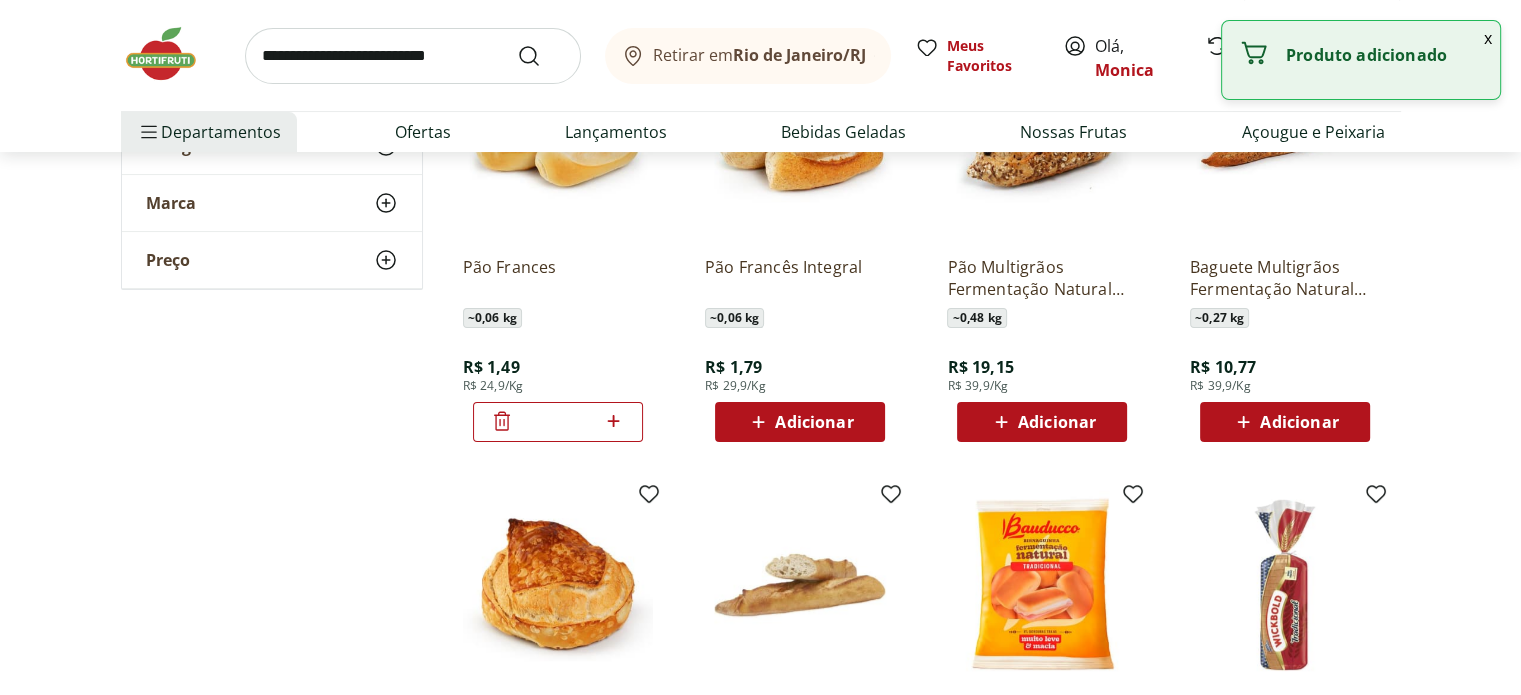 click 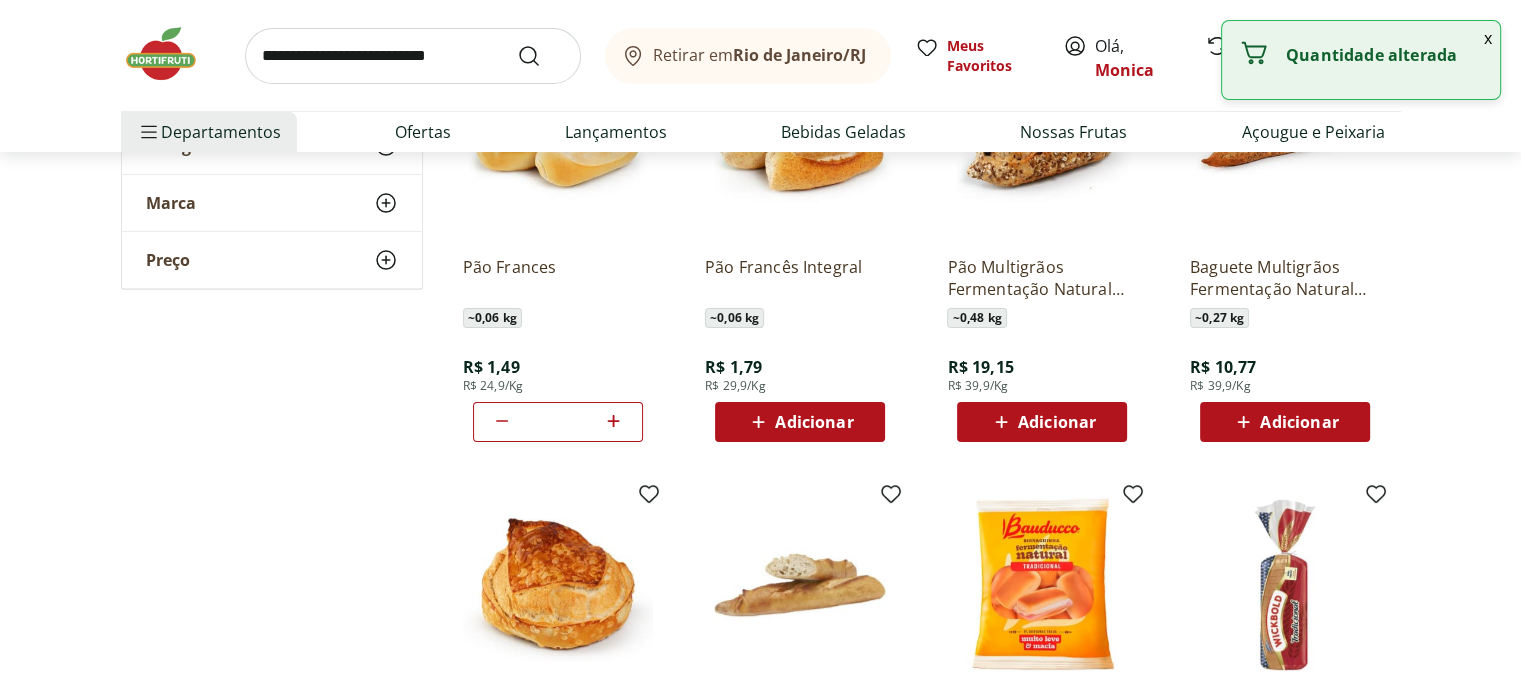 click 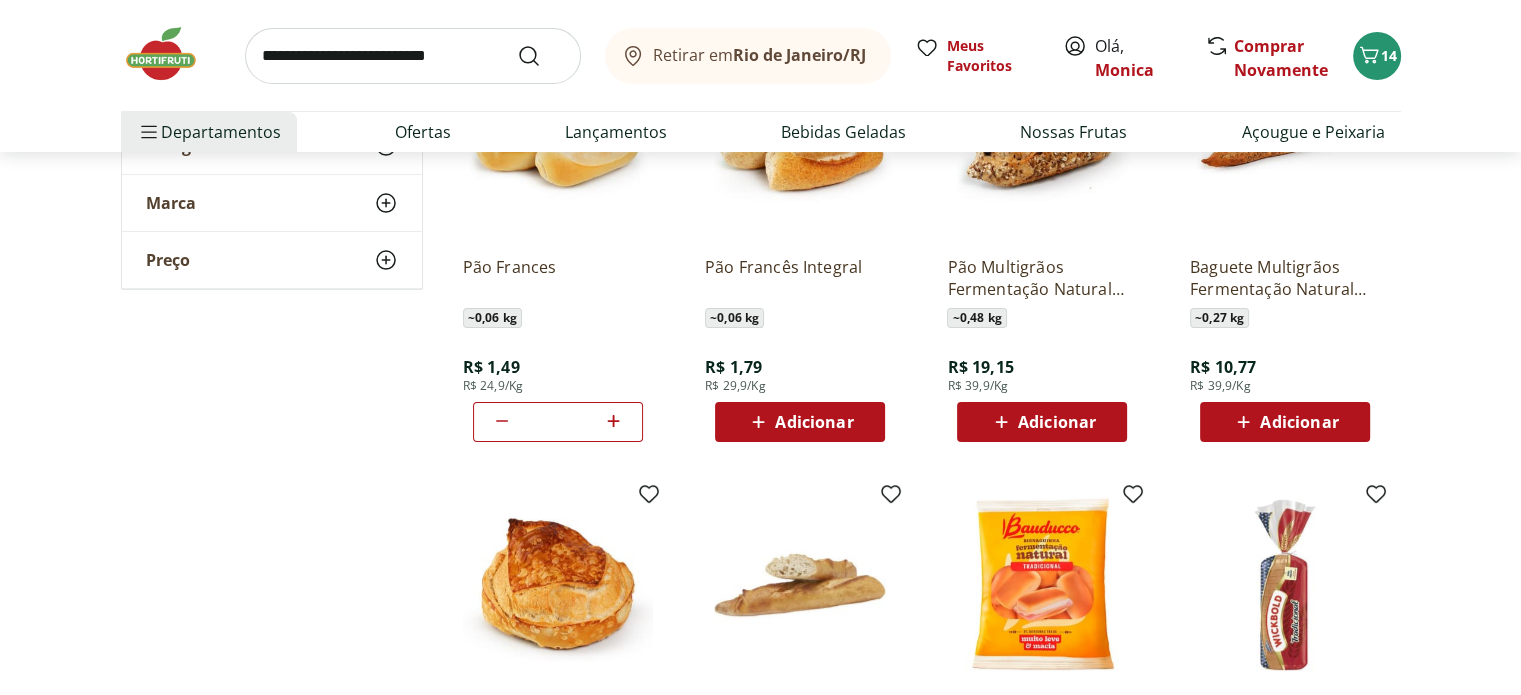 click 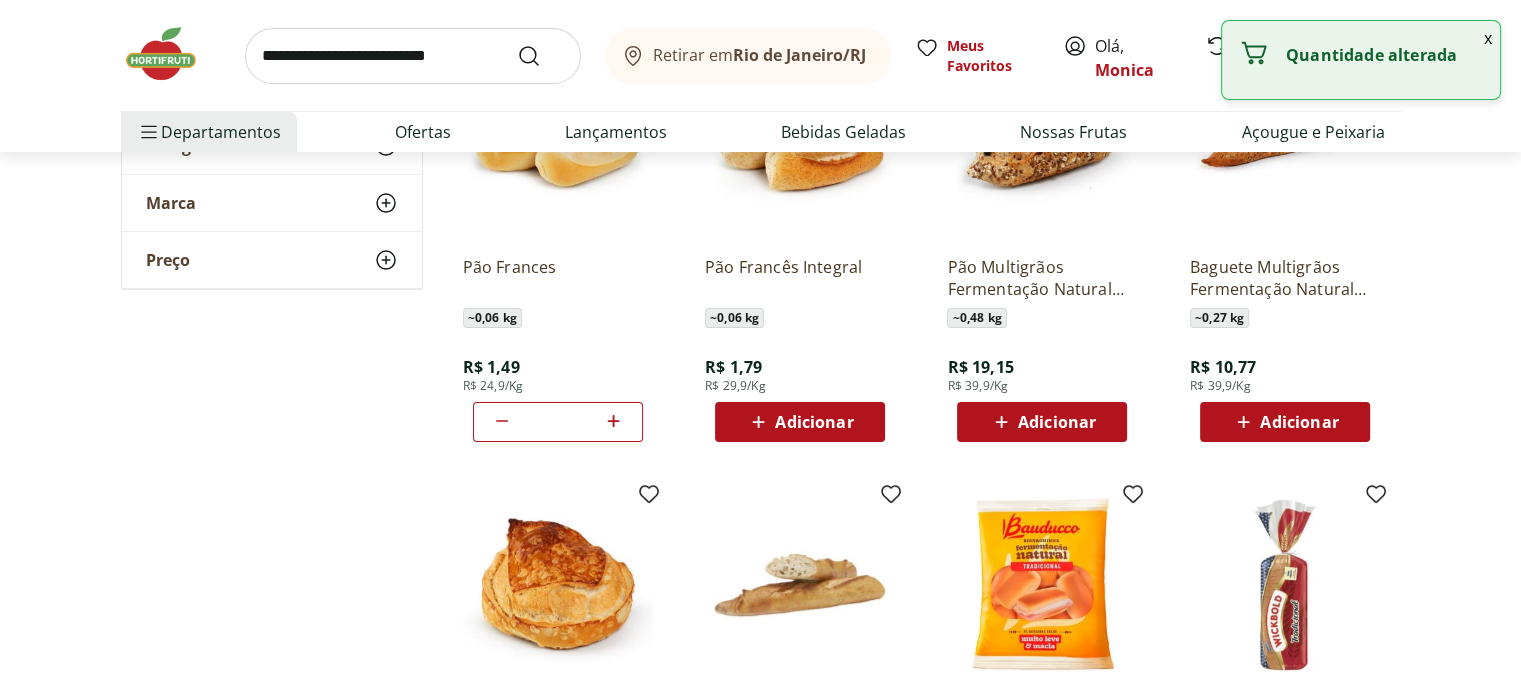 click 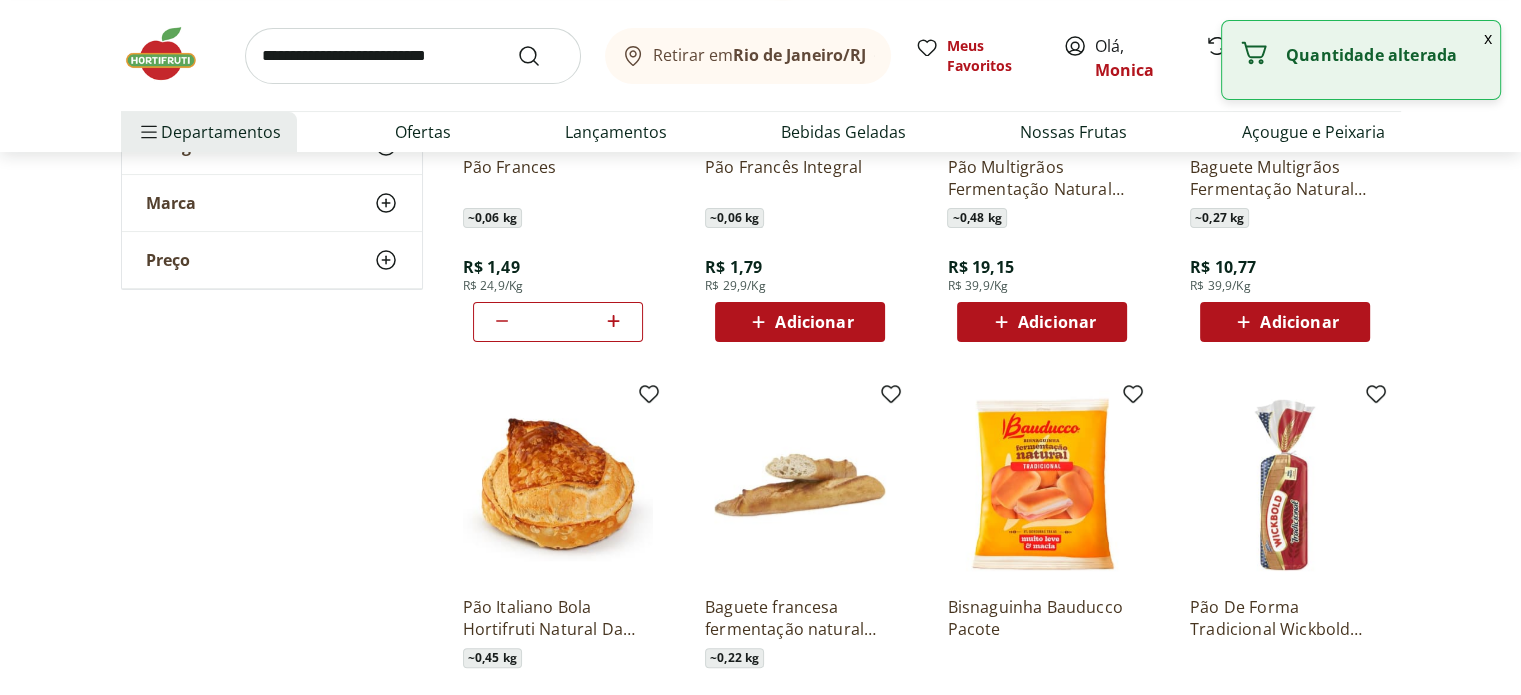 scroll, scrollTop: 600, scrollLeft: 0, axis: vertical 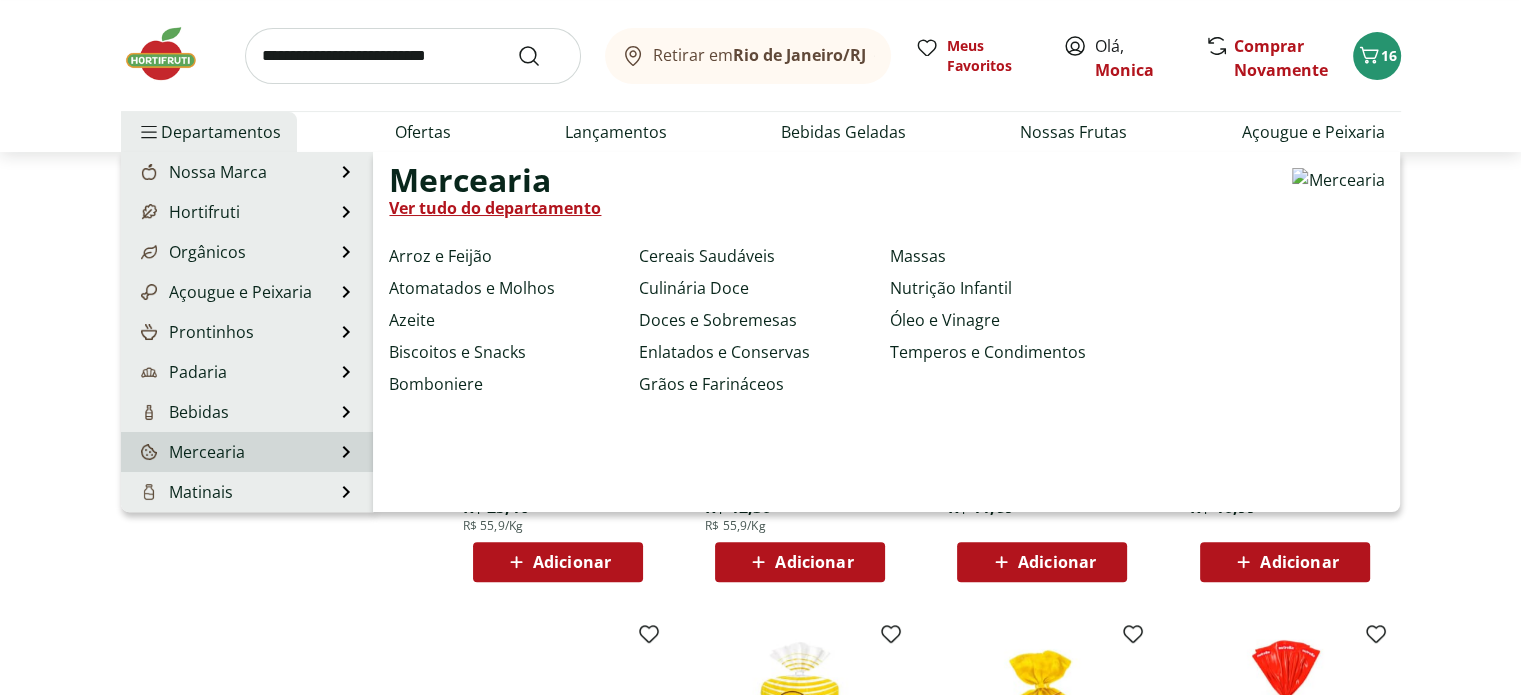 click on "Mercearia" at bounding box center [191, 452] 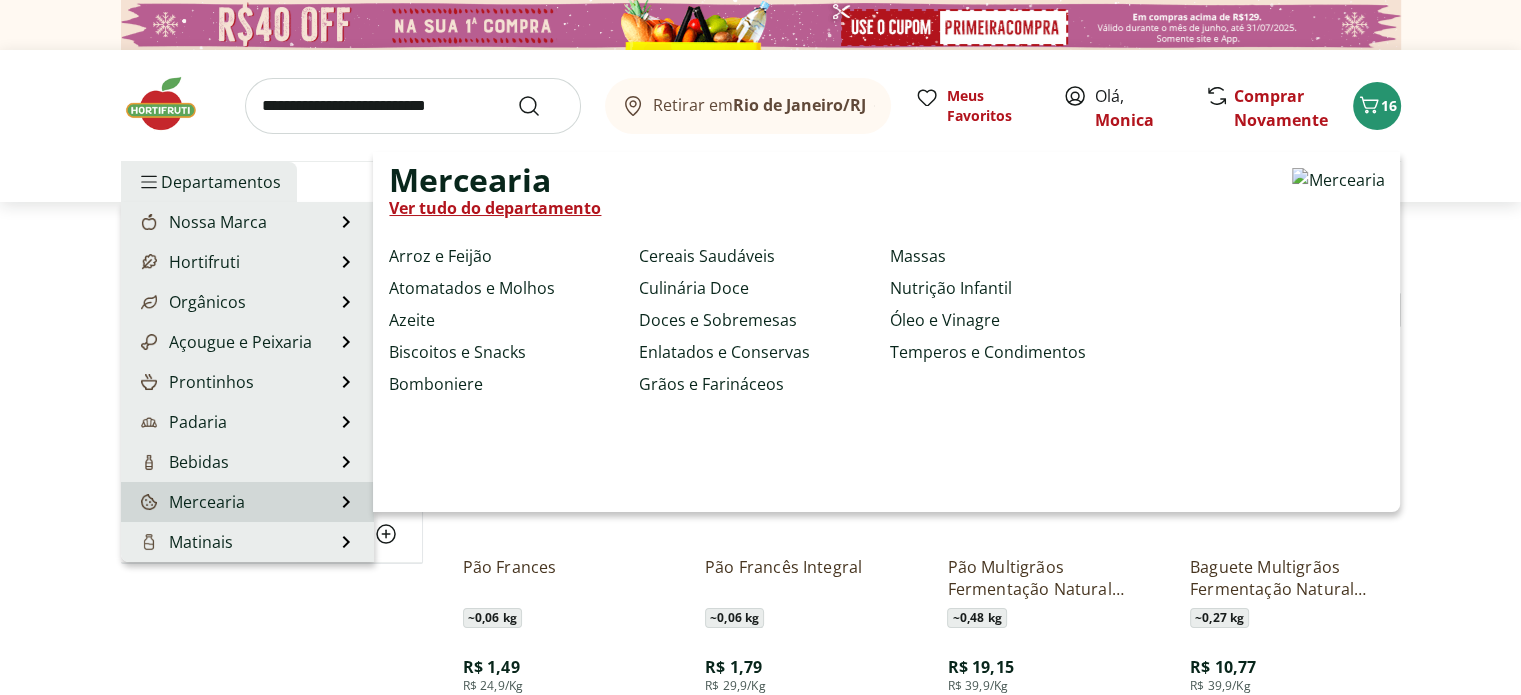 select on "**********" 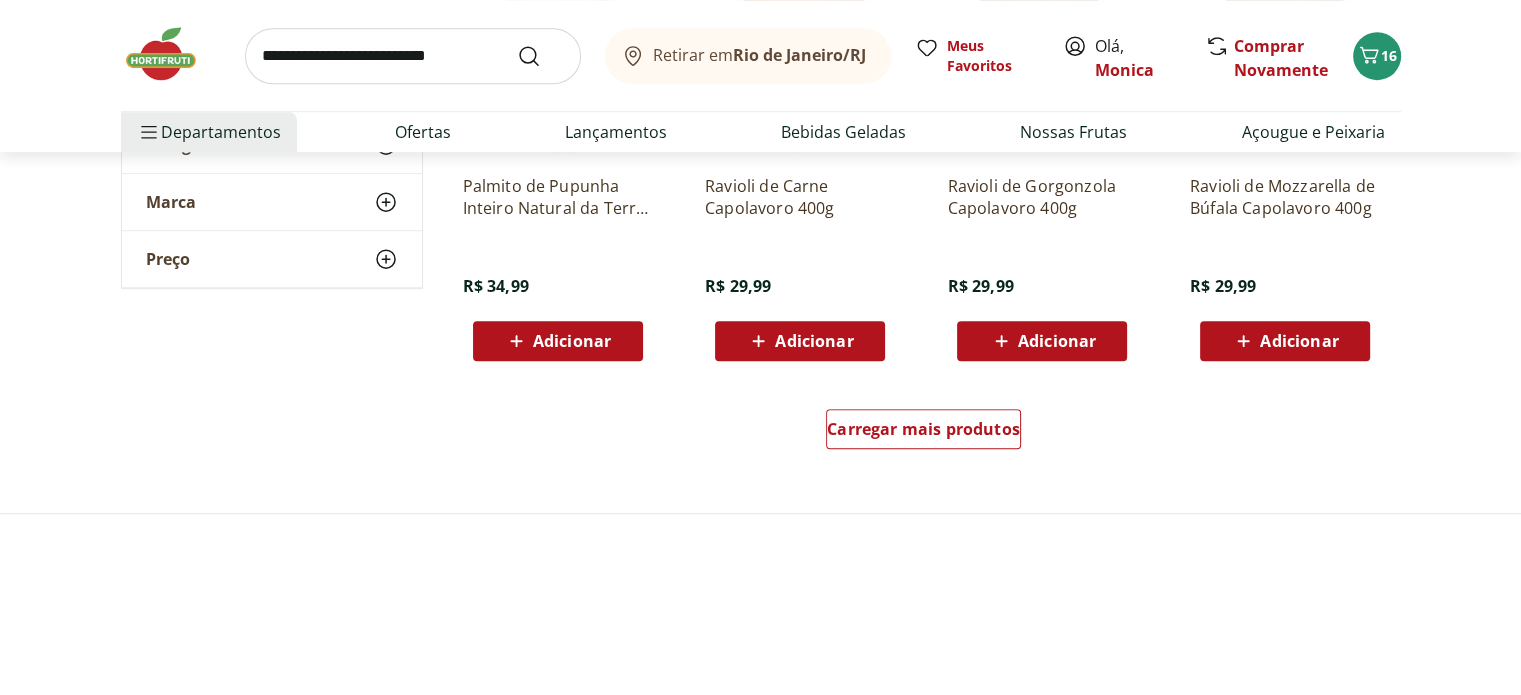 scroll, scrollTop: 1300, scrollLeft: 0, axis: vertical 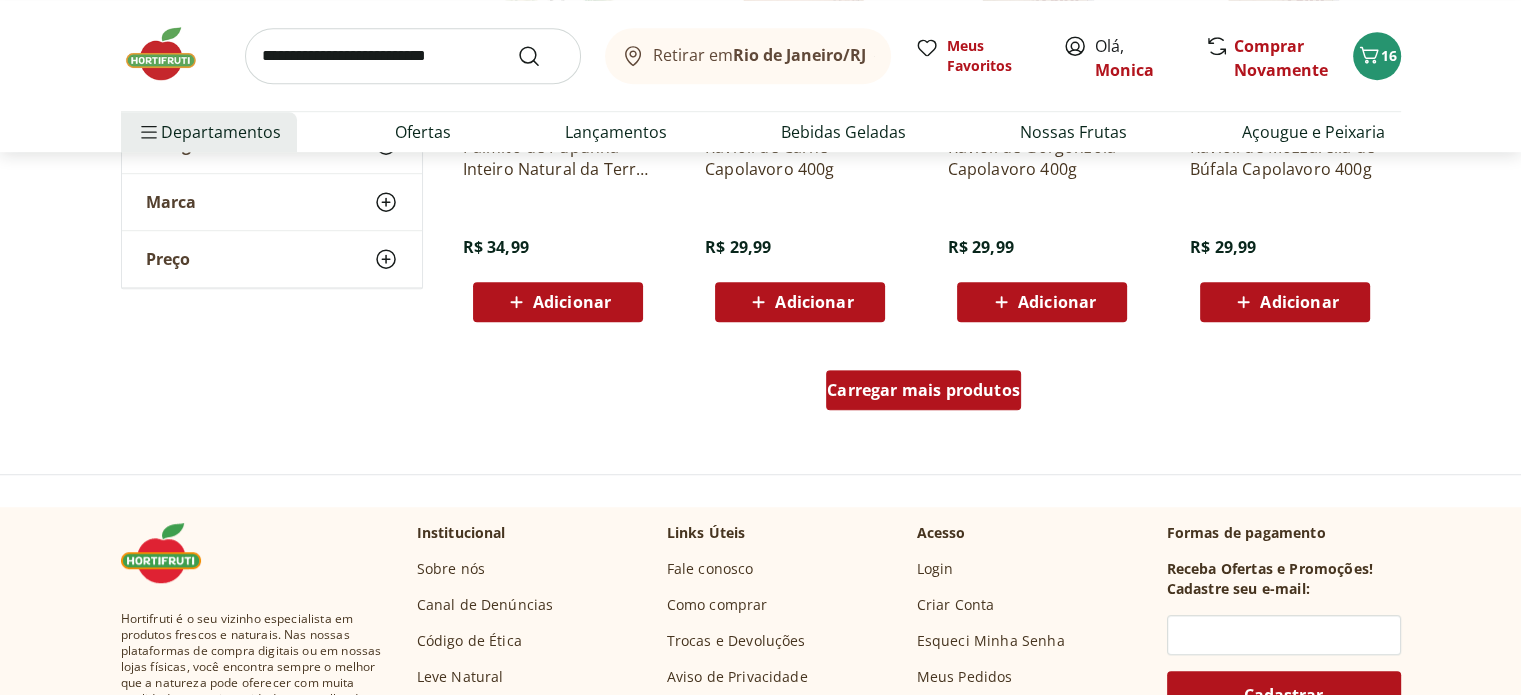 click on "Carregar mais produtos" at bounding box center [923, 390] 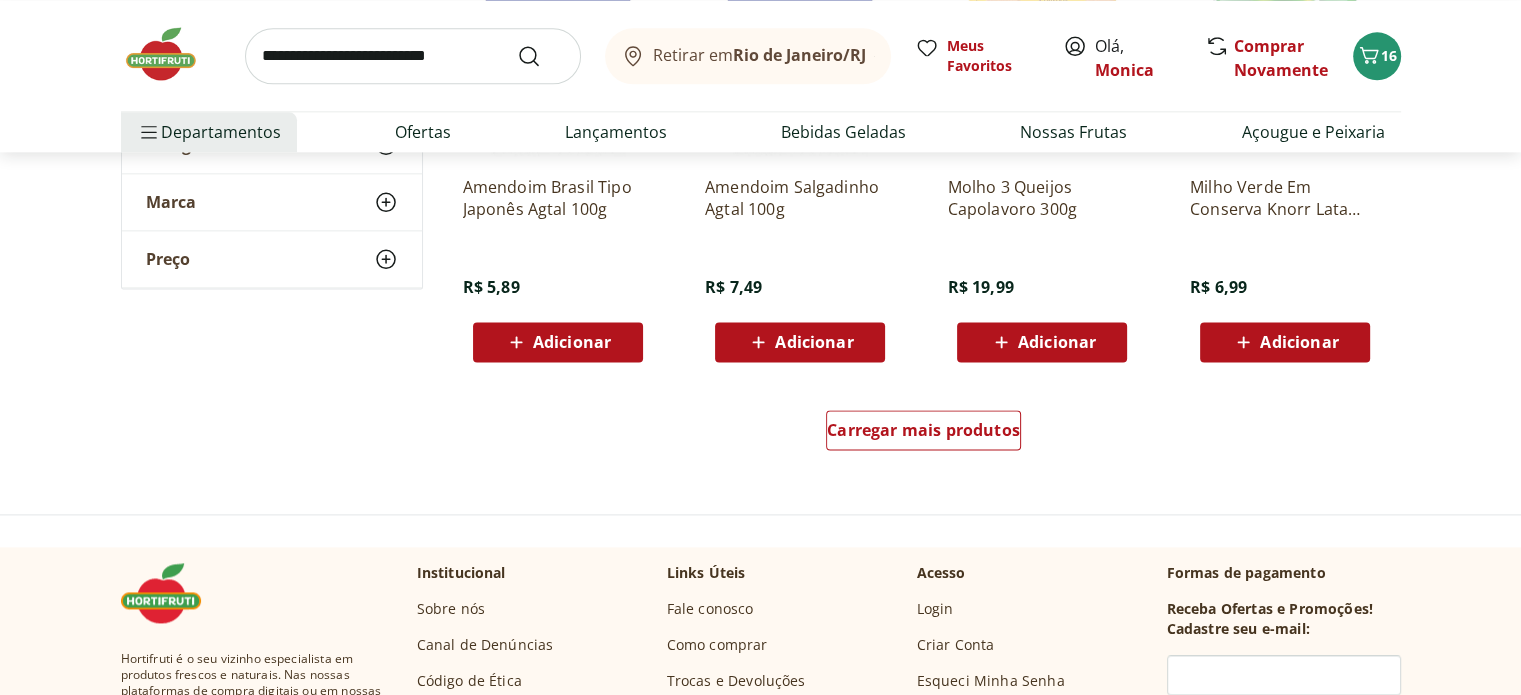 scroll, scrollTop: 2700, scrollLeft: 0, axis: vertical 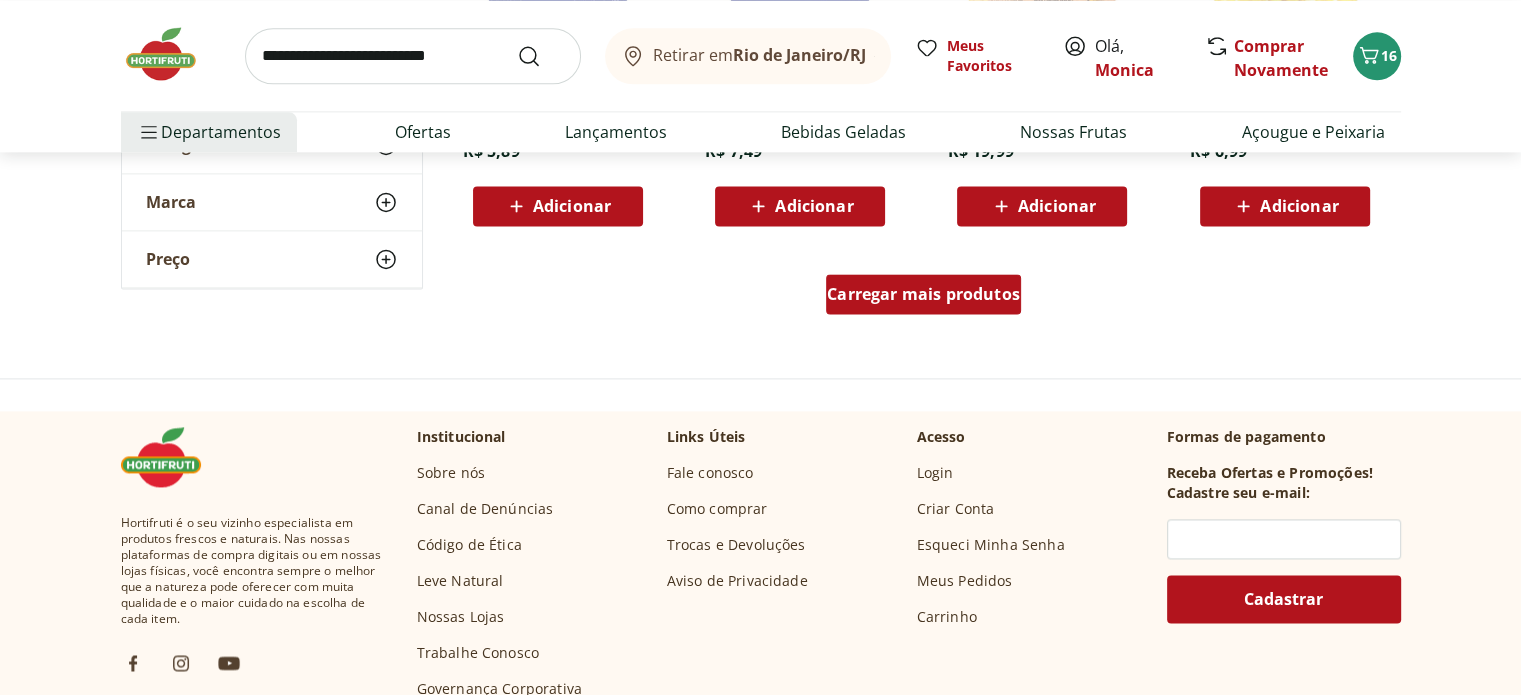 click on "Carregar mais produtos" at bounding box center [923, 294] 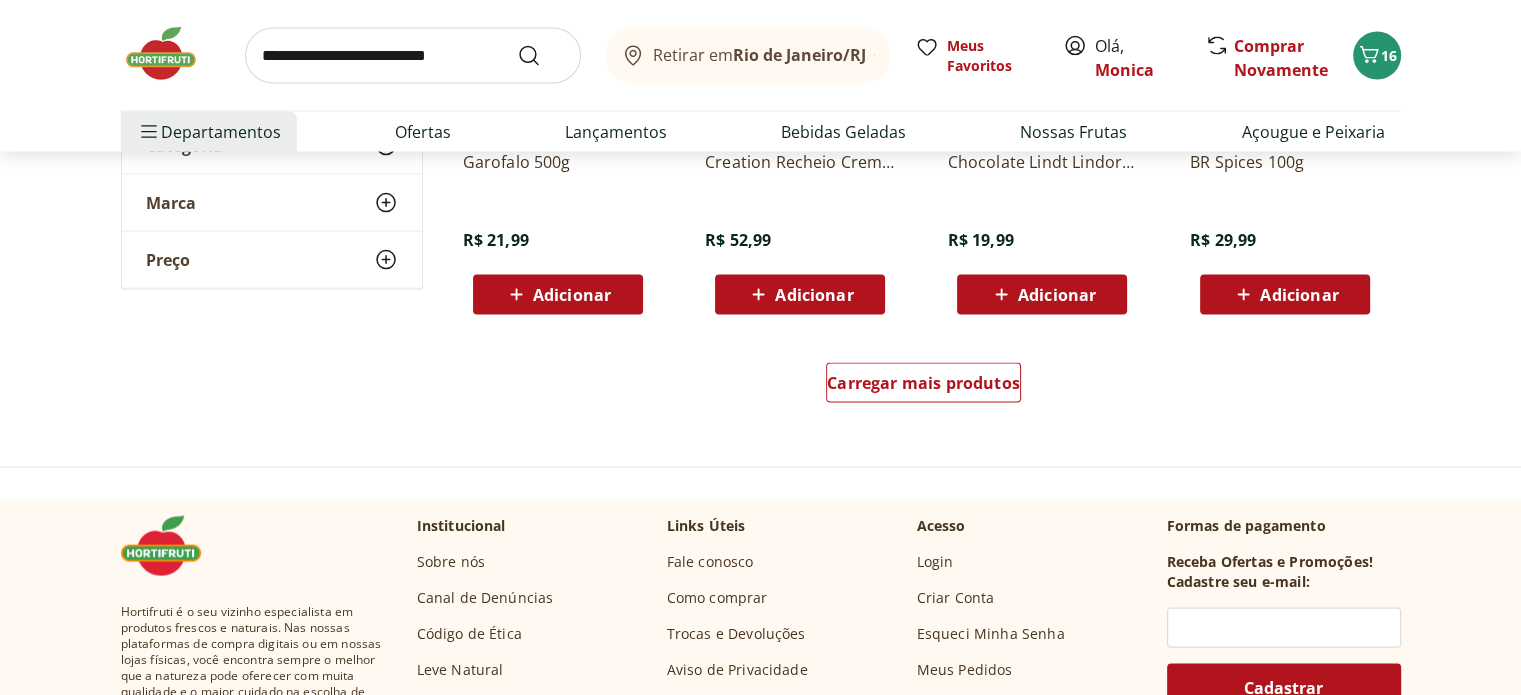 scroll, scrollTop: 4000, scrollLeft: 0, axis: vertical 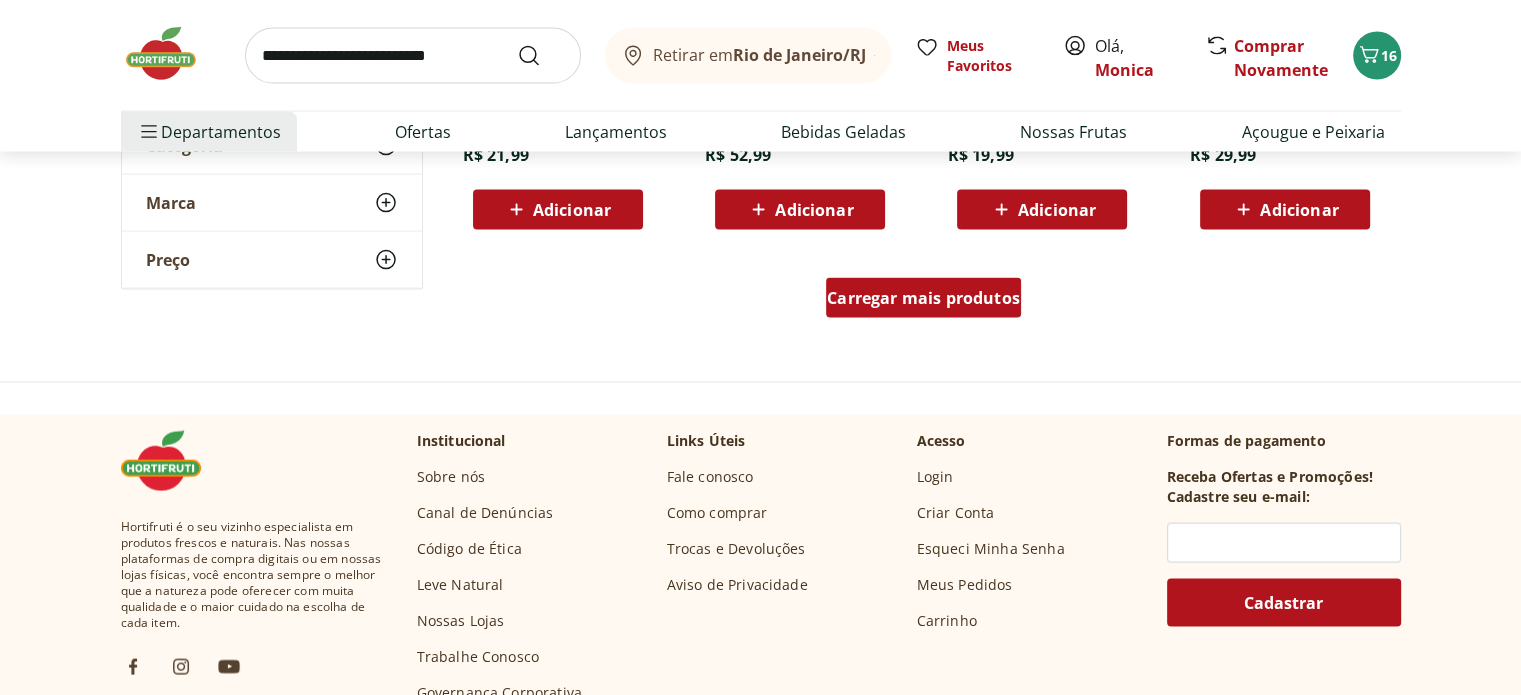 click on "Carregar mais produtos" at bounding box center [923, 298] 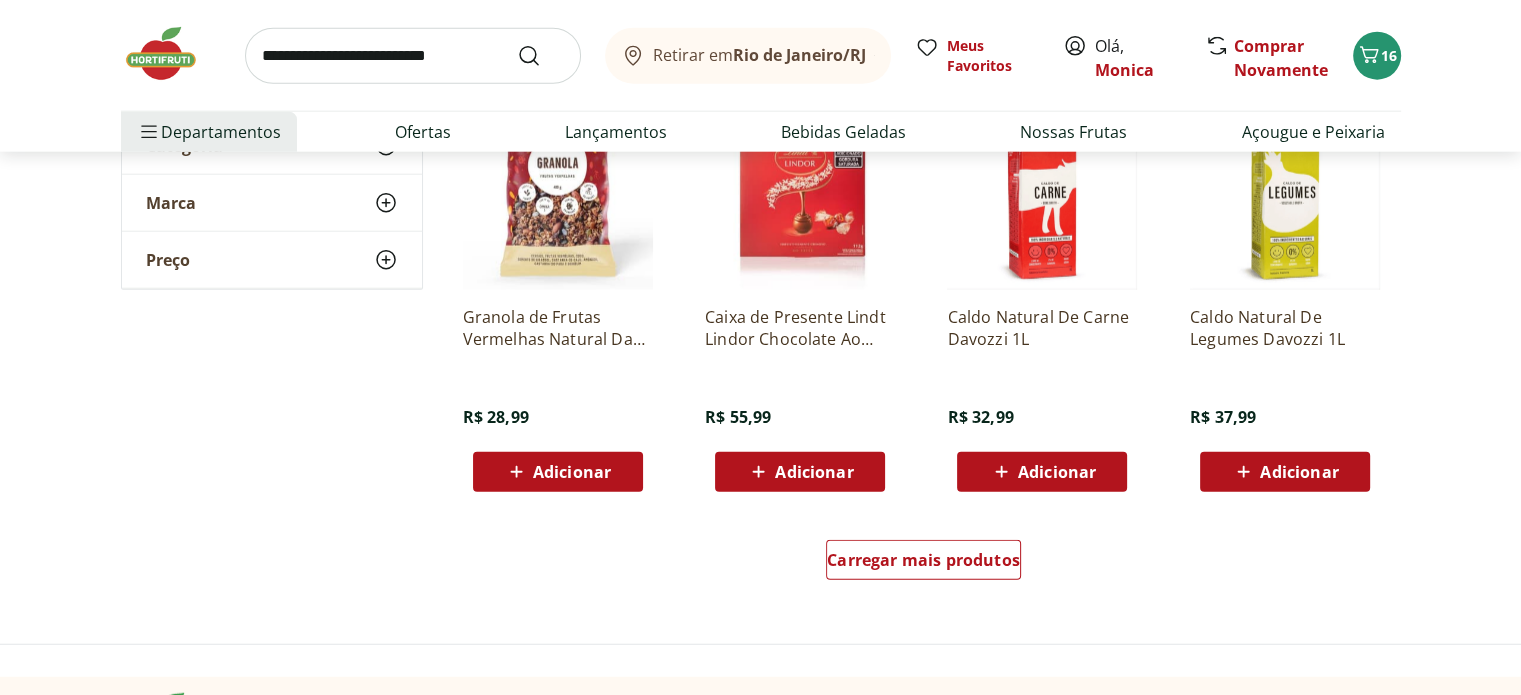 scroll, scrollTop: 5100, scrollLeft: 0, axis: vertical 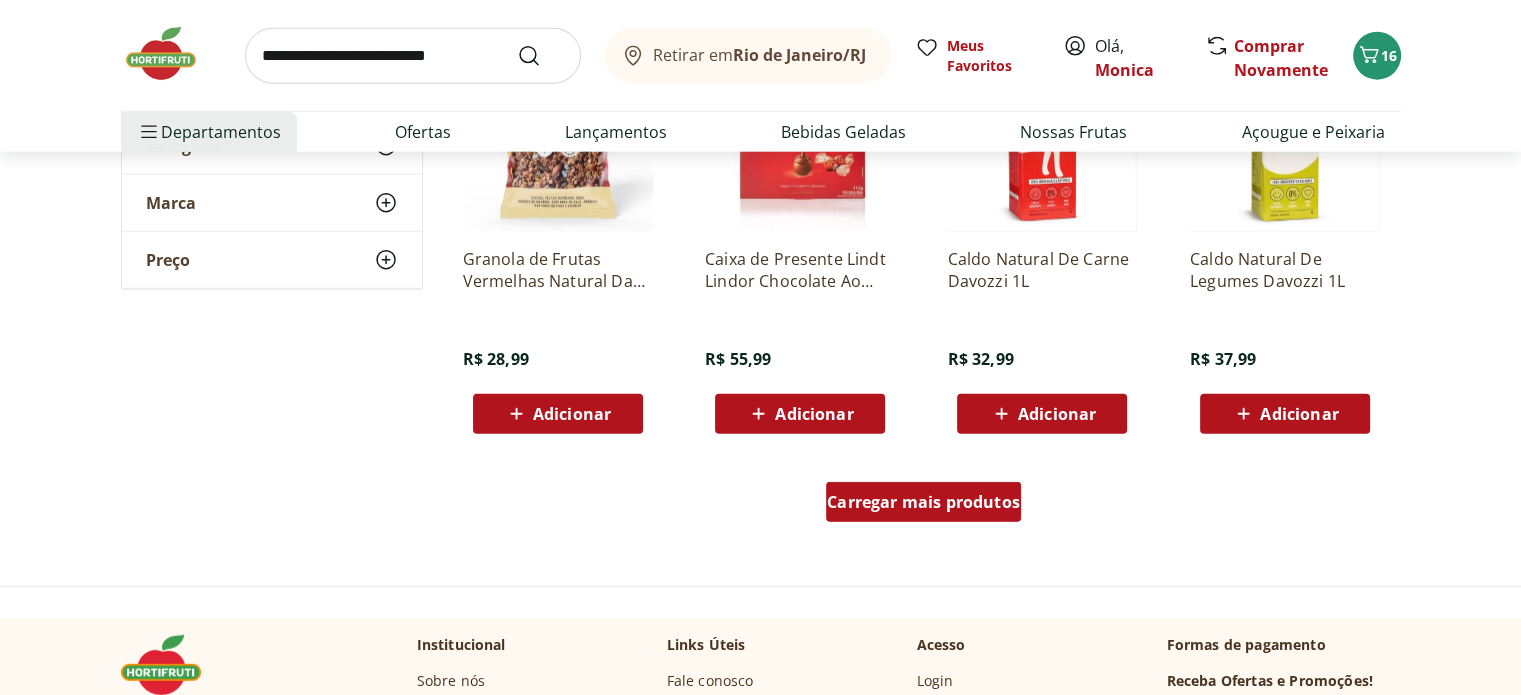 click on "Carregar mais produtos" at bounding box center (923, 502) 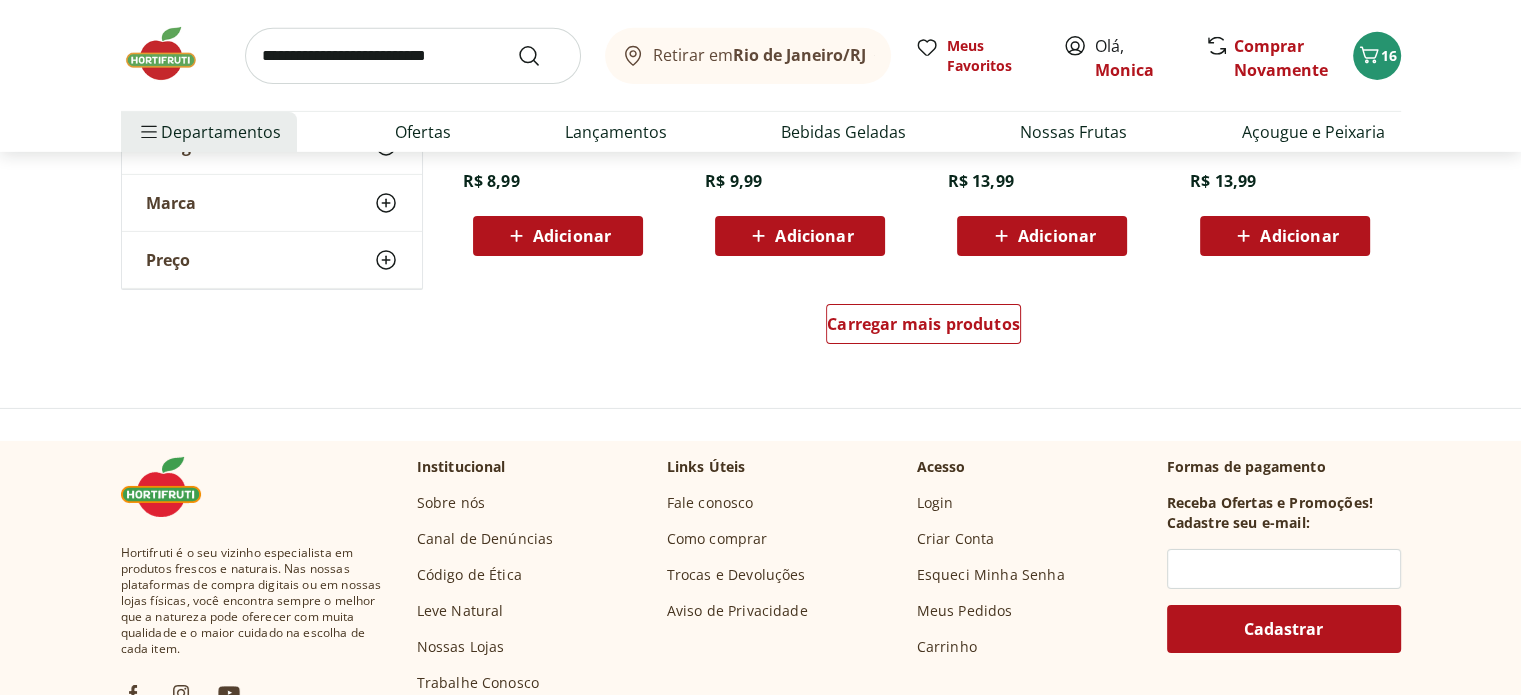 scroll, scrollTop: 6600, scrollLeft: 0, axis: vertical 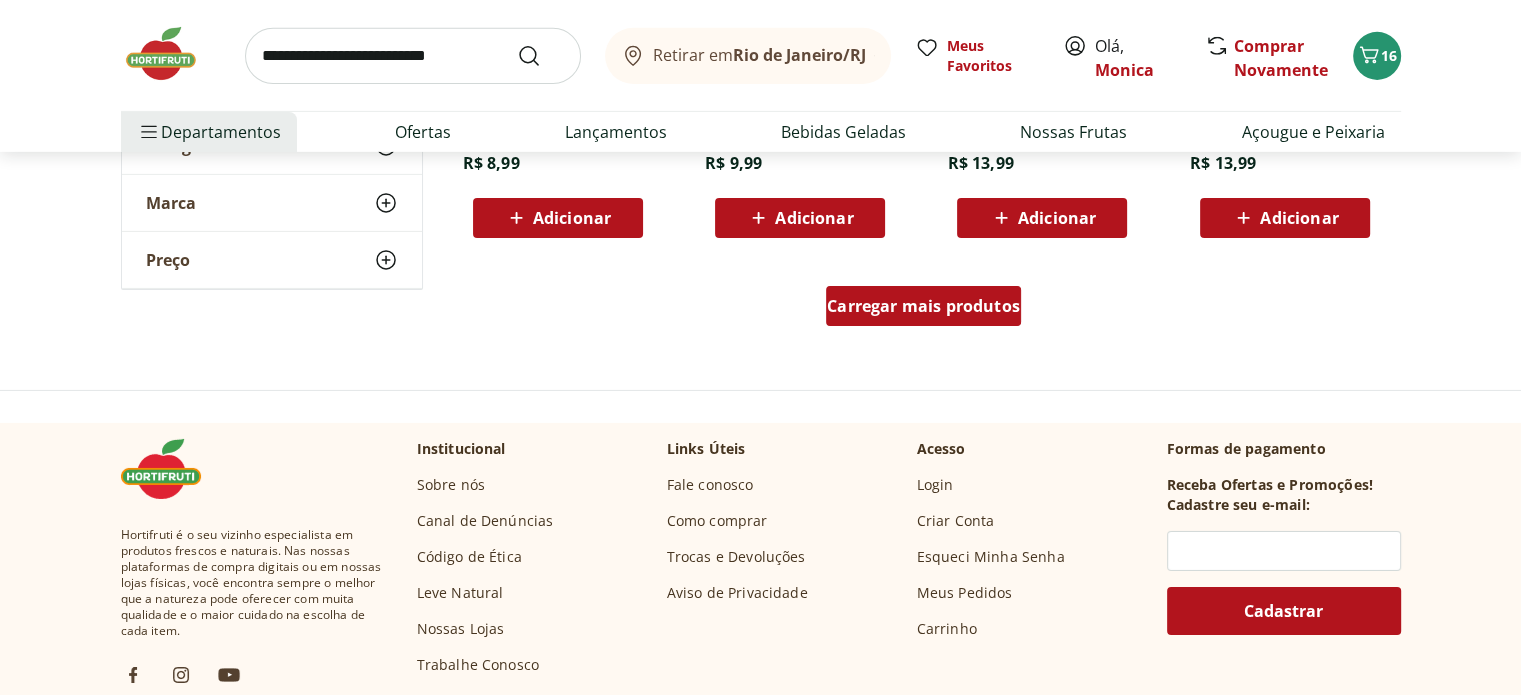click on "Carregar mais produtos" at bounding box center (923, 306) 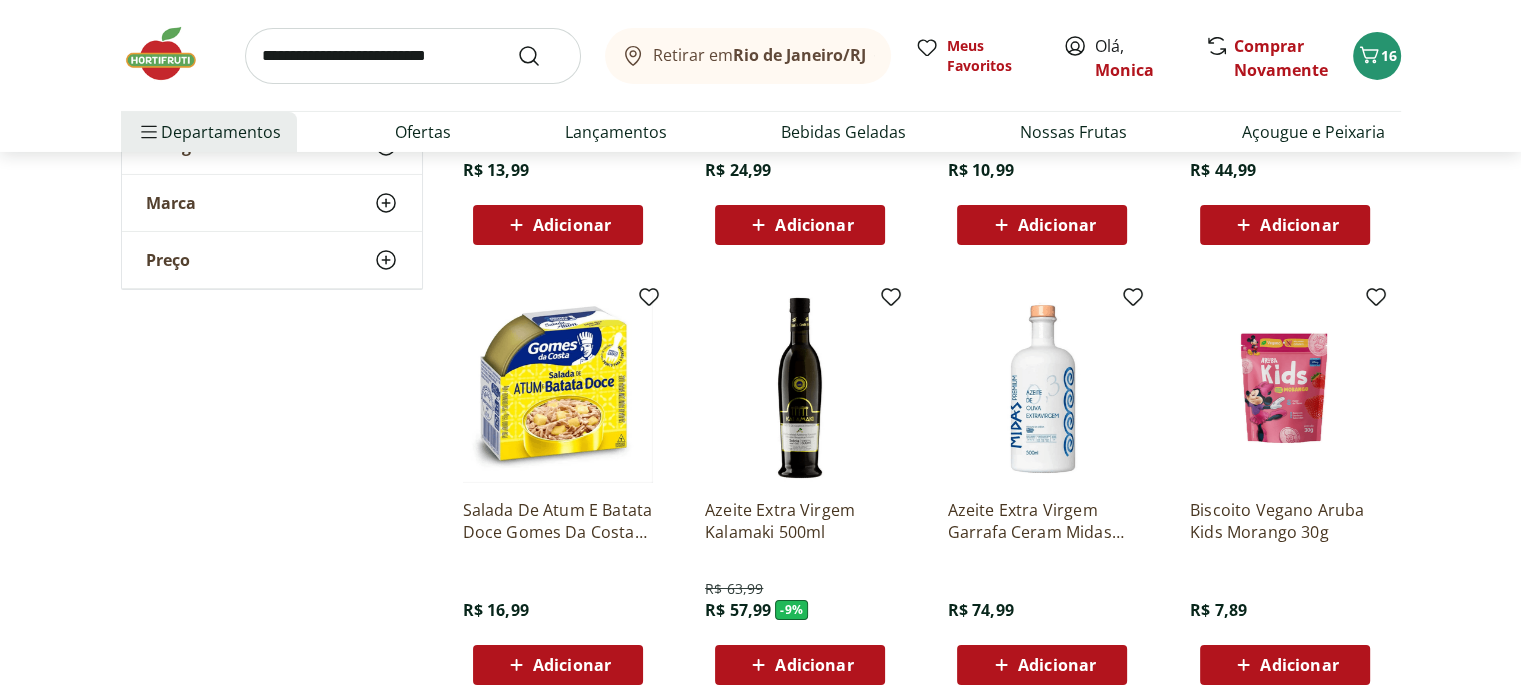 scroll, scrollTop: 7100, scrollLeft: 0, axis: vertical 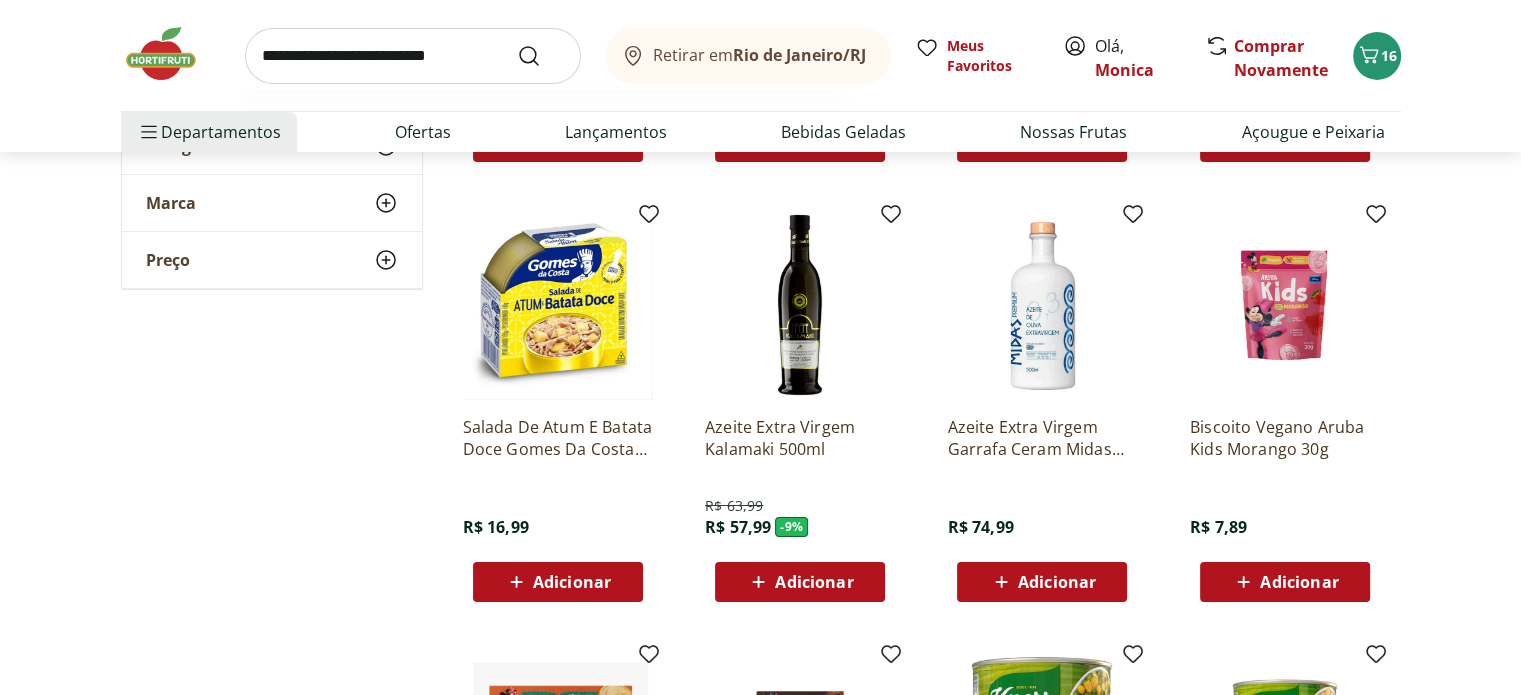 click at bounding box center [413, 56] 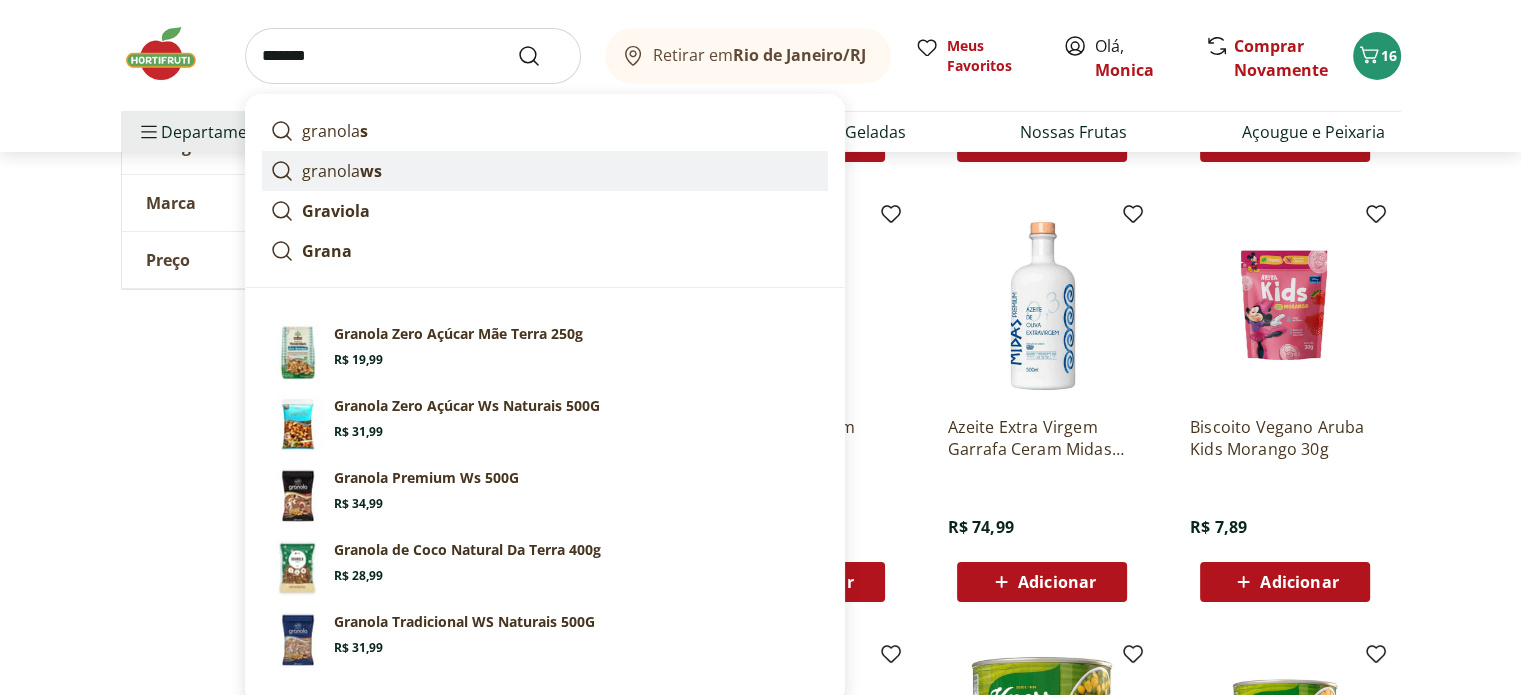 click on "granola  ws" at bounding box center [545, 171] 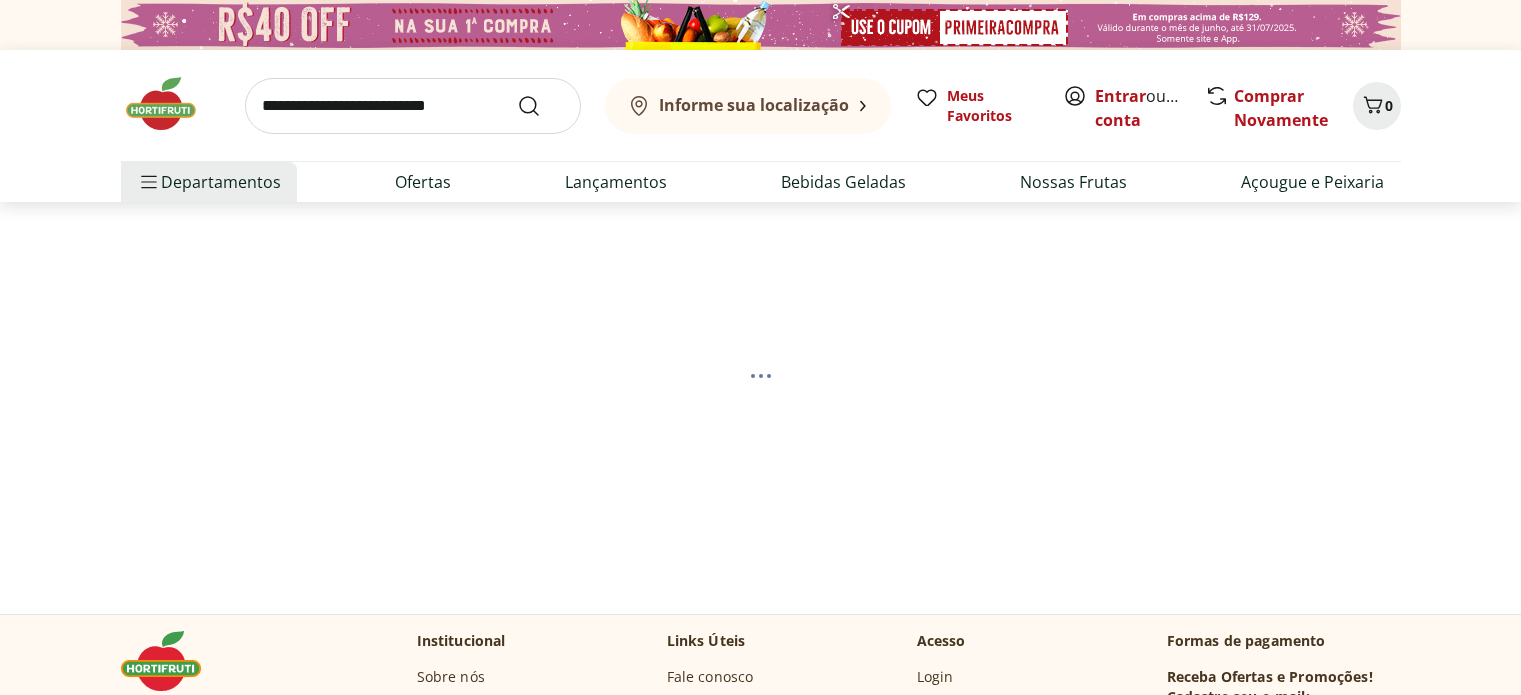 scroll, scrollTop: 0, scrollLeft: 0, axis: both 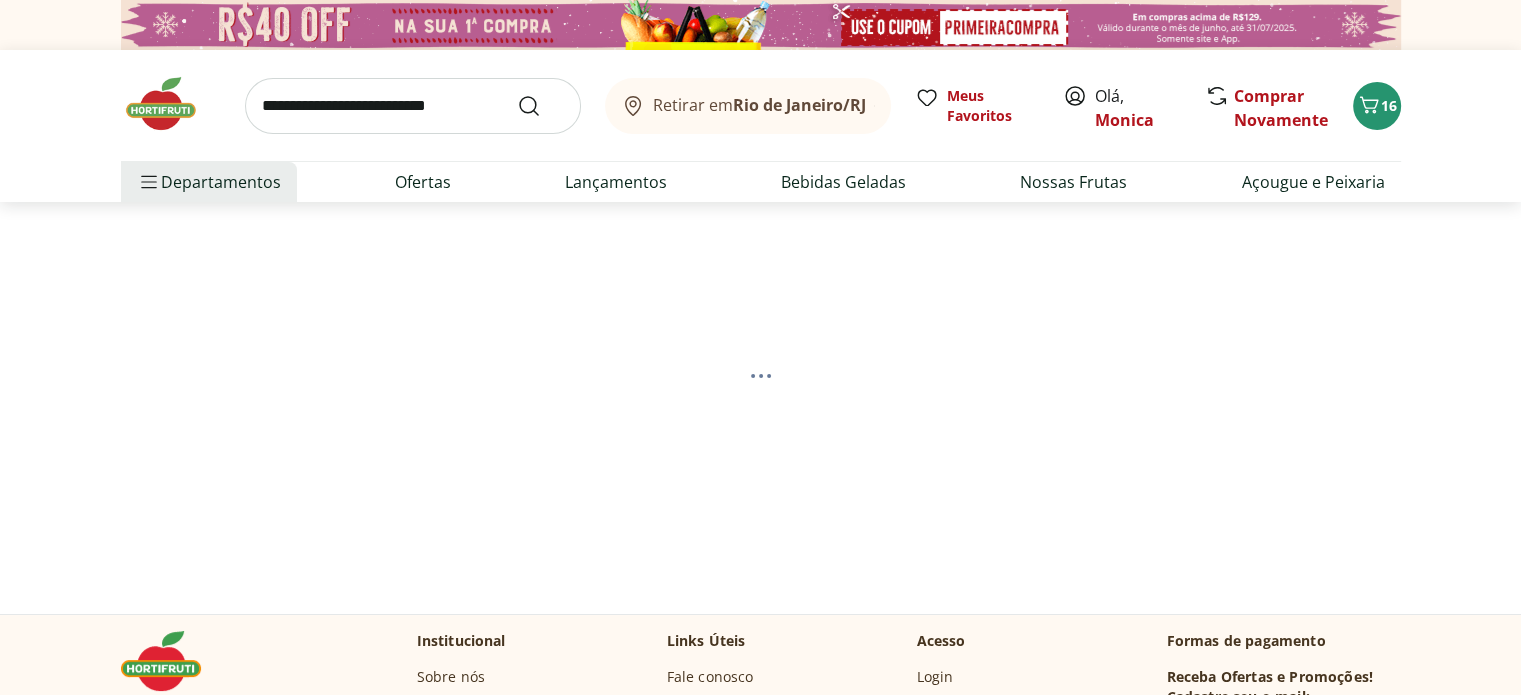 select on "**********" 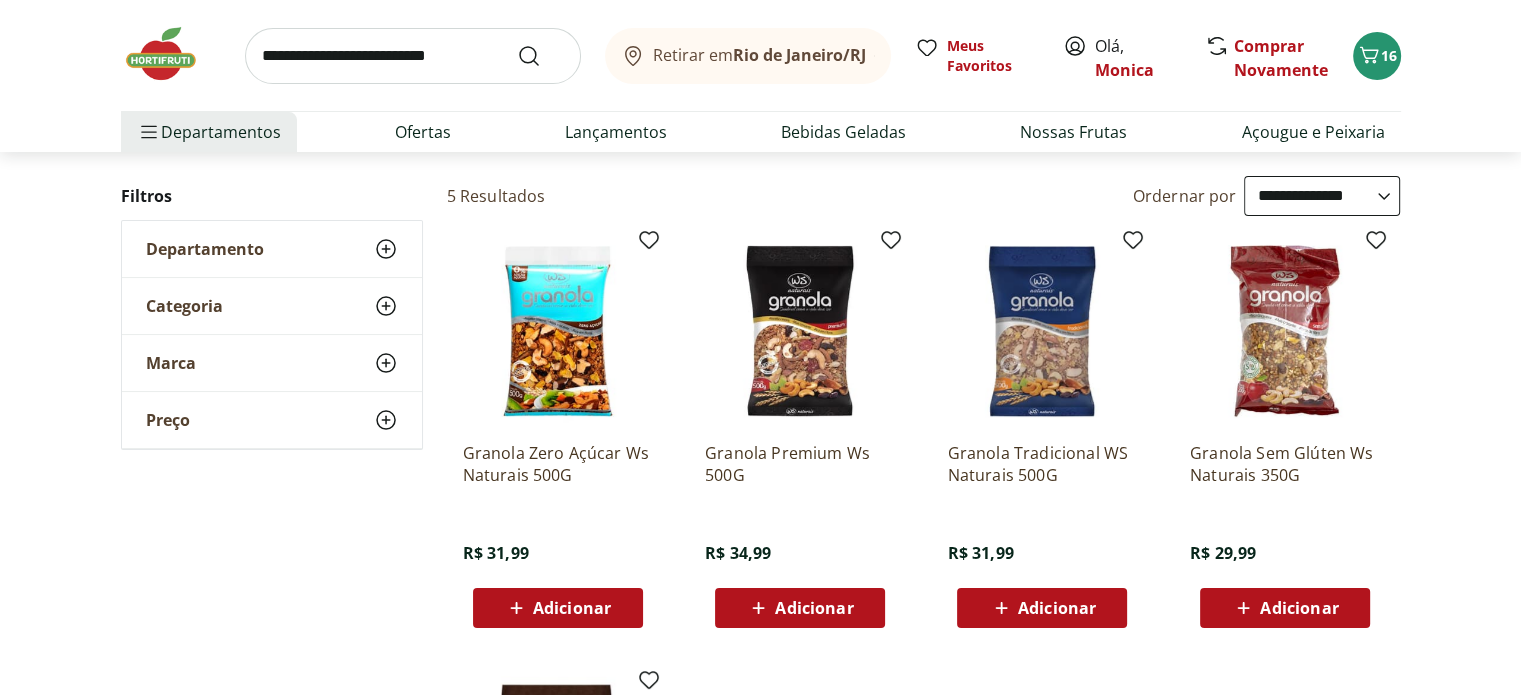 scroll, scrollTop: 200, scrollLeft: 0, axis: vertical 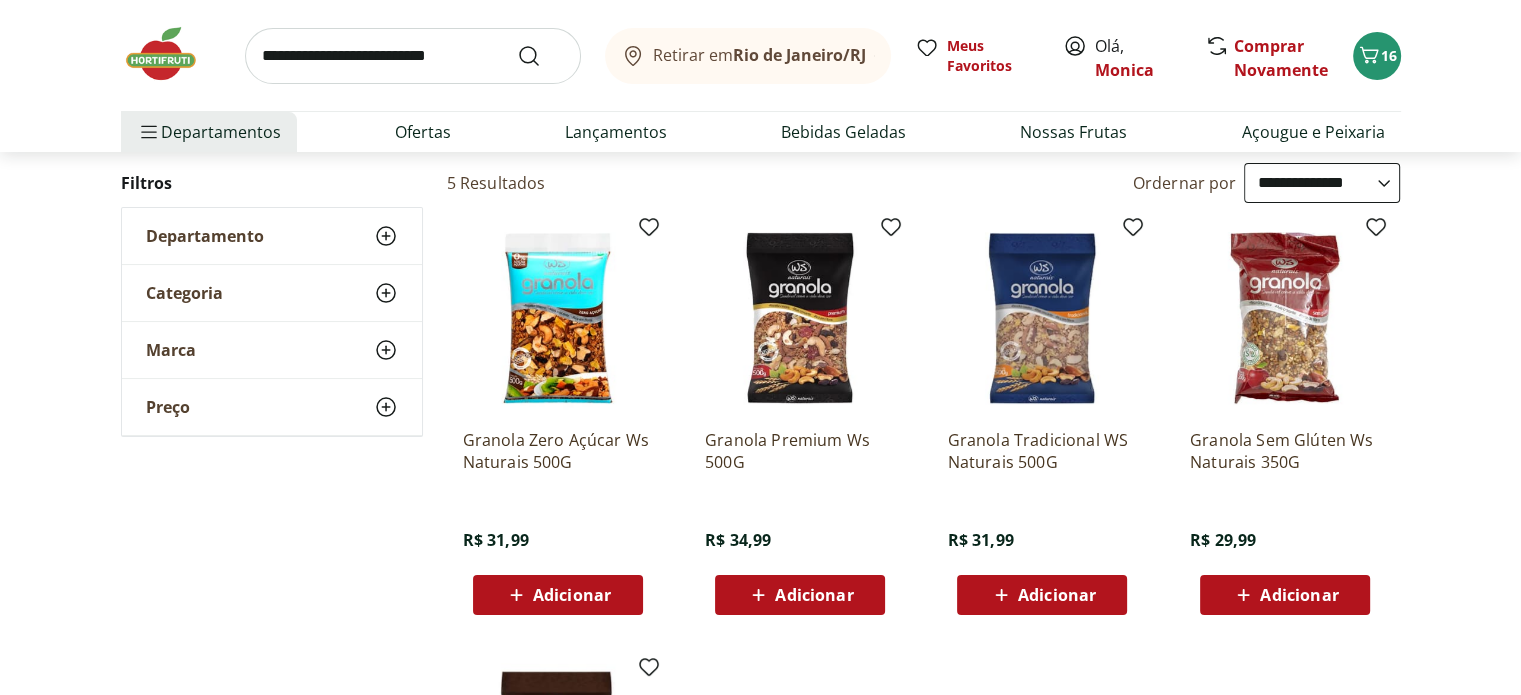 click on "Adicionar" at bounding box center (814, 595) 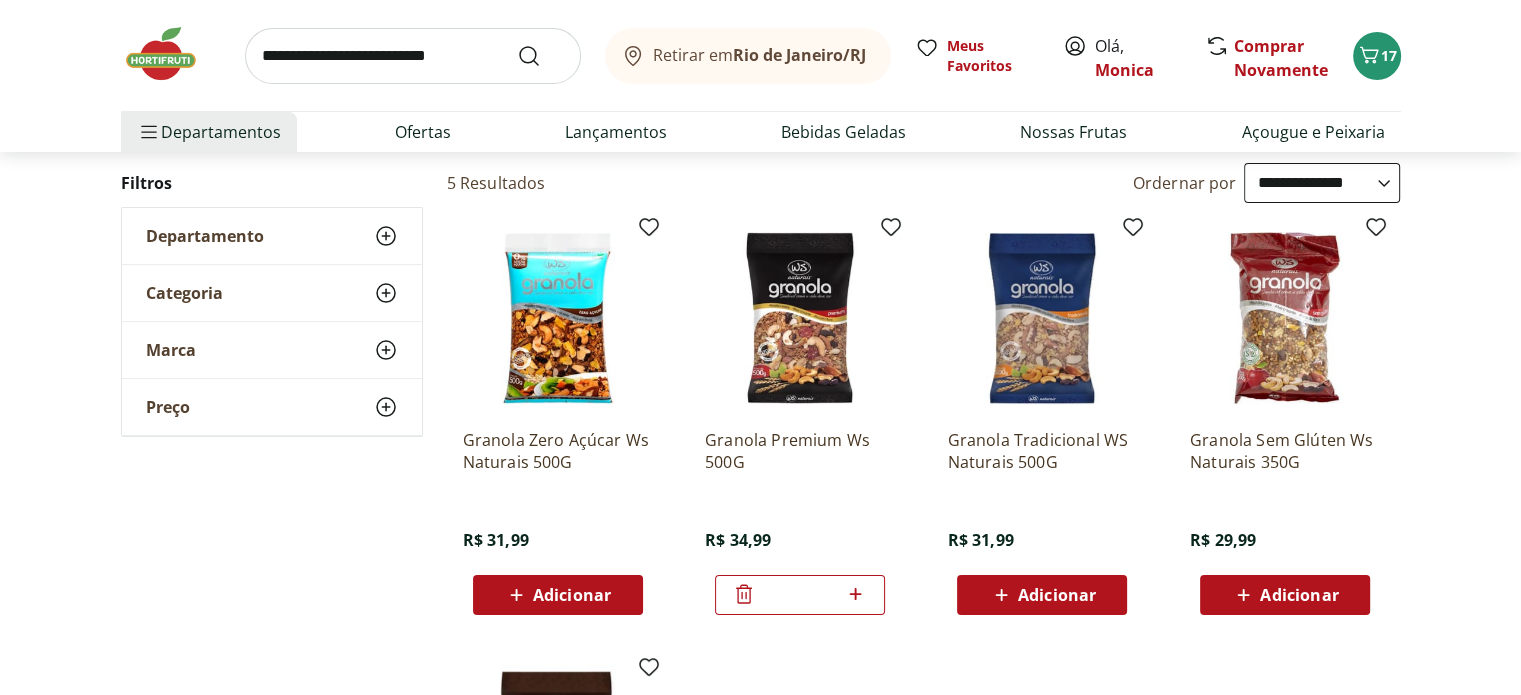 click at bounding box center (413, 56) 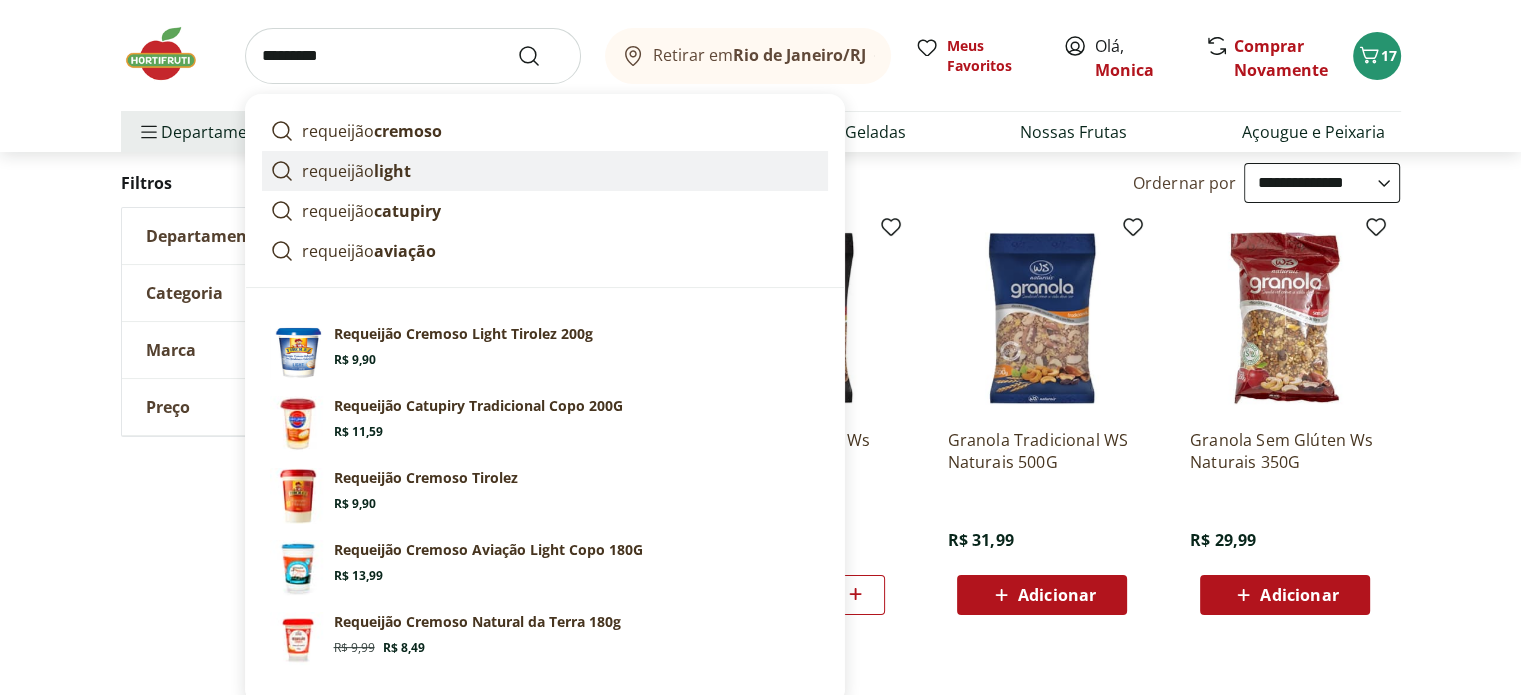 click on "requeijão  light" at bounding box center (356, 171) 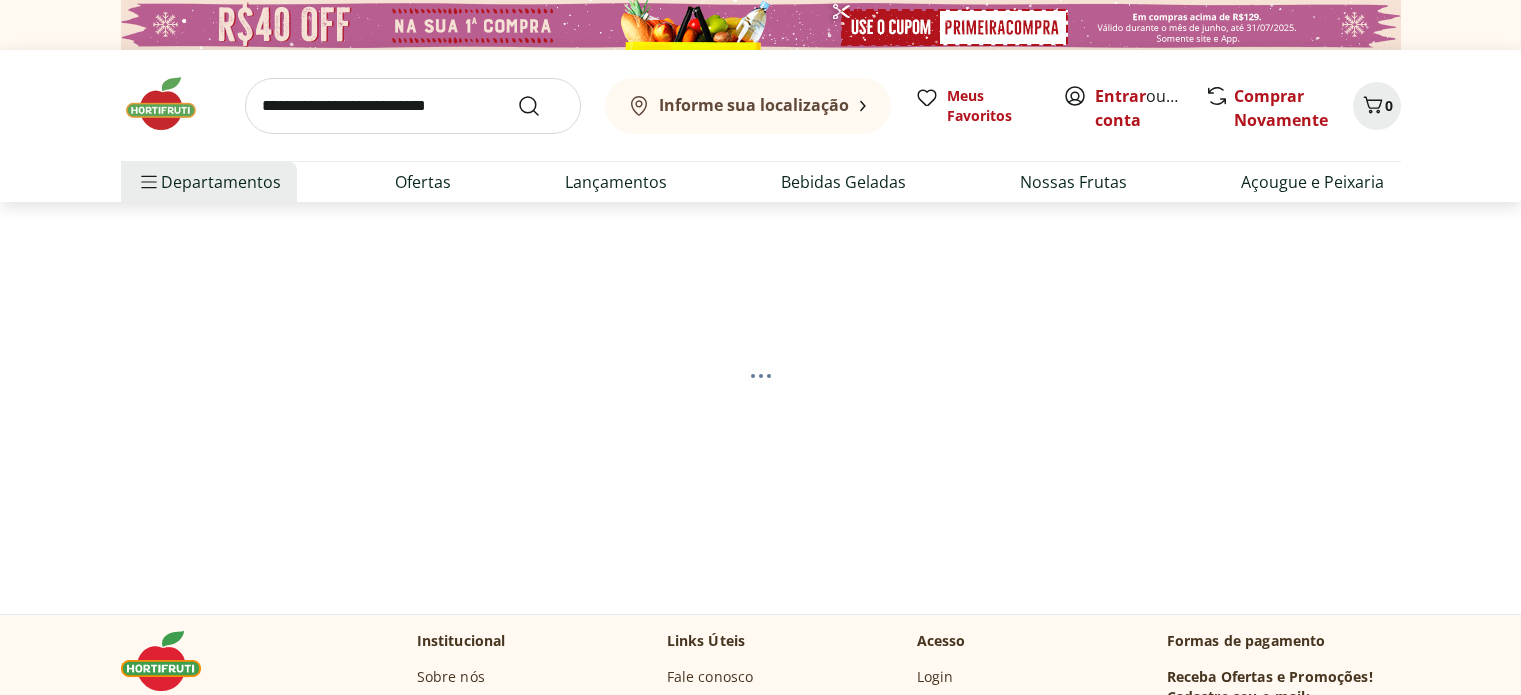 scroll, scrollTop: 0, scrollLeft: 0, axis: both 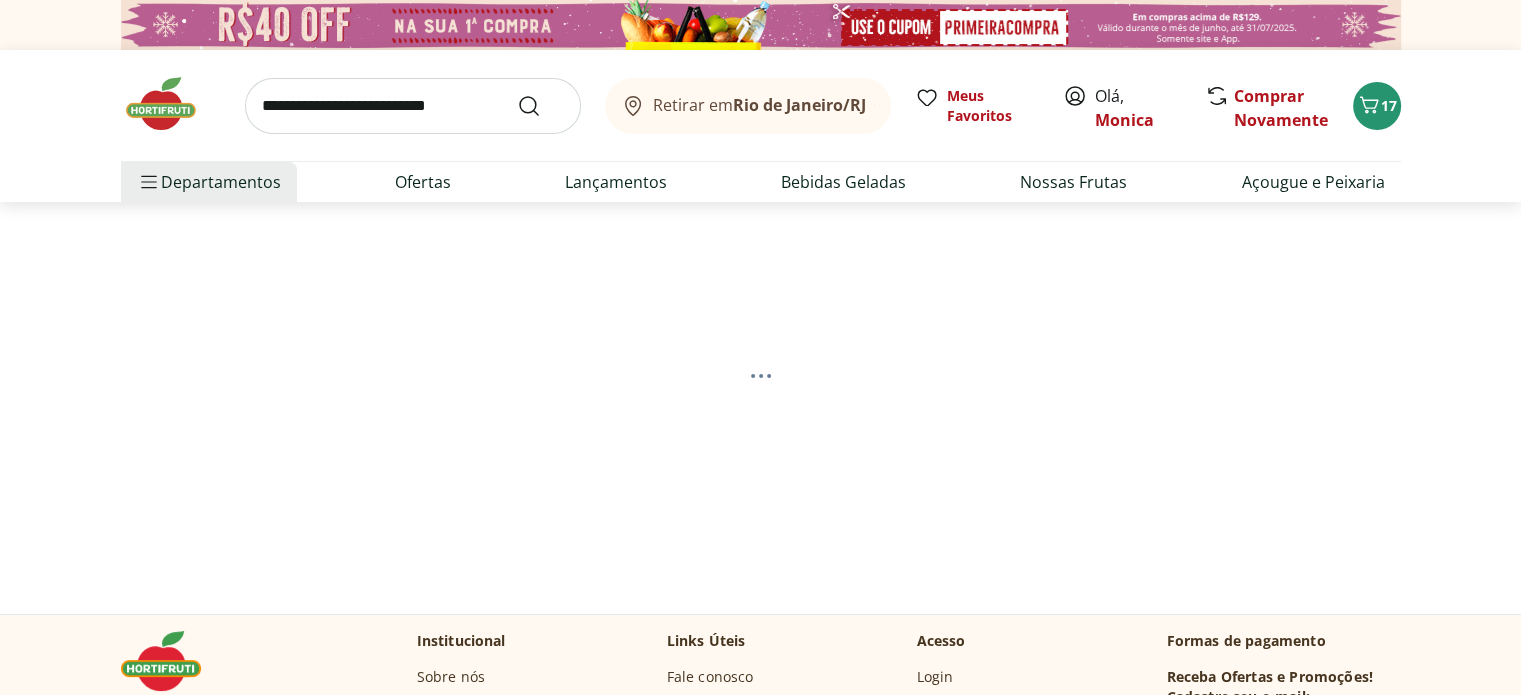 select on "**********" 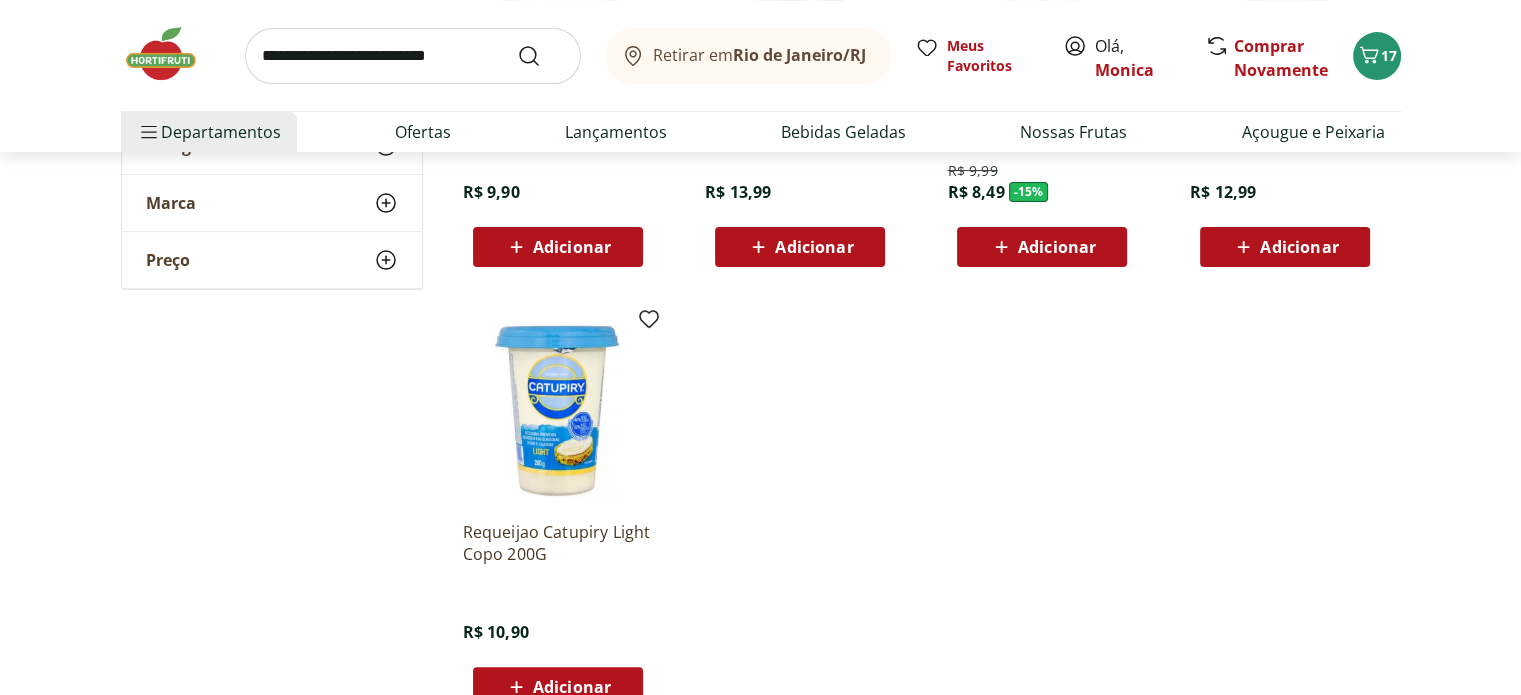scroll, scrollTop: 600, scrollLeft: 0, axis: vertical 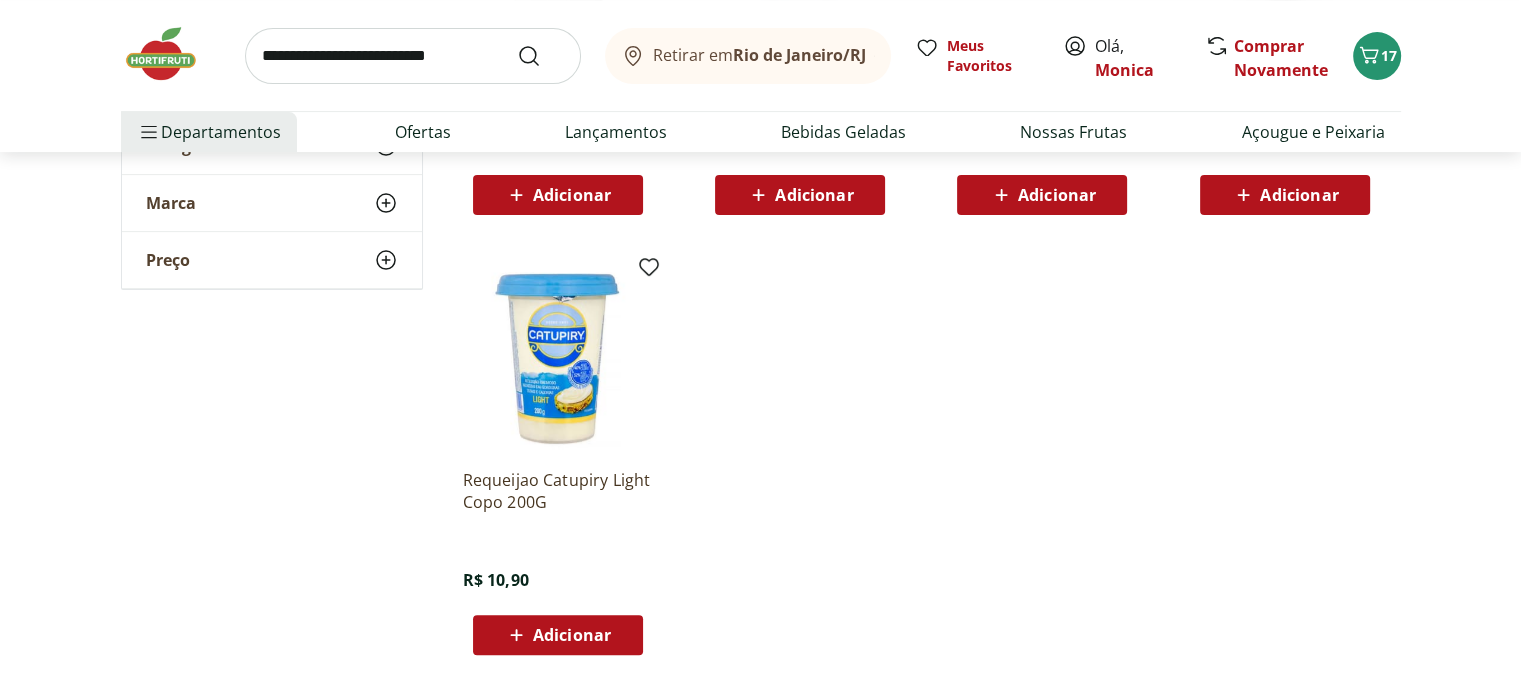 click on "Adicionar" at bounding box center [558, 635] 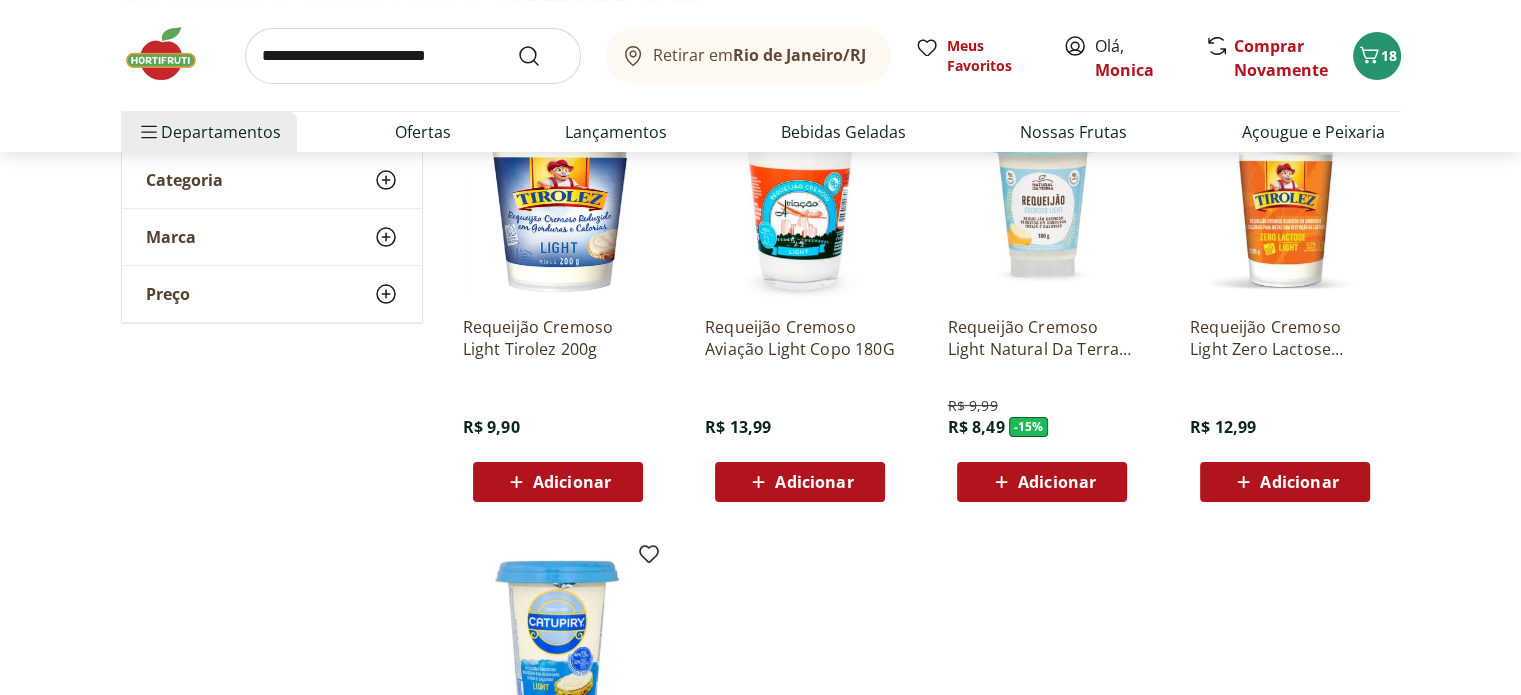 scroll, scrollTop: 300, scrollLeft: 0, axis: vertical 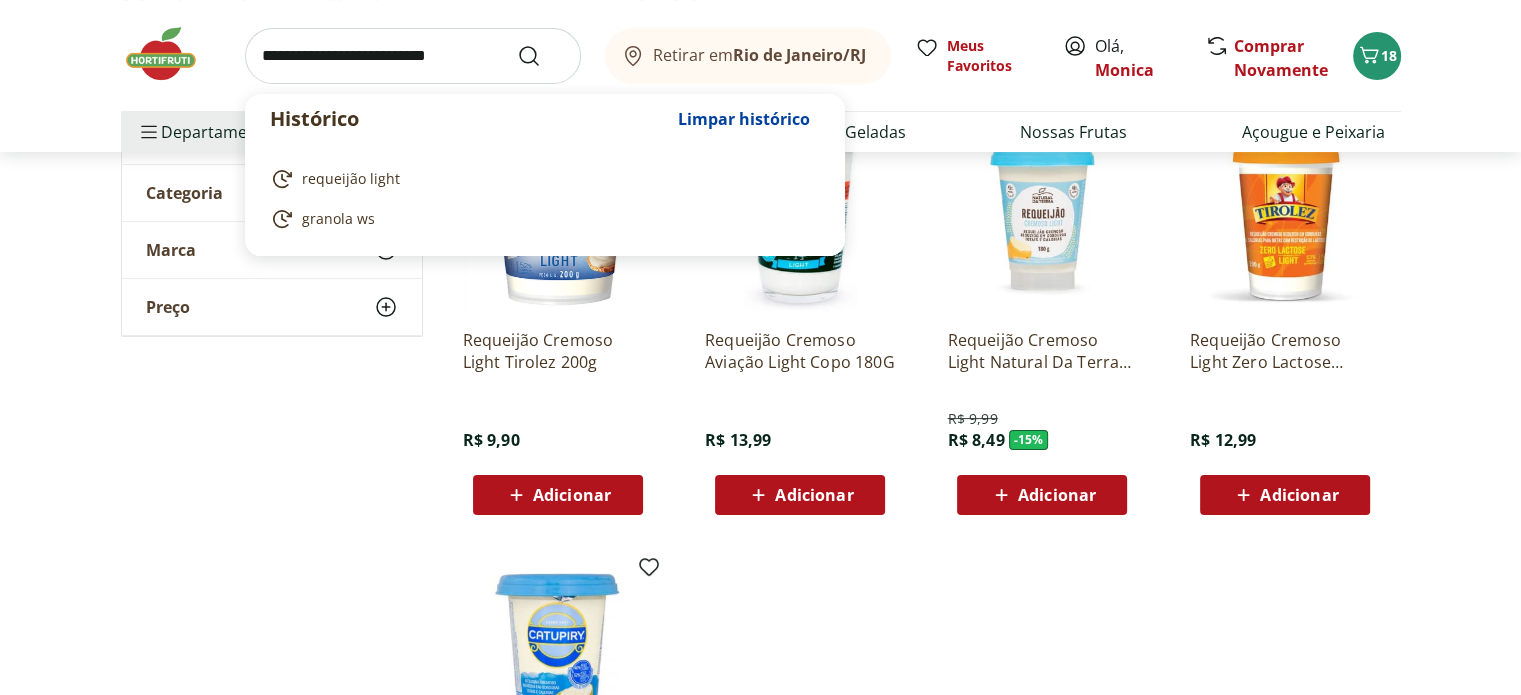 click at bounding box center (413, 56) 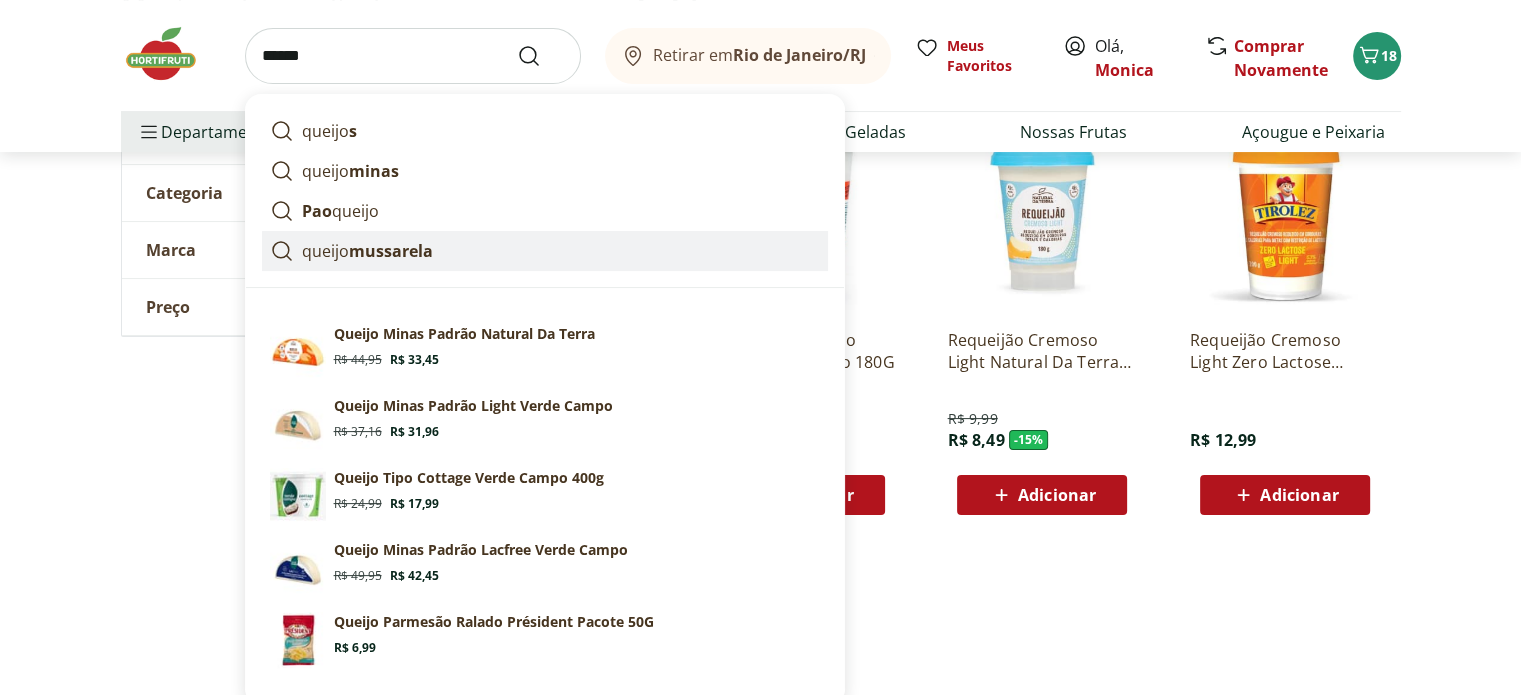 click on "mussarela" at bounding box center [391, 251] 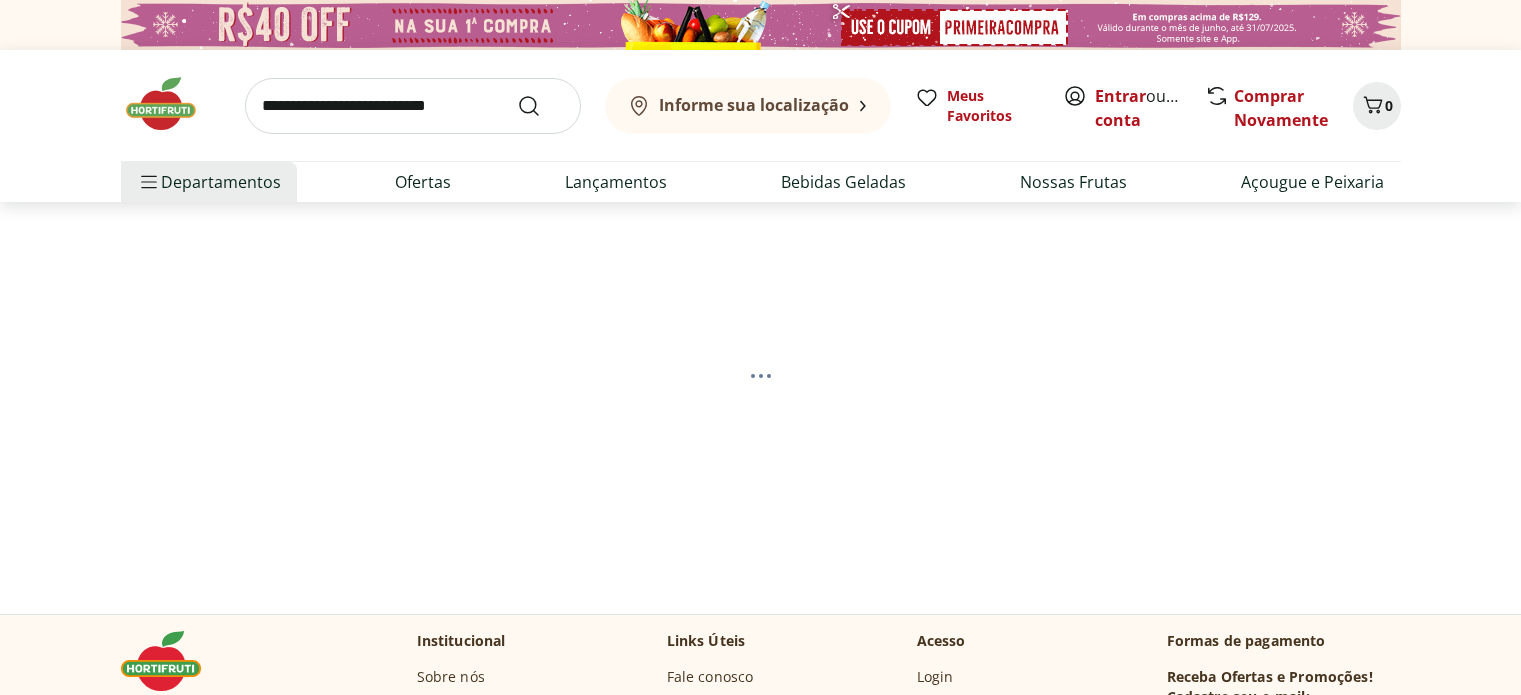 scroll, scrollTop: 0, scrollLeft: 0, axis: both 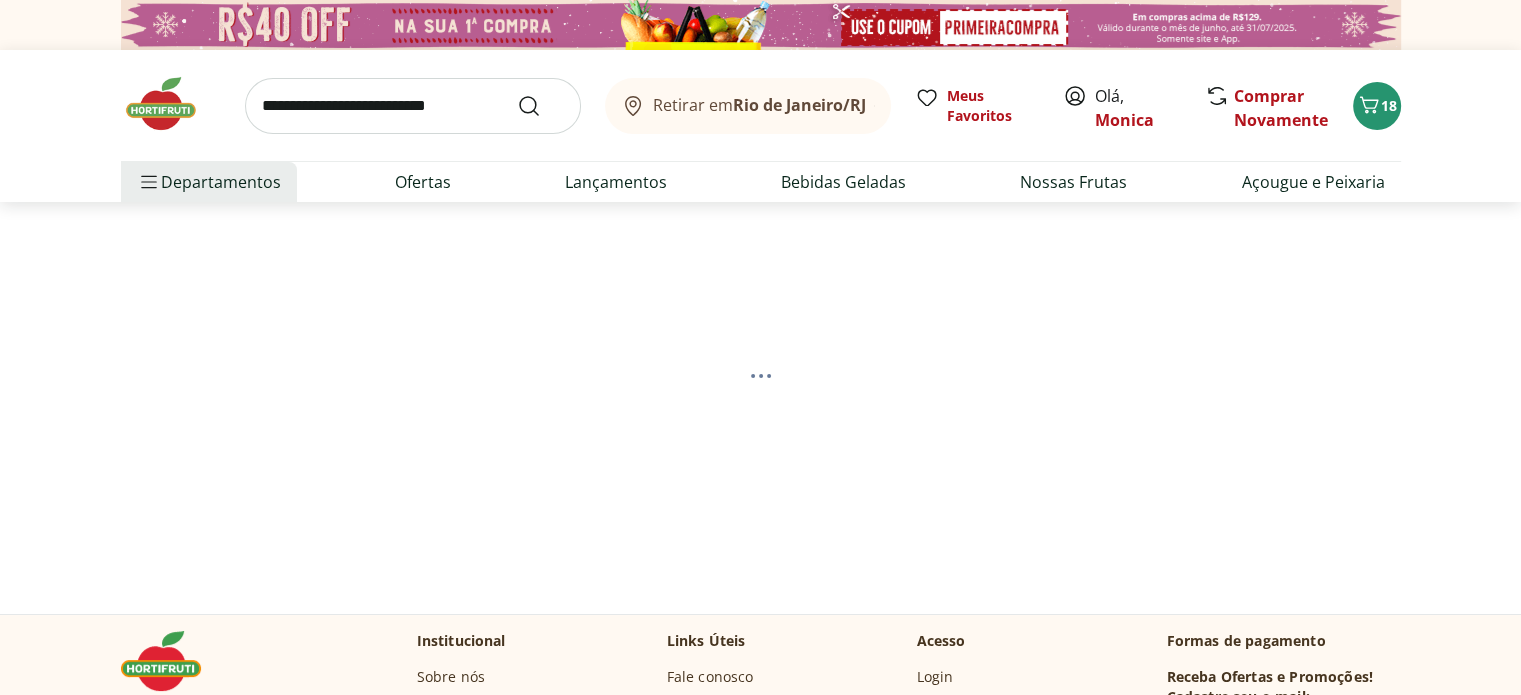 select on "**********" 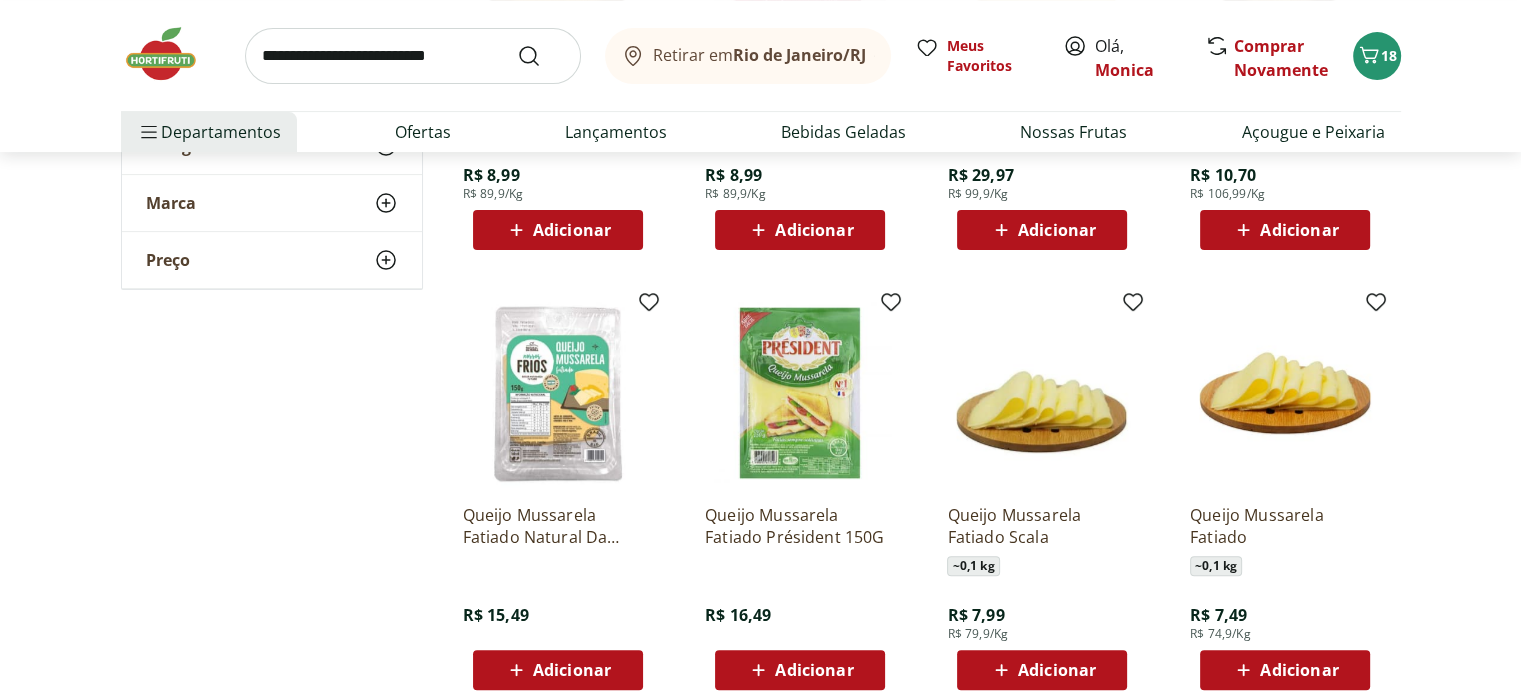 scroll, scrollTop: 600, scrollLeft: 0, axis: vertical 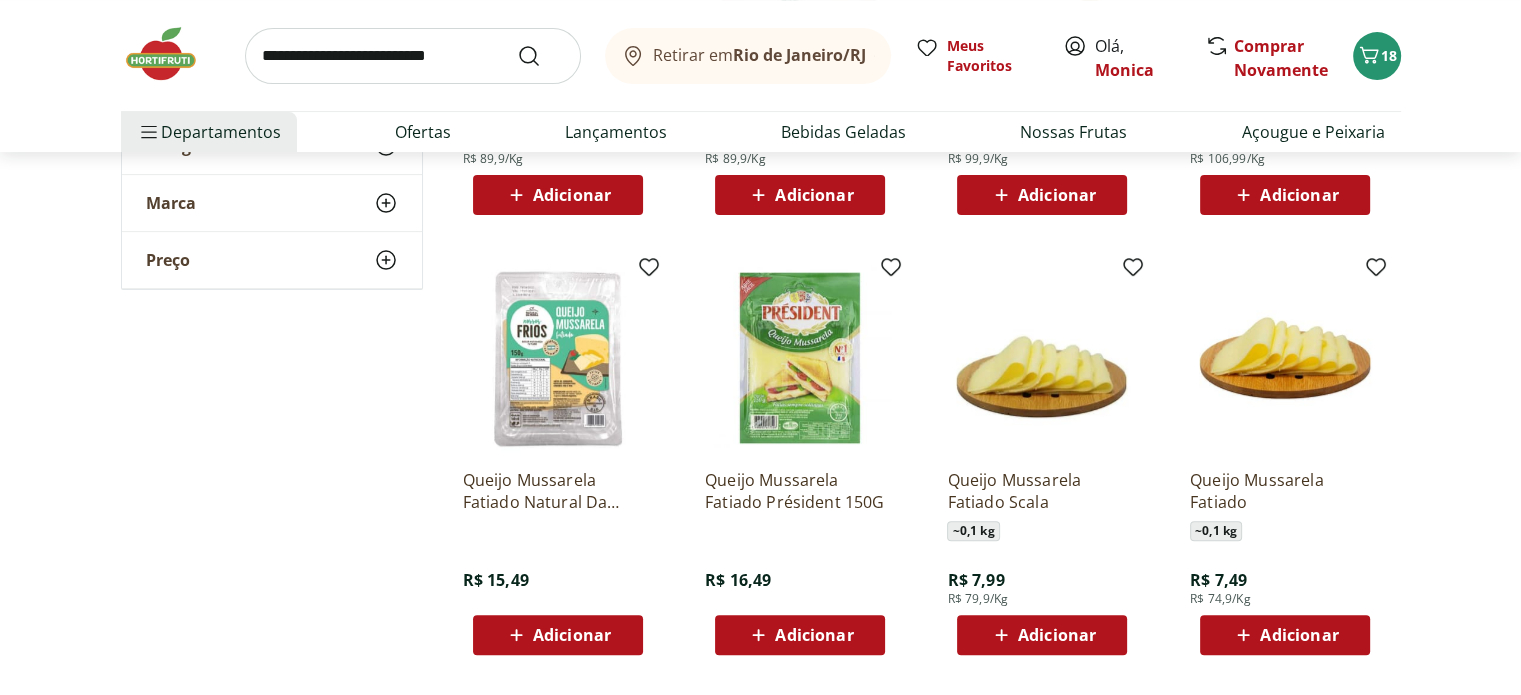 click on "Adicionar" at bounding box center [814, 635] 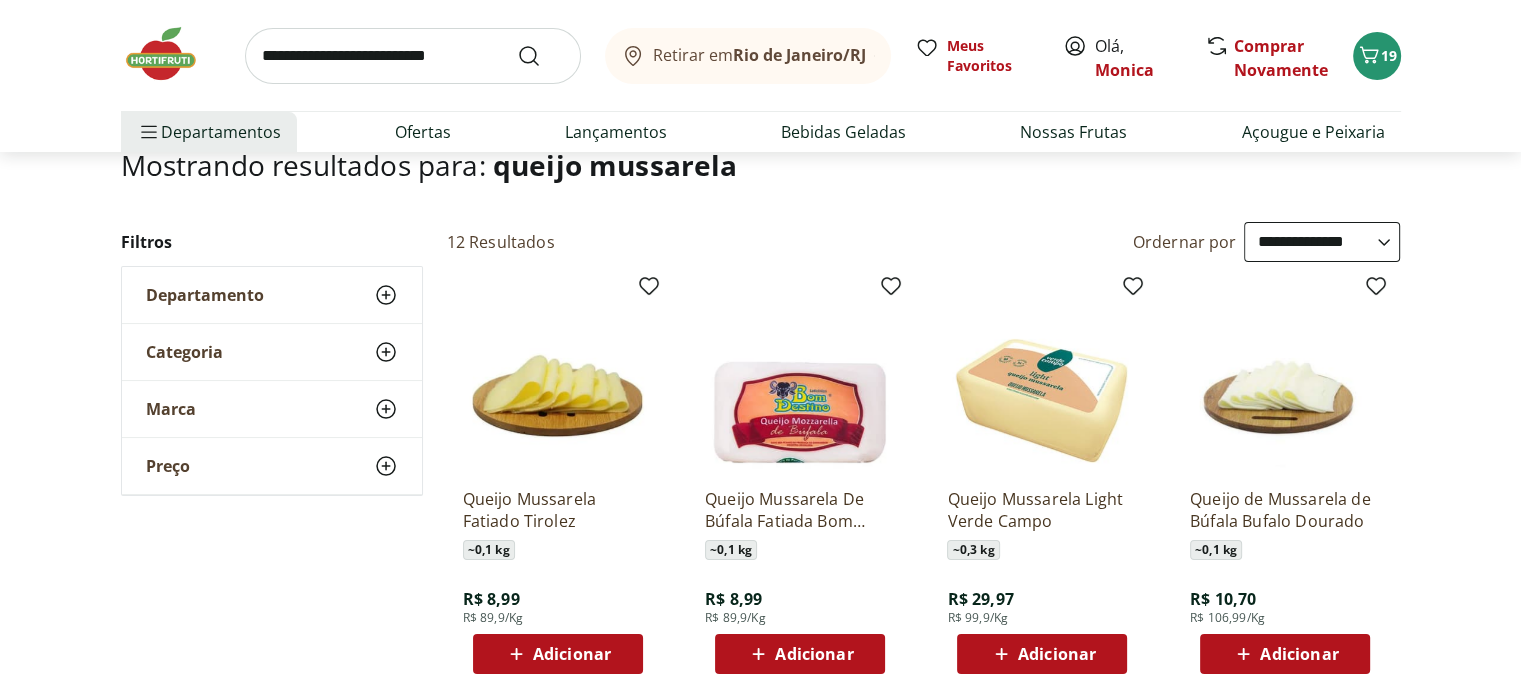 scroll, scrollTop: 0, scrollLeft: 0, axis: both 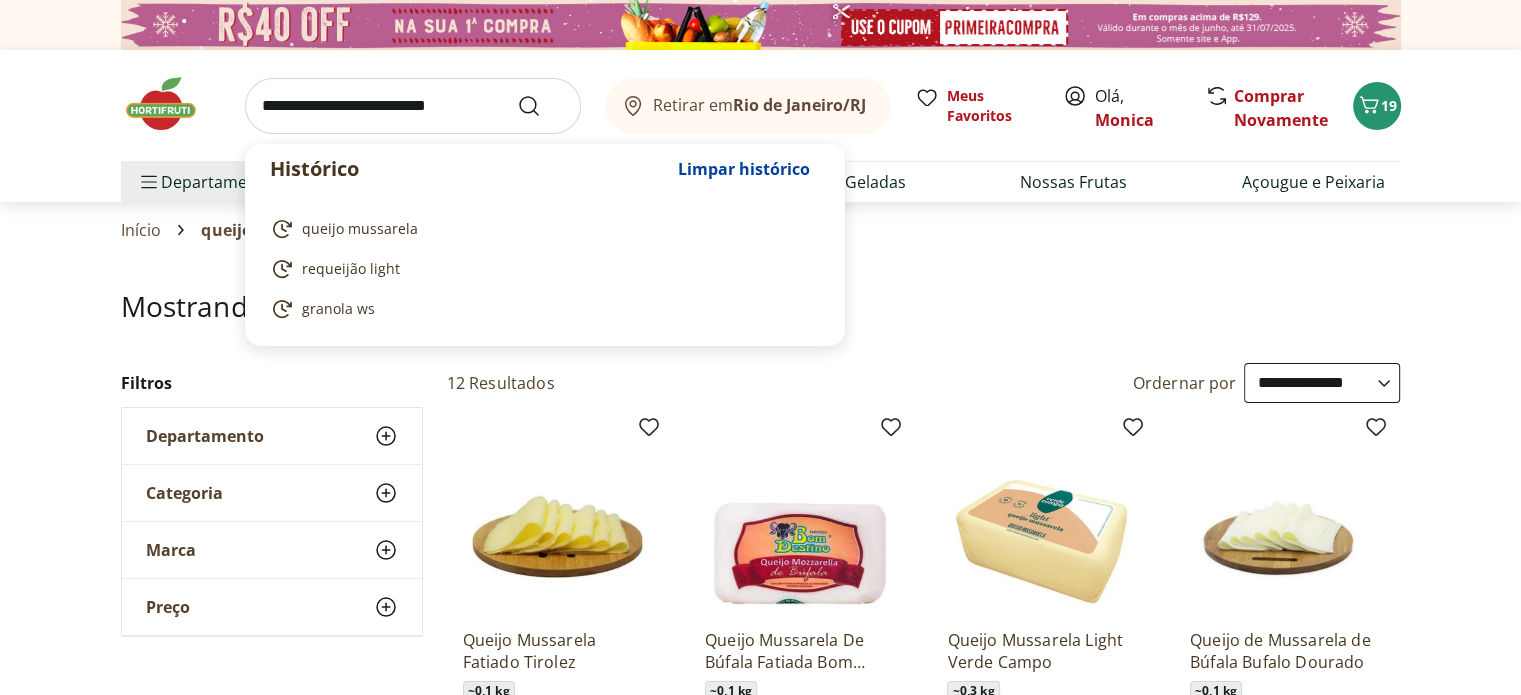click at bounding box center (413, 106) 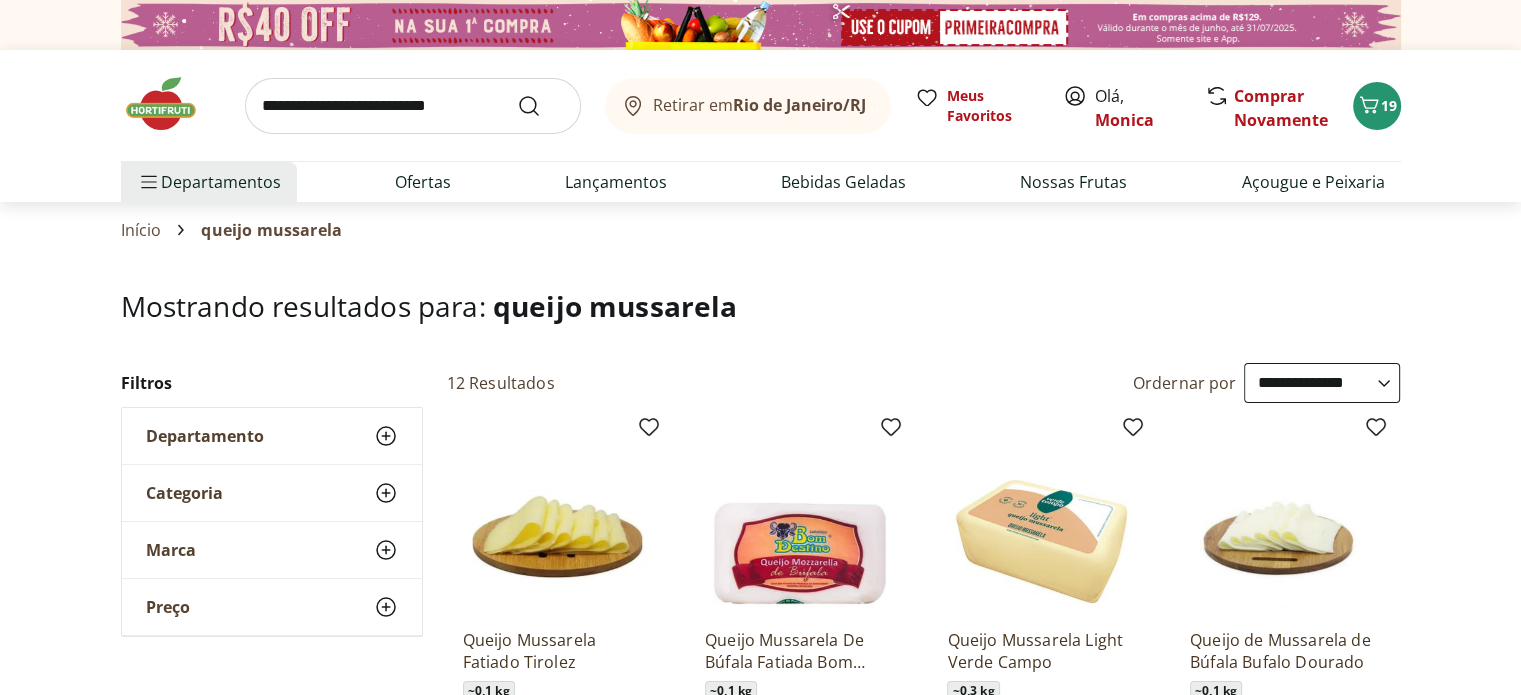 click on "Mostrando resultados para:   queijo mussarela" at bounding box center (761, 326) 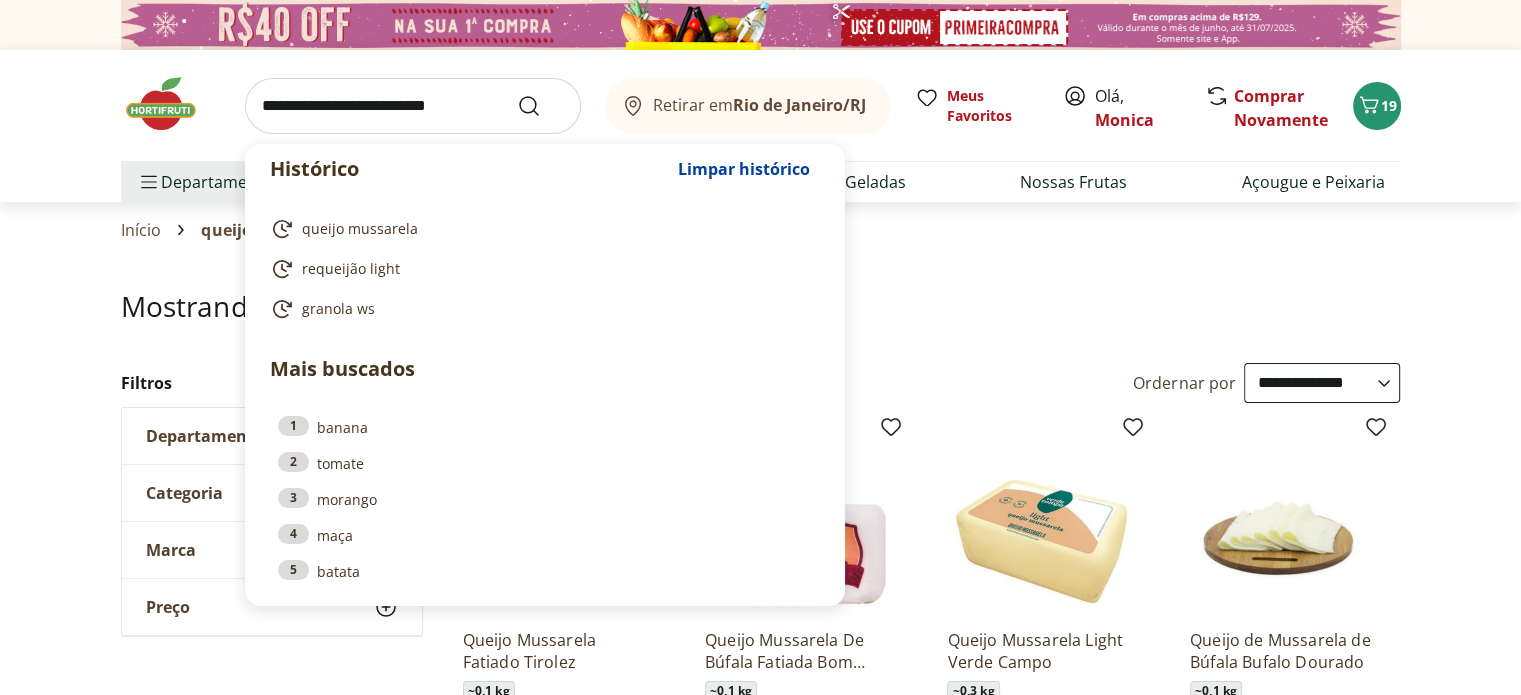 click at bounding box center [413, 106] 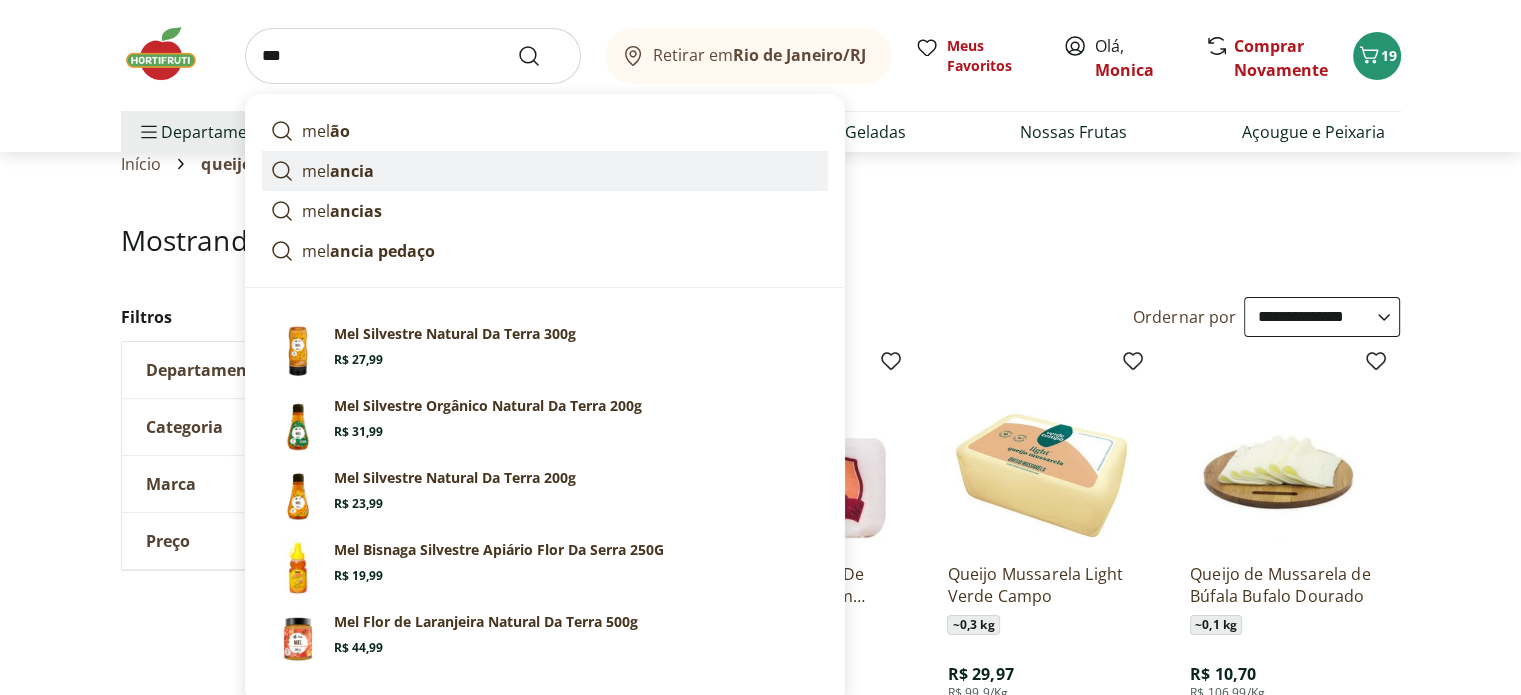 scroll, scrollTop: 100, scrollLeft: 0, axis: vertical 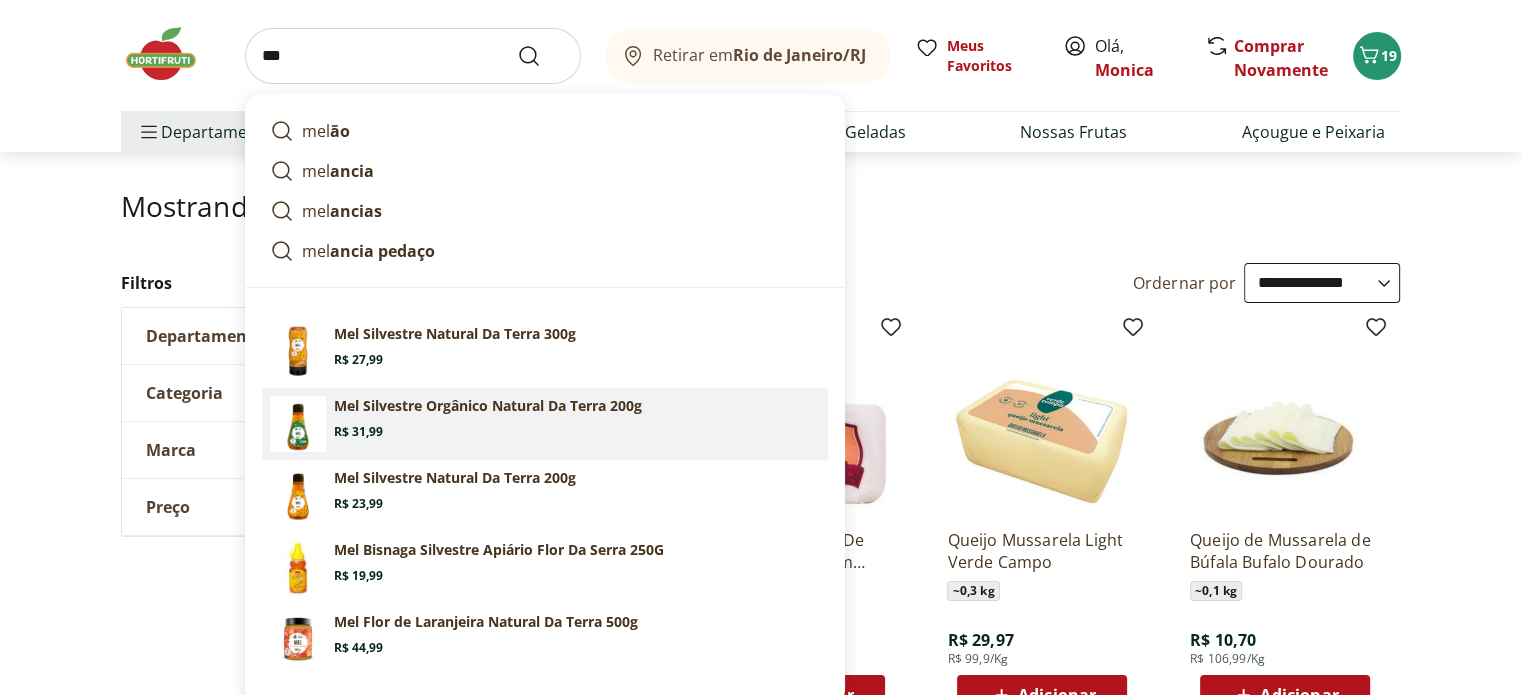 click on "Mel Silvestre Orgânico Natural Da Terra 200g" at bounding box center [488, 406] 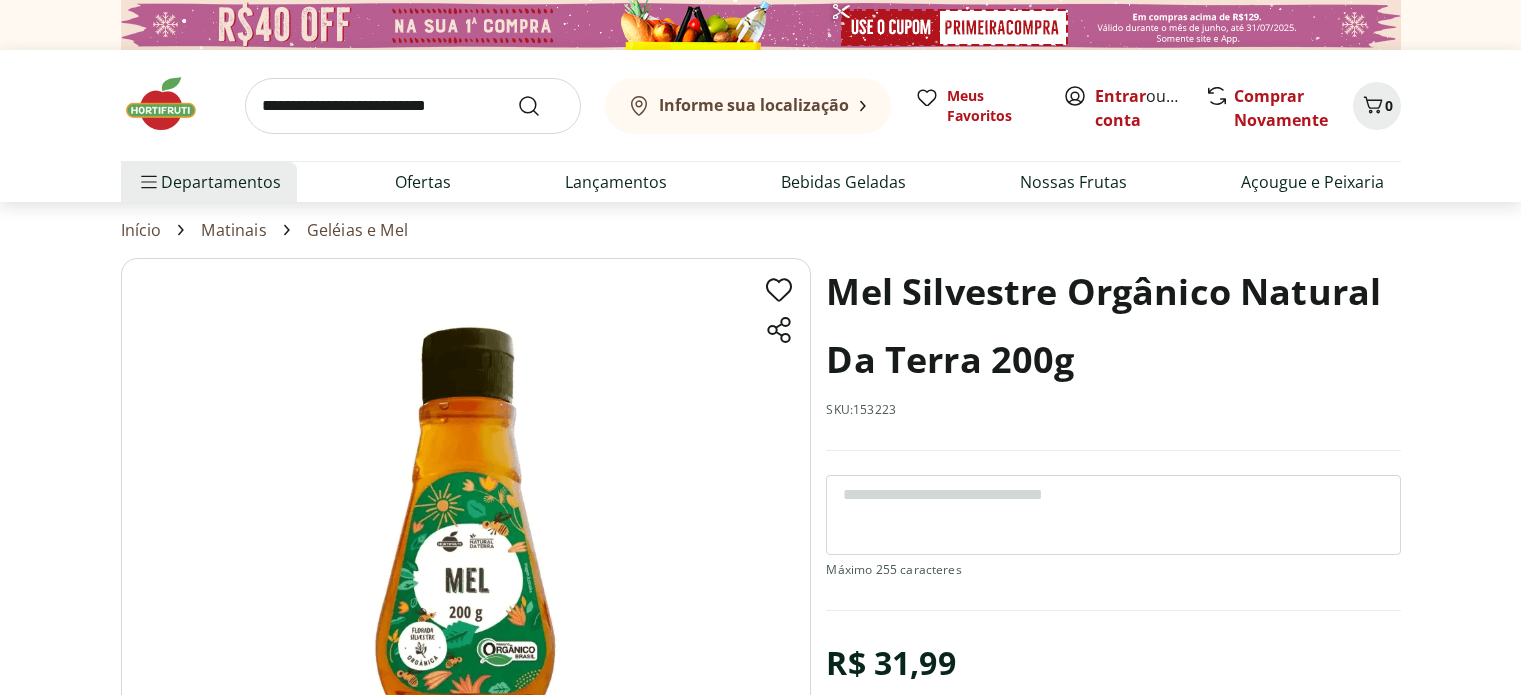 scroll, scrollTop: 0, scrollLeft: 0, axis: both 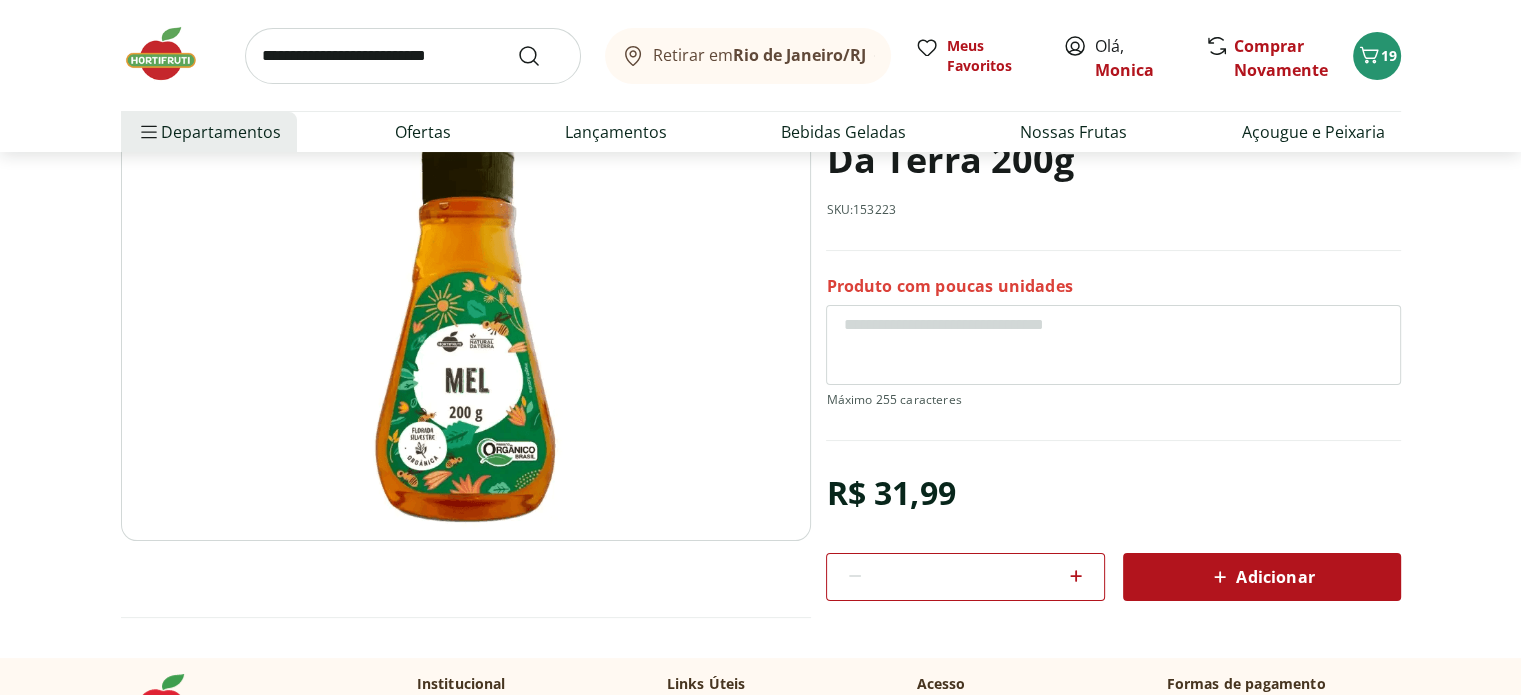 click on "Adicionar" at bounding box center (1261, 577) 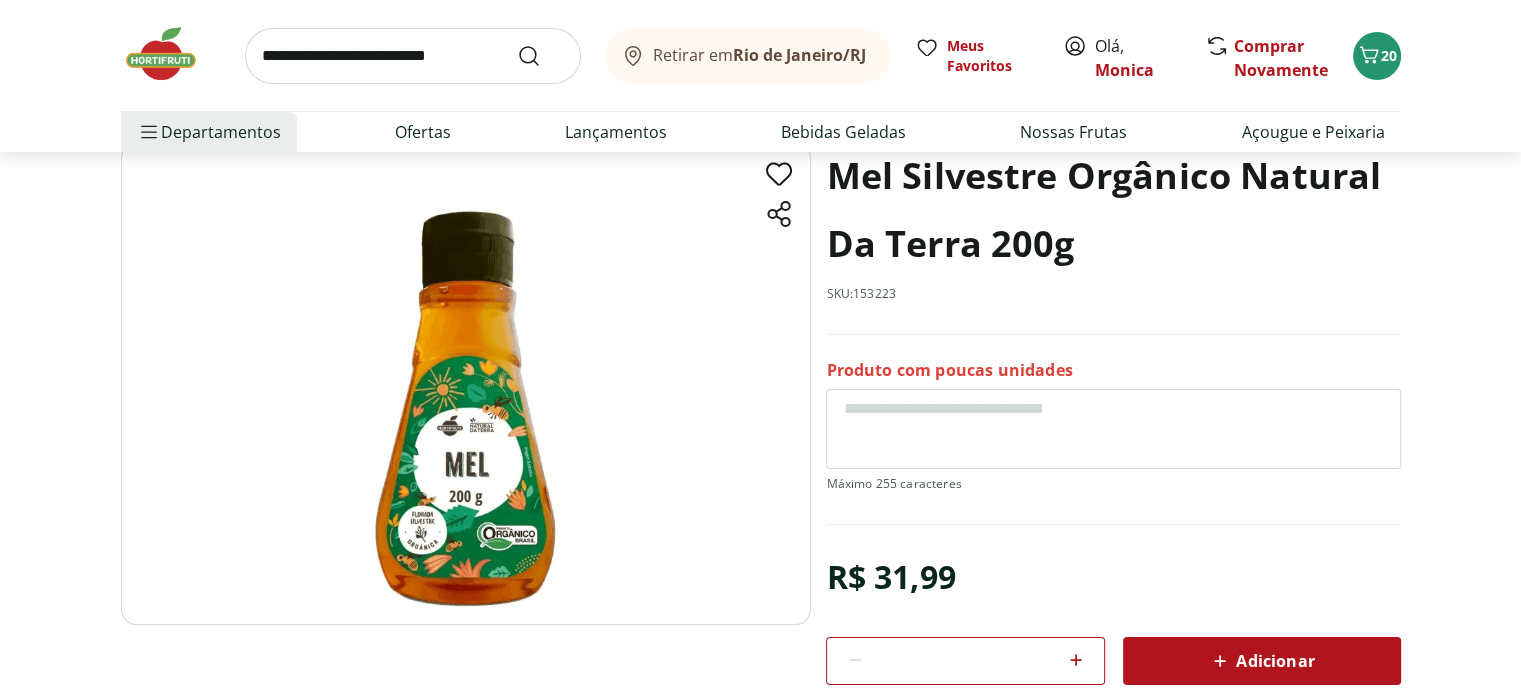scroll, scrollTop: 0, scrollLeft: 0, axis: both 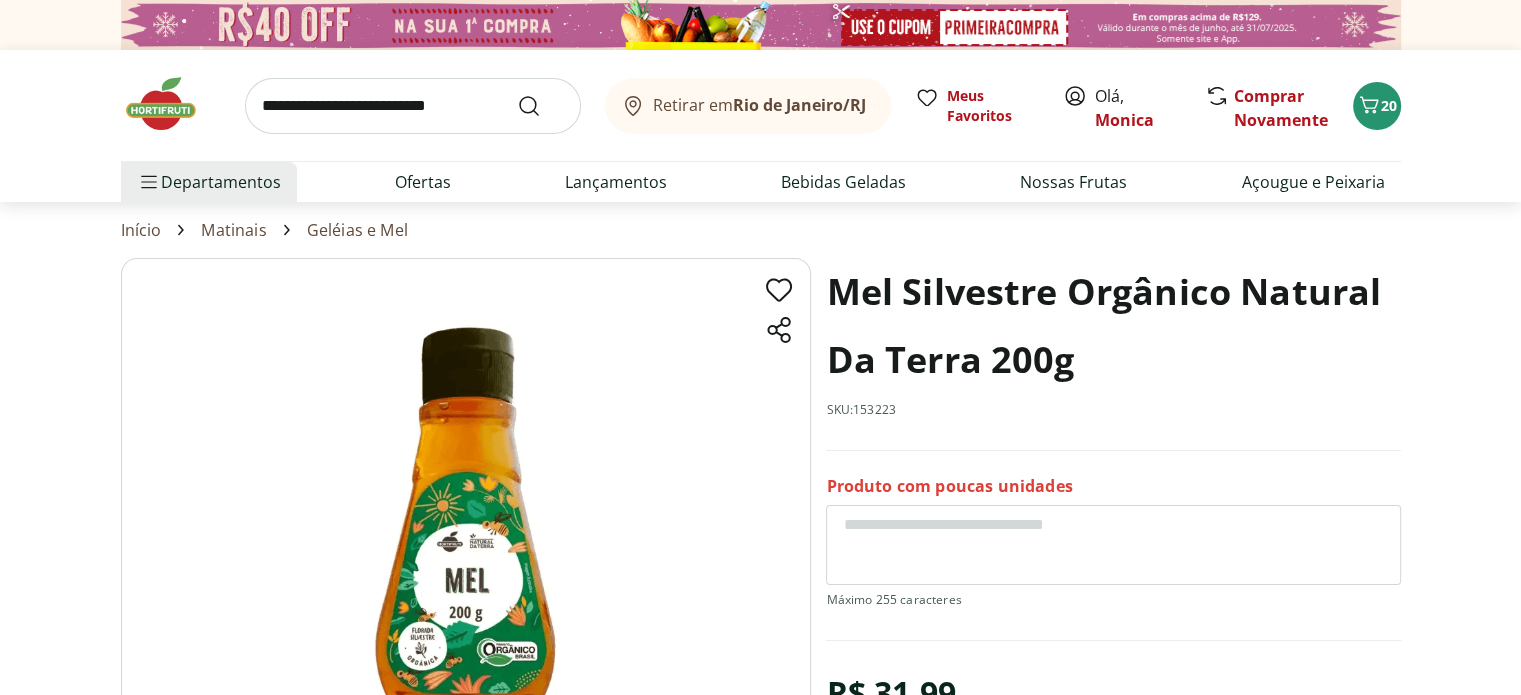 click at bounding box center [413, 106] 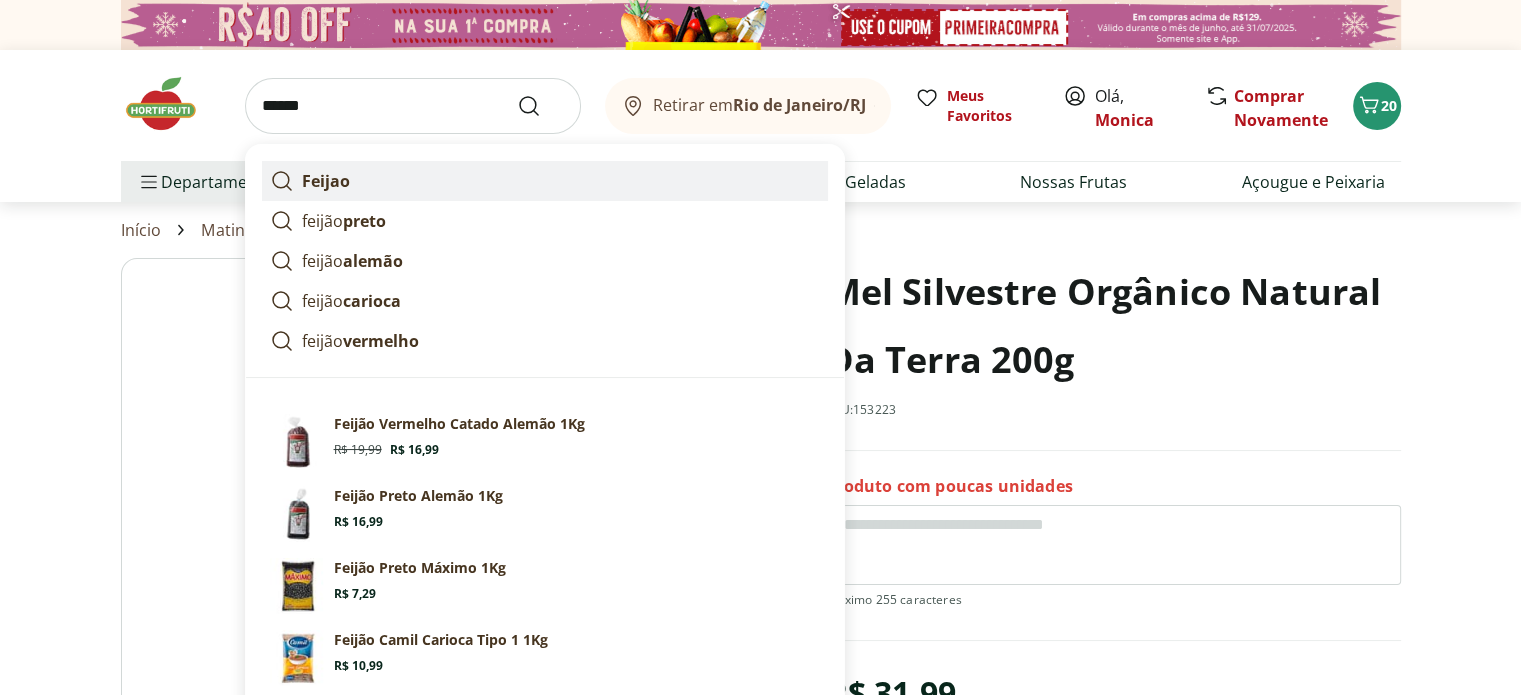 click on "Feijao" at bounding box center (326, 181) 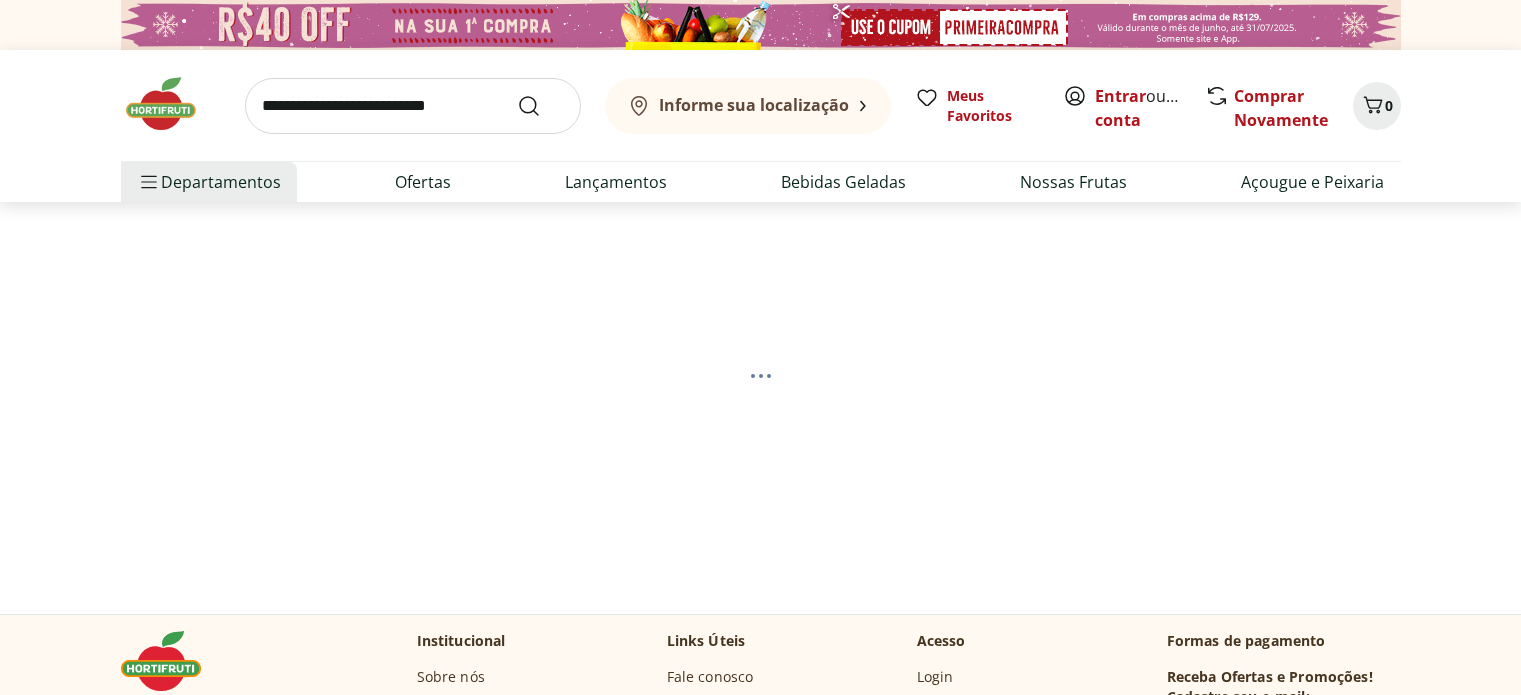 scroll, scrollTop: 0, scrollLeft: 0, axis: both 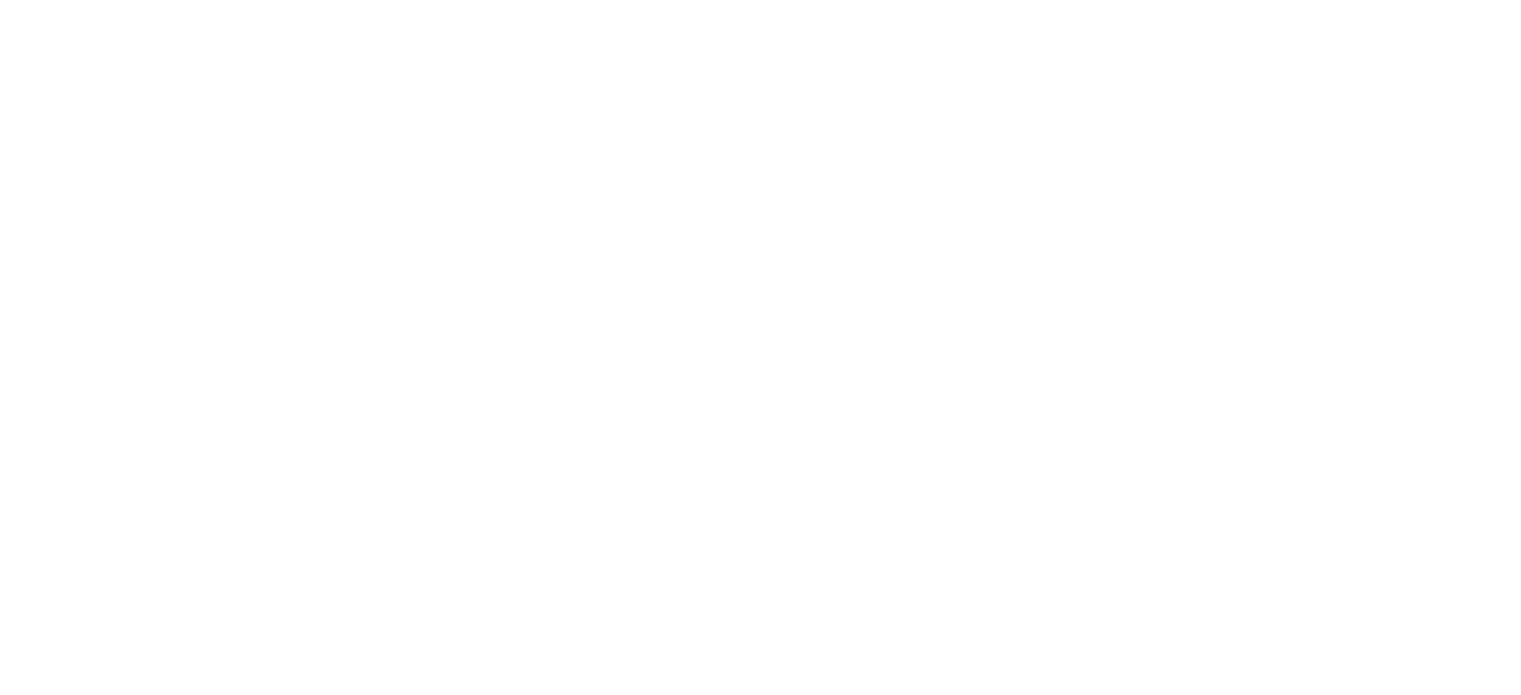 select on "**********" 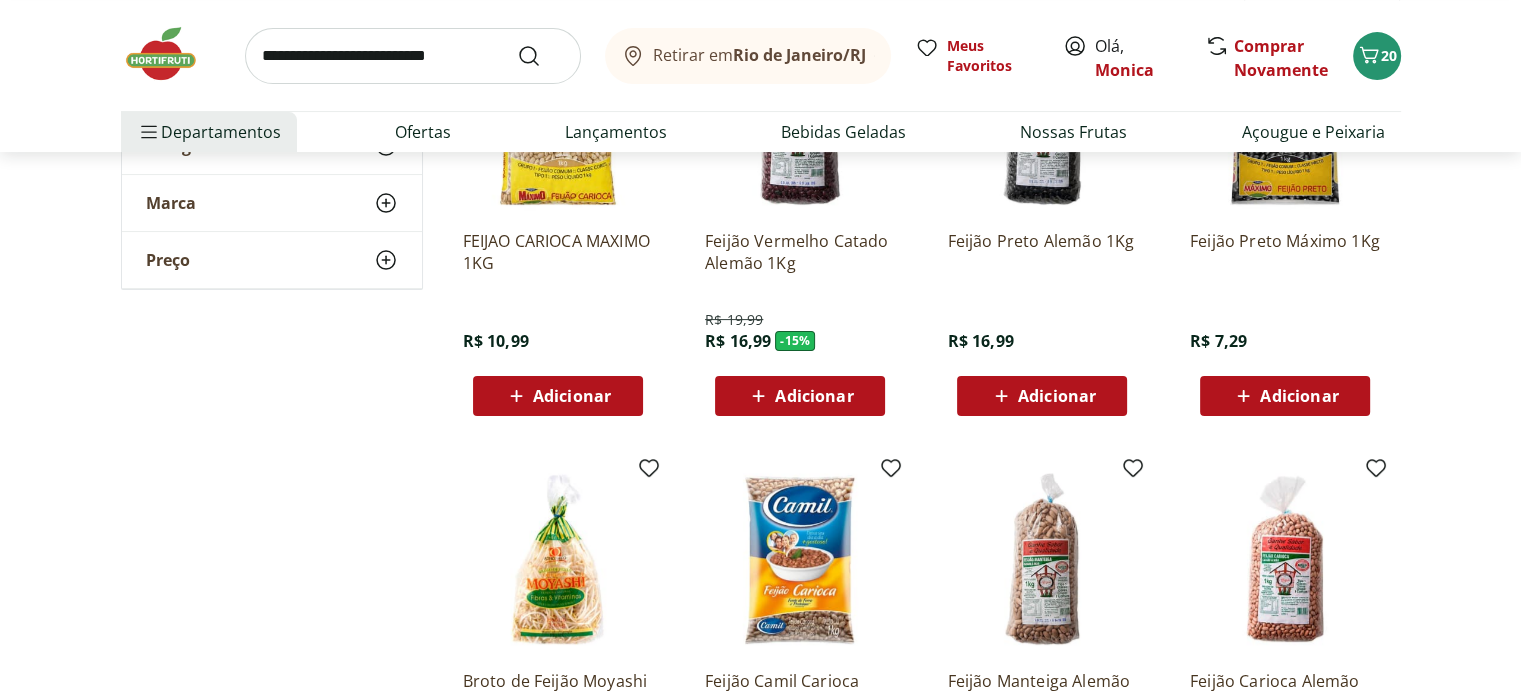 scroll, scrollTop: 400, scrollLeft: 0, axis: vertical 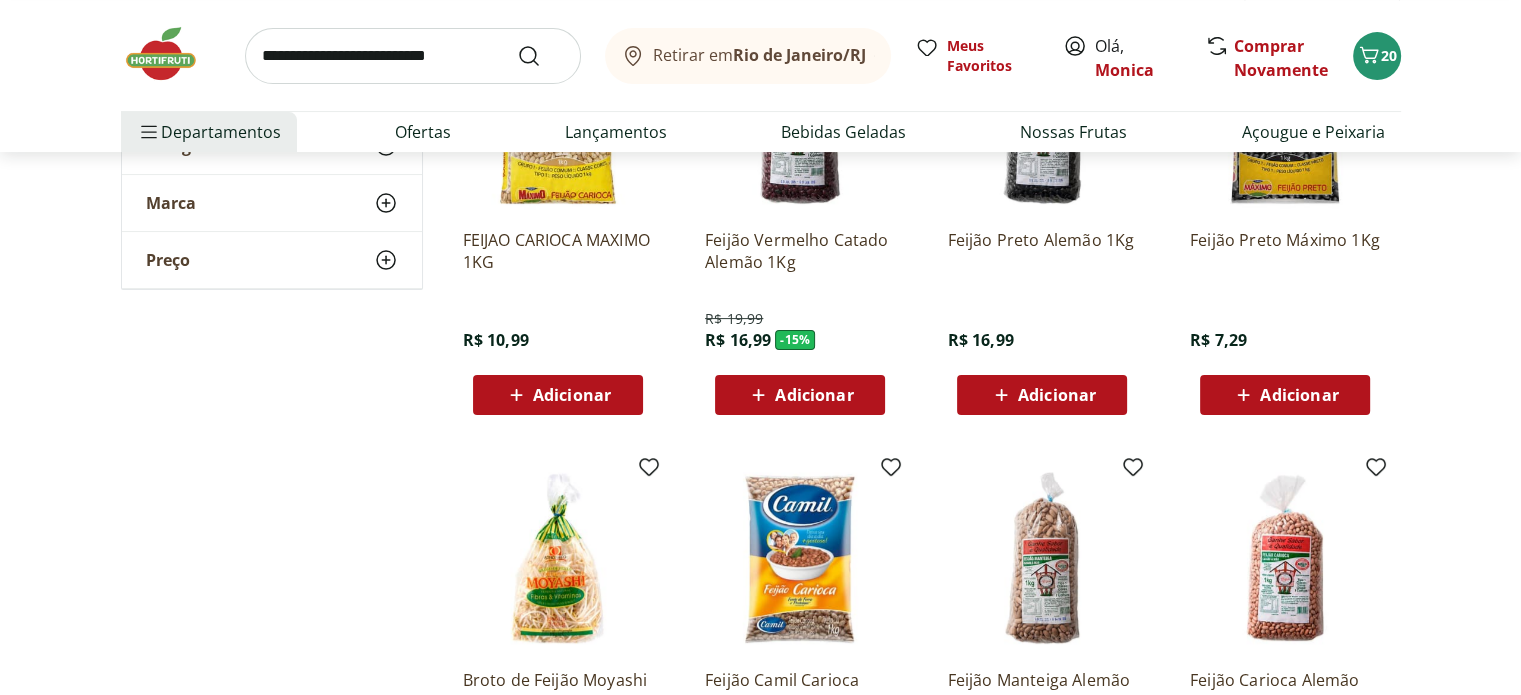 click on "Adicionar" at bounding box center [1285, 395] 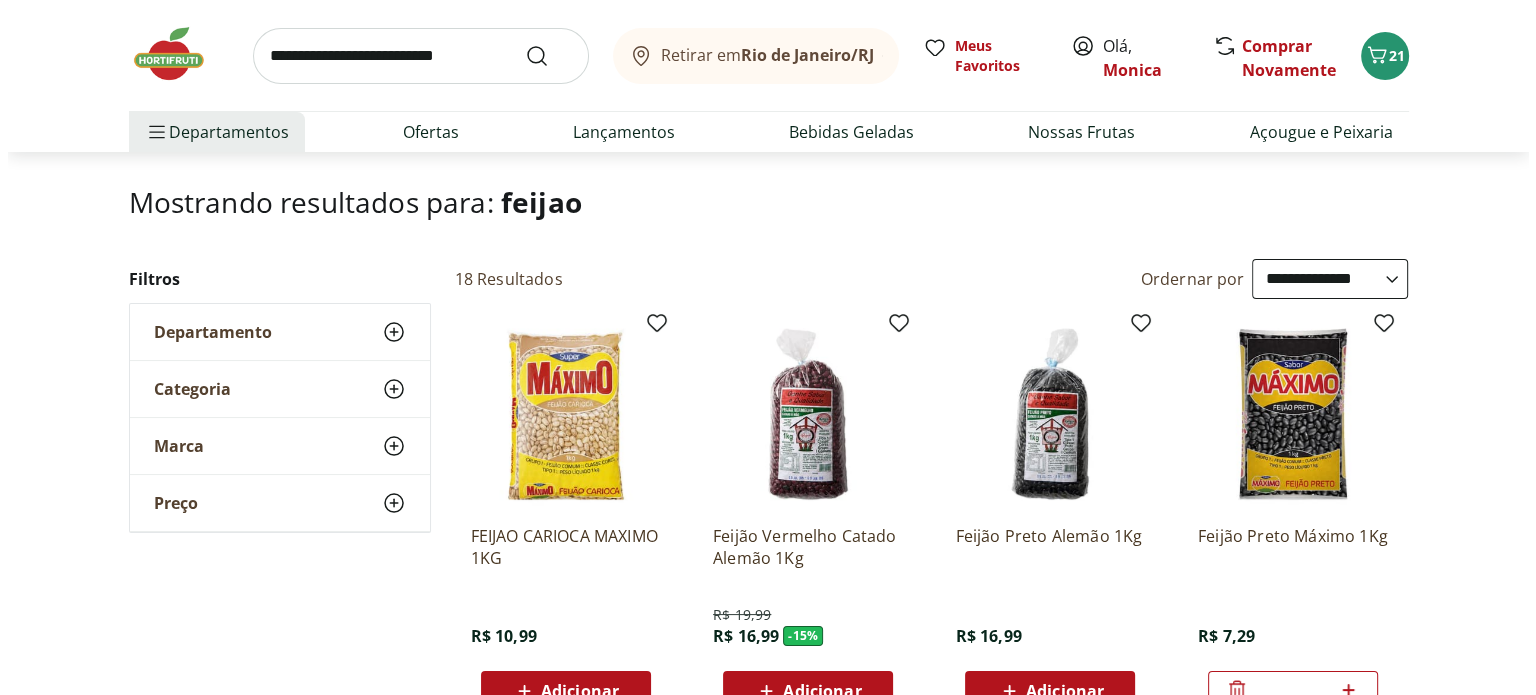 scroll, scrollTop: 100, scrollLeft: 0, axis: vertical 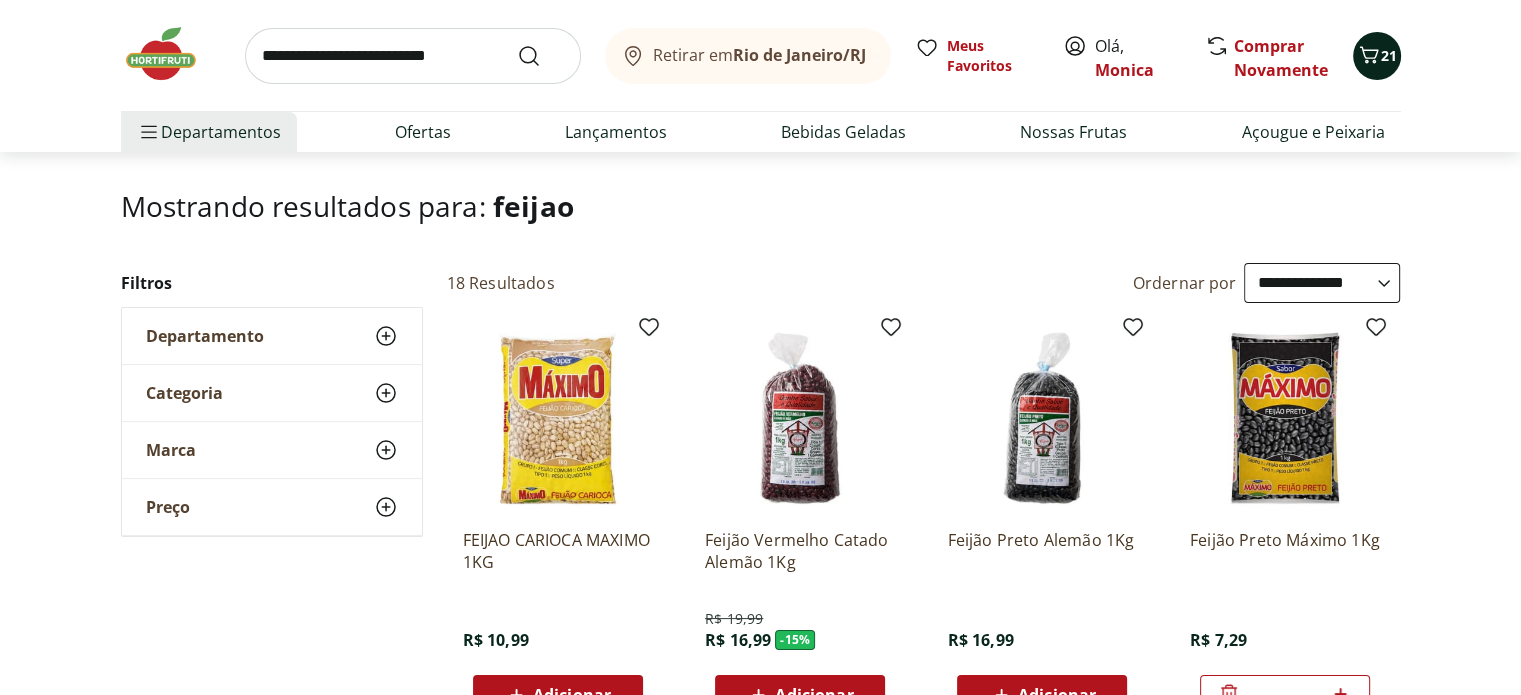 click on "21" at bounding box center [1377, 56] 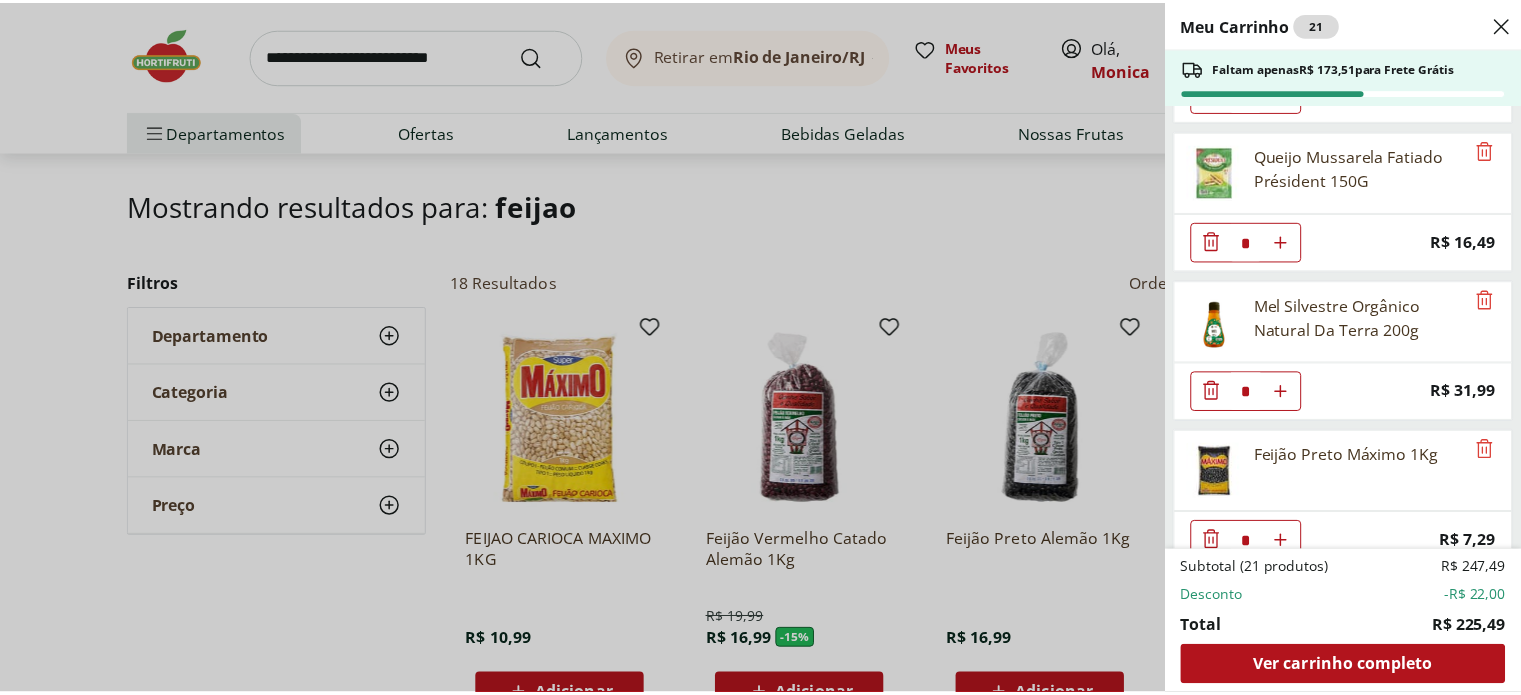 scroll, scrollTop: 1346, scrollLeft: 0, axis: vertical 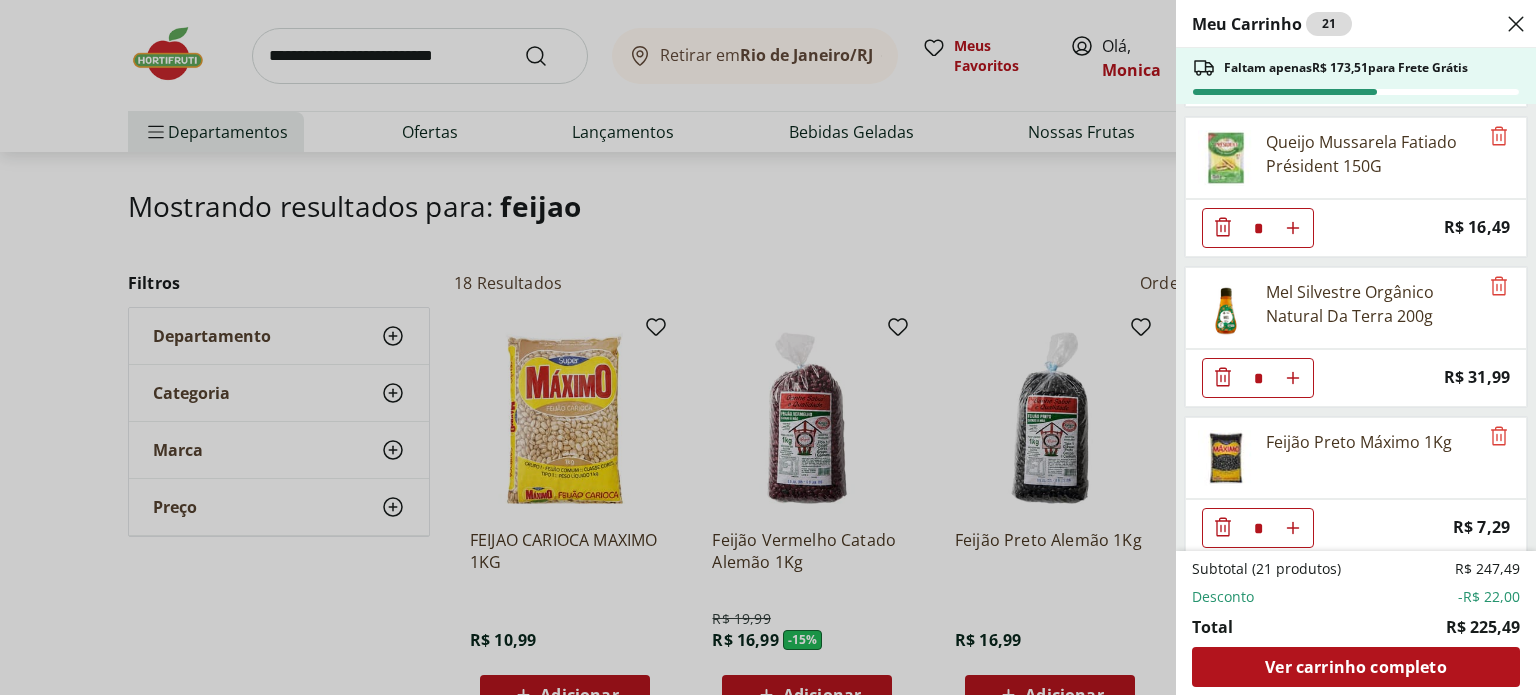 click on "Meu Carrinho 21 Faltam apenas  R$ 173,51  para Frete Grátis Passata de Tomate Italiano Tradicional Natural da Terra 680g * Original price: R$ 19,99 Price: R$ 13,99 Mamão Papaia Unidade * Price: R$ 9,74 Cápsulas Espresso 7 Pilão 52G * Original price: R$ 24,99 Price: R$ 16,99 Tomate Mini Italiano Orgânico 300g * Price: R$ 9,99 Banana Prata Orgânica * Price: R$ 11,99 Mini Salada Light * Price: R$ 5,98 Pão Frances * Price: R$ 1,49 Granola Premium Ws 500G * Price: R$ 34,99 Requeijao Catupiry Light Copo 200G * Price: R$ 10,90 Queijo Mussarela Fatiado Président 150G * Price: R$ 16,49 Mel Silvestre Orgânico Natural Da Terra 200g * Price: R$ 31,99 Feijão Preto Máximo 1Kg * Price: R$ 7,29 Subtotal (21 produtos) R$ 247,49 Desconto -R$ 22,00 Total R$ 225,49 Ver carrinho completo" at bounding box center [768, 347] 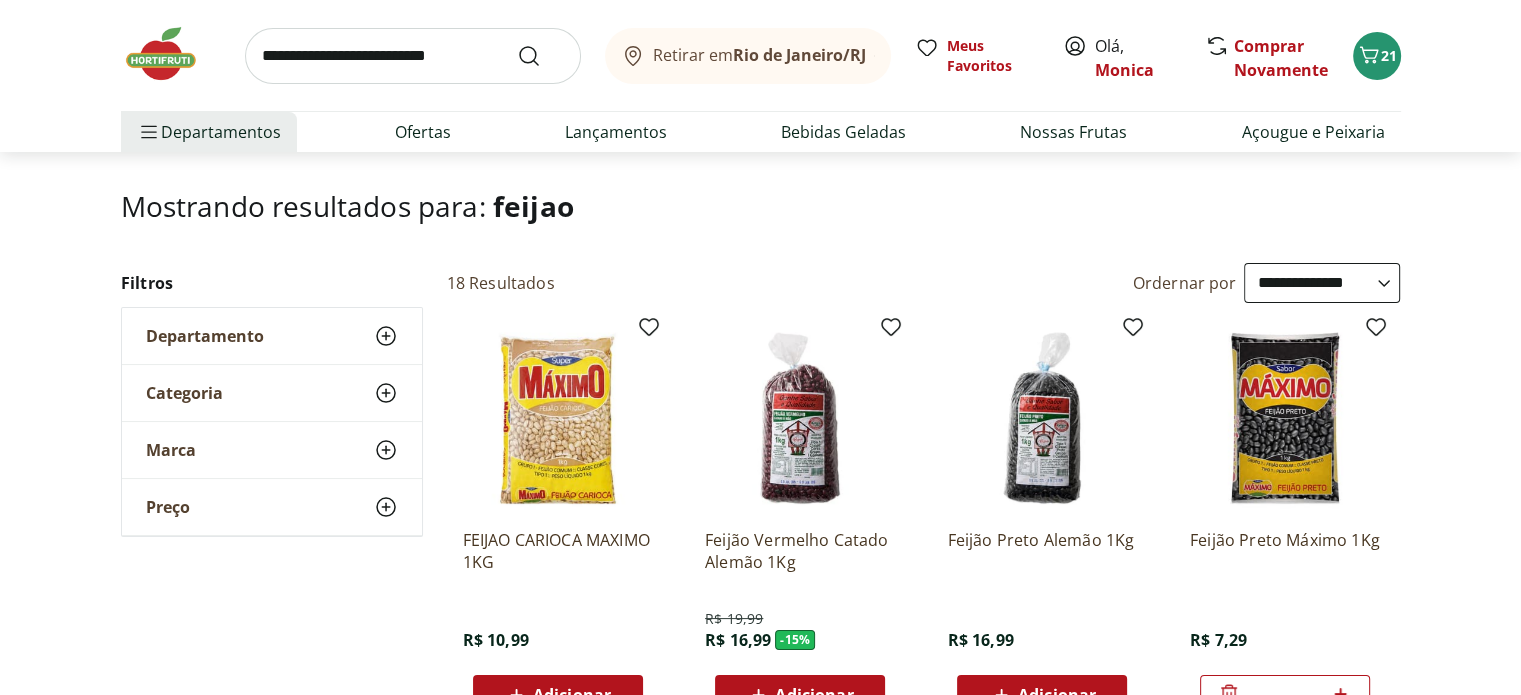click at bounding box center [413, 56] 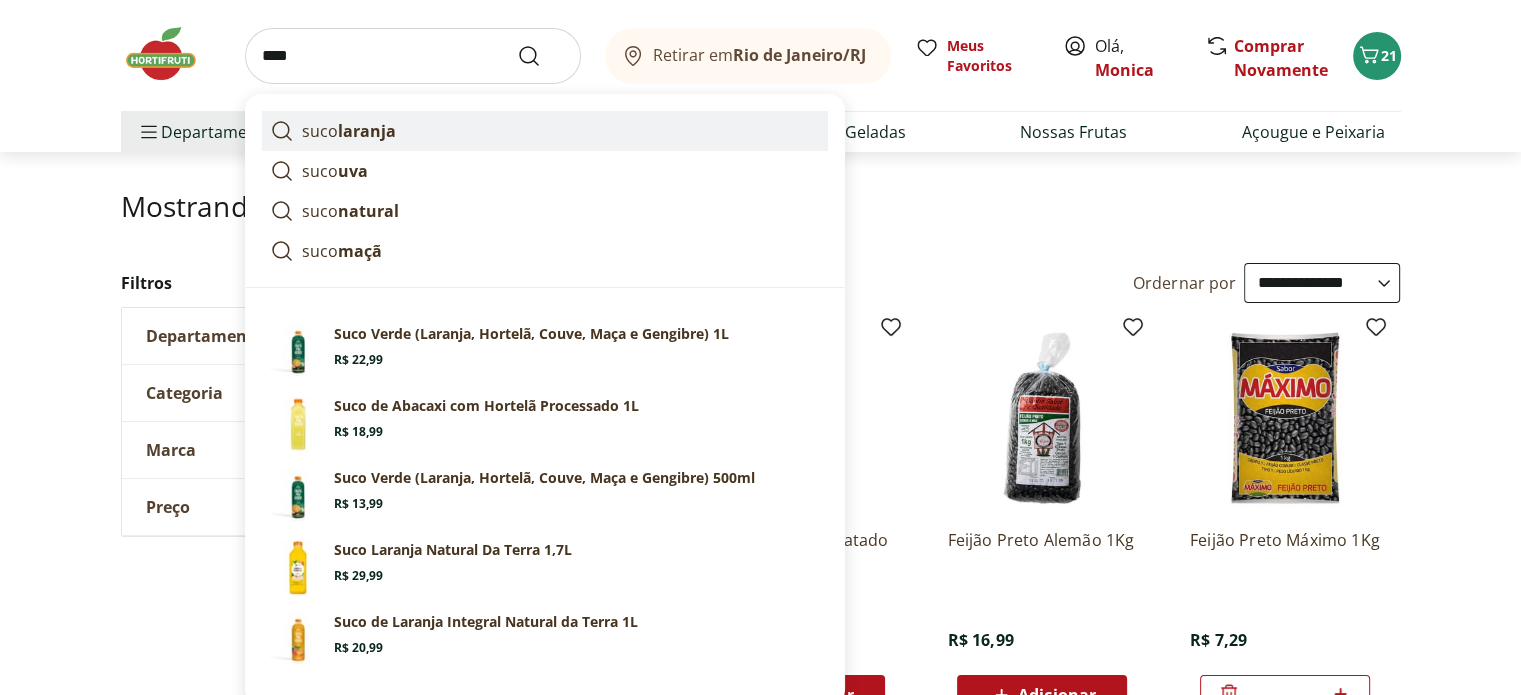 click on "suco  laranja" at bounding box center [349, 131] 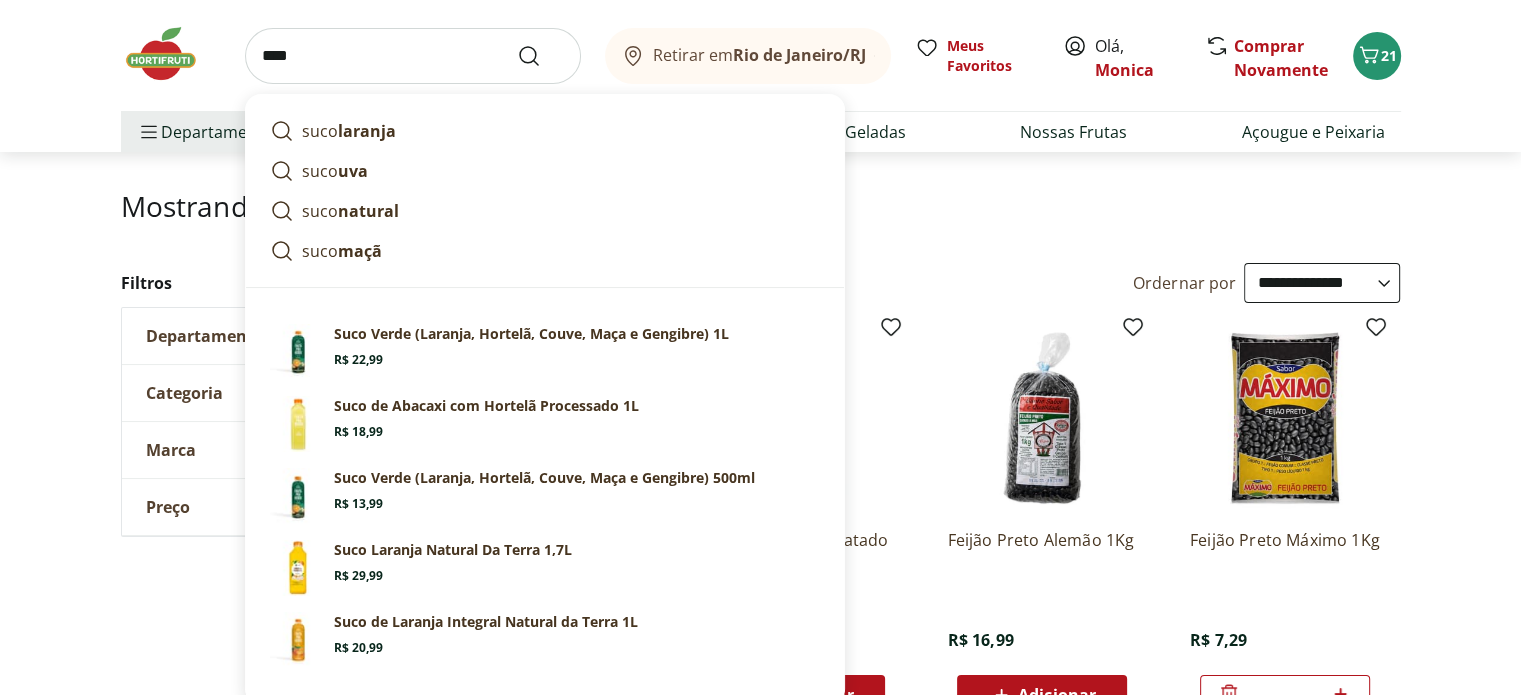 type on "**********" 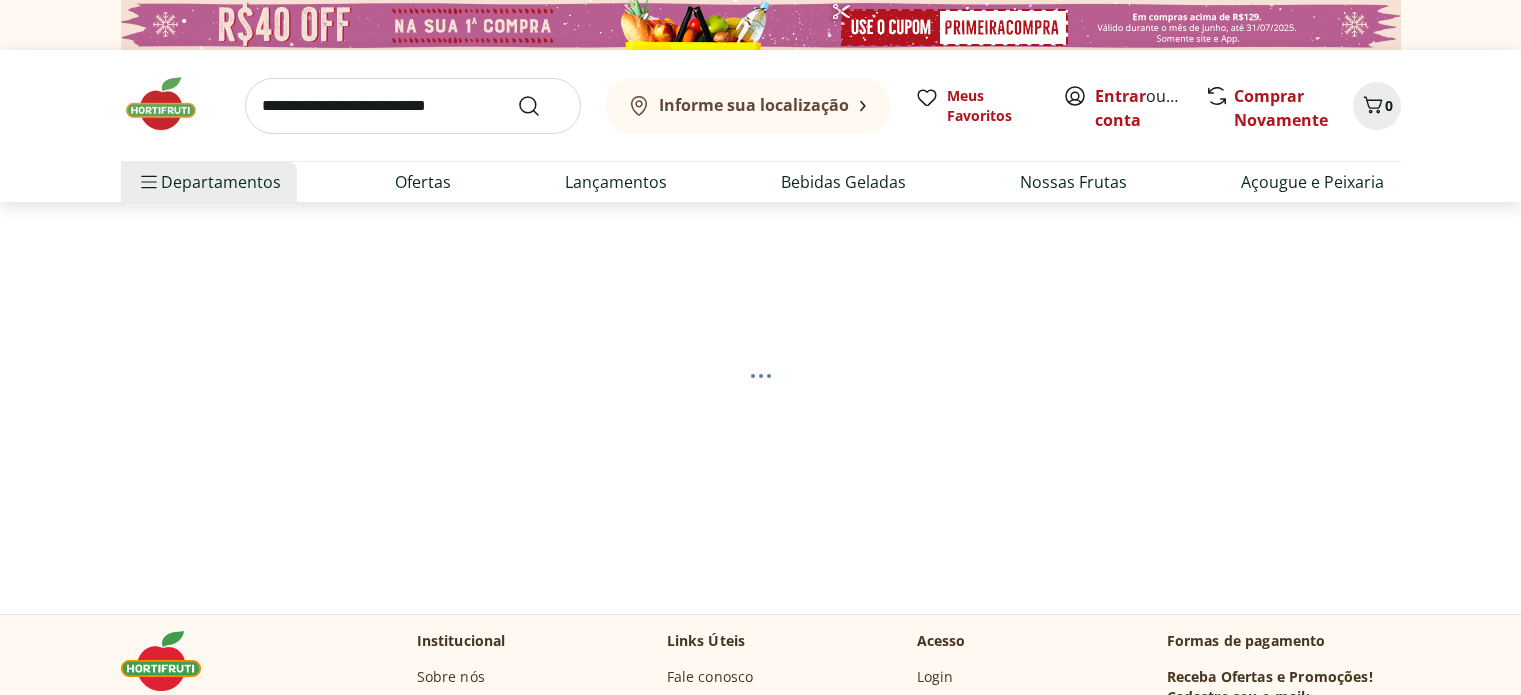 scroll, scrollTop: 0, scrollLeft: 0, axis: both 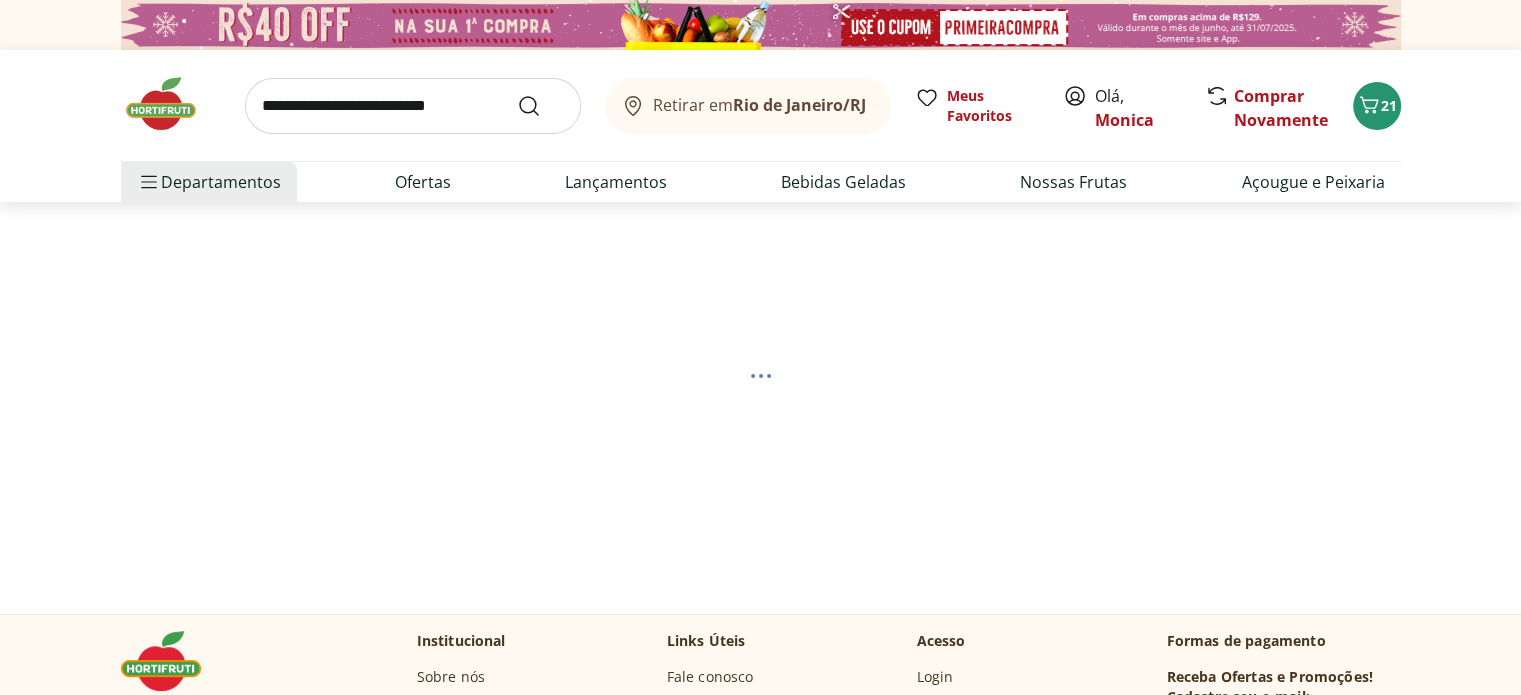 select on "**********" 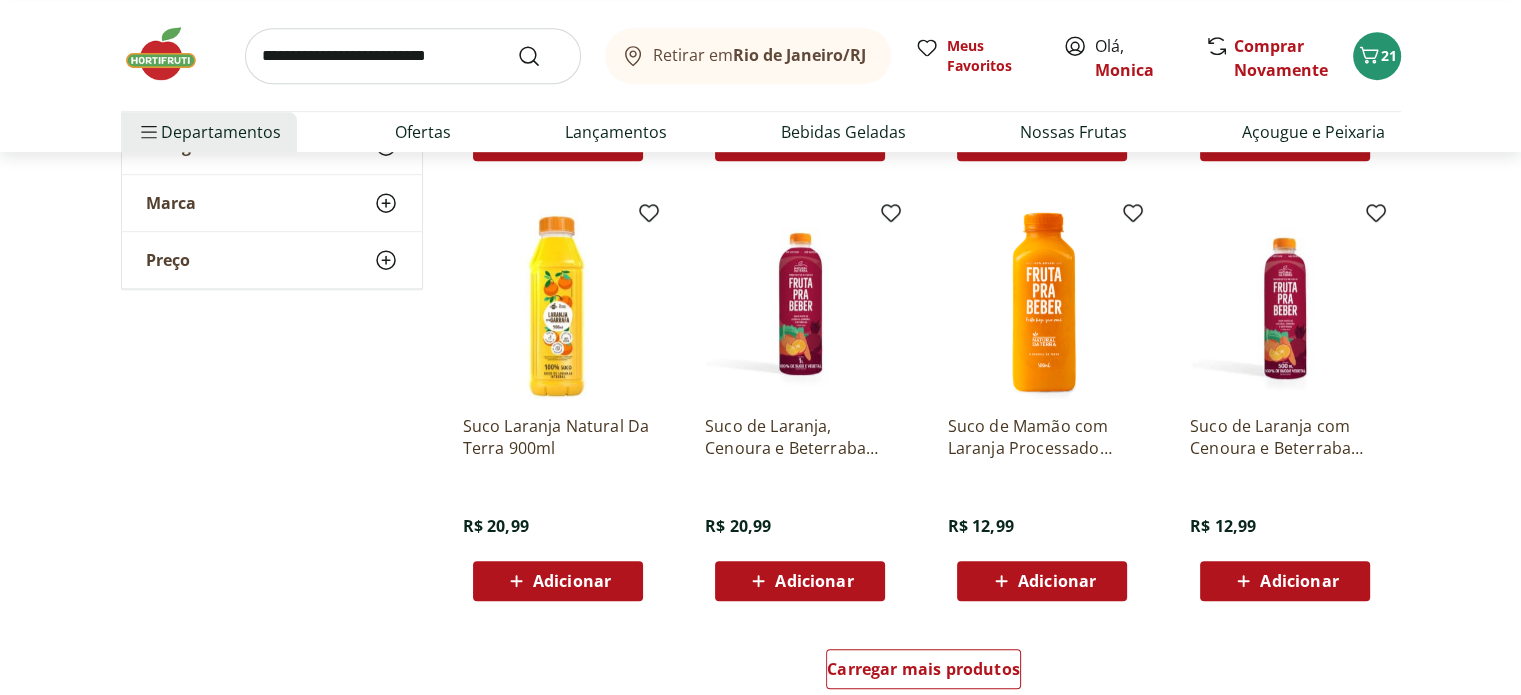 scroll, scrollTop: 1100, scrollLeft: 0, axis: vertical 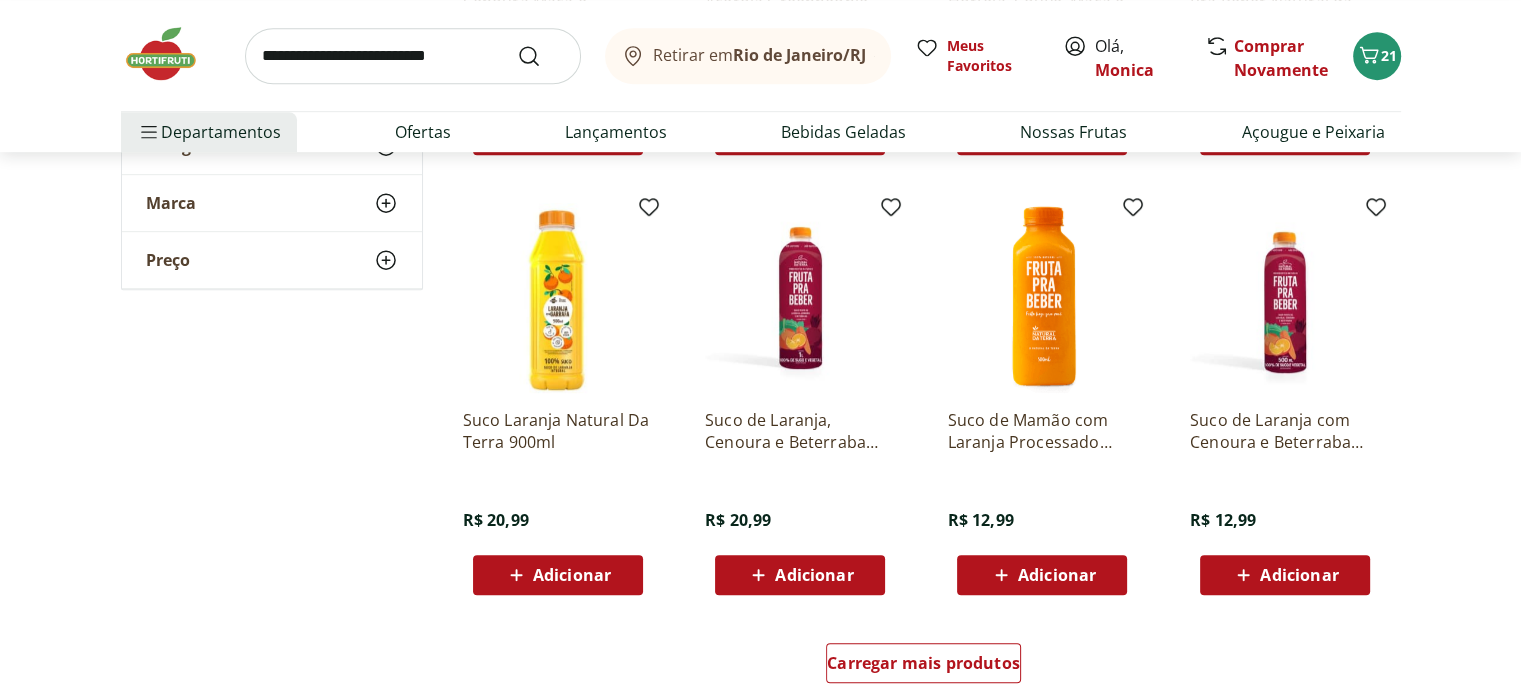 click on "Adicionar" at bounding box center (572, 575) 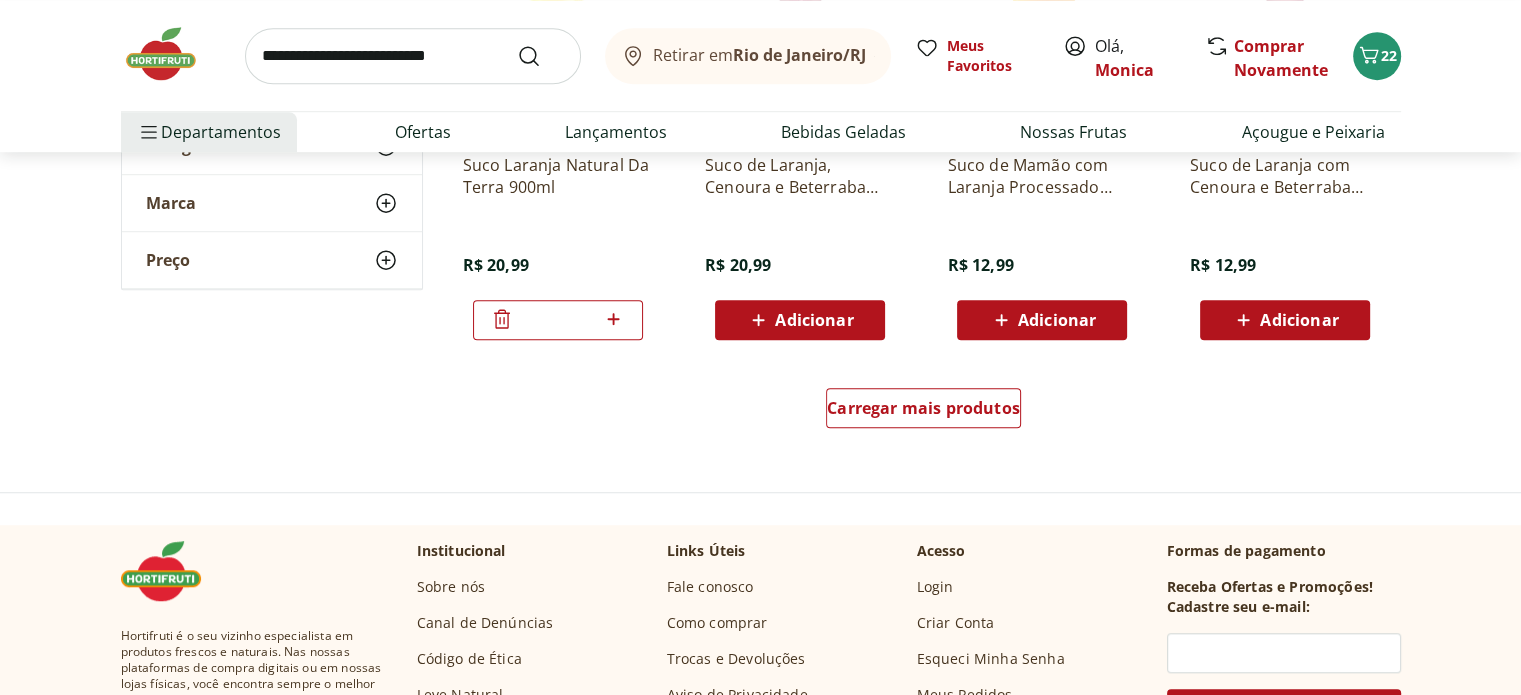 scroll, scrollTop: 1400, scrollLeft: 0, axis: vertical 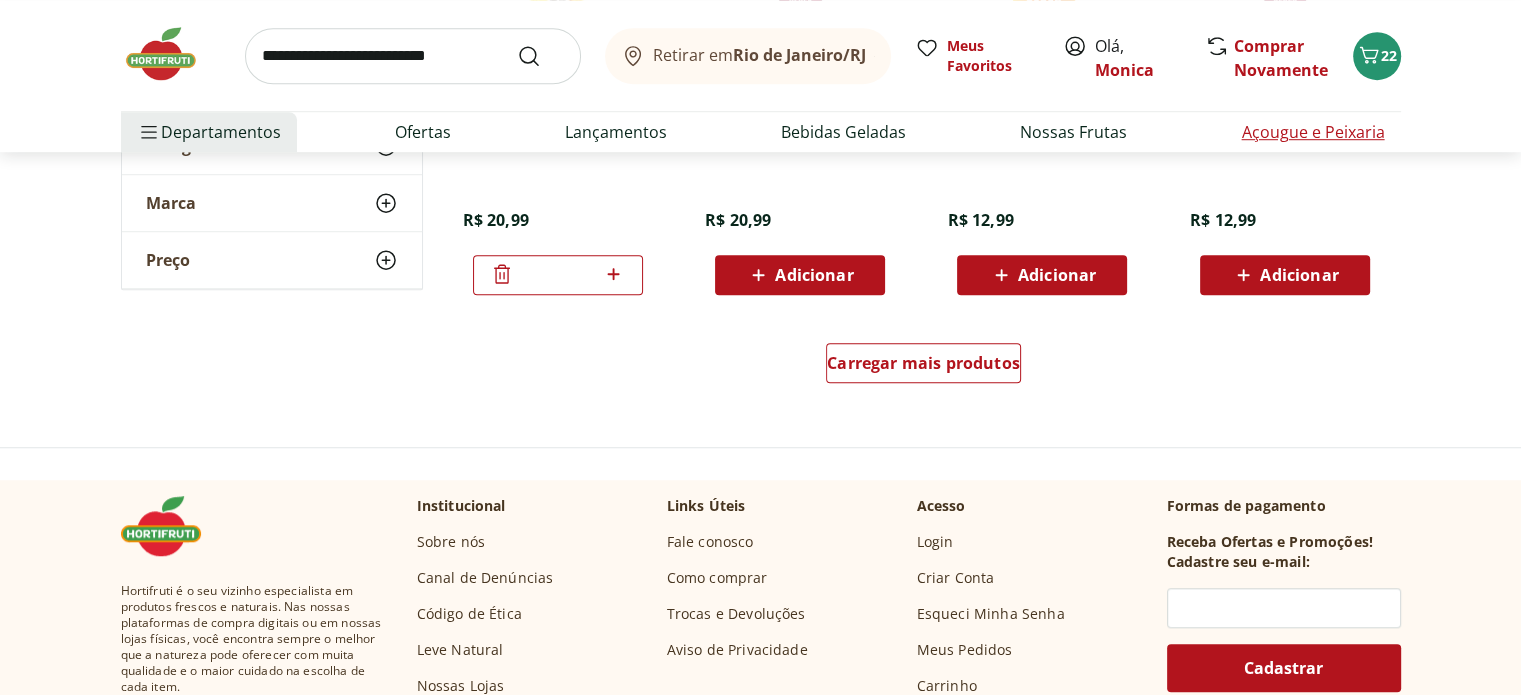 click on "Açougue e Peixaria" at bounding box center (1312, 132) 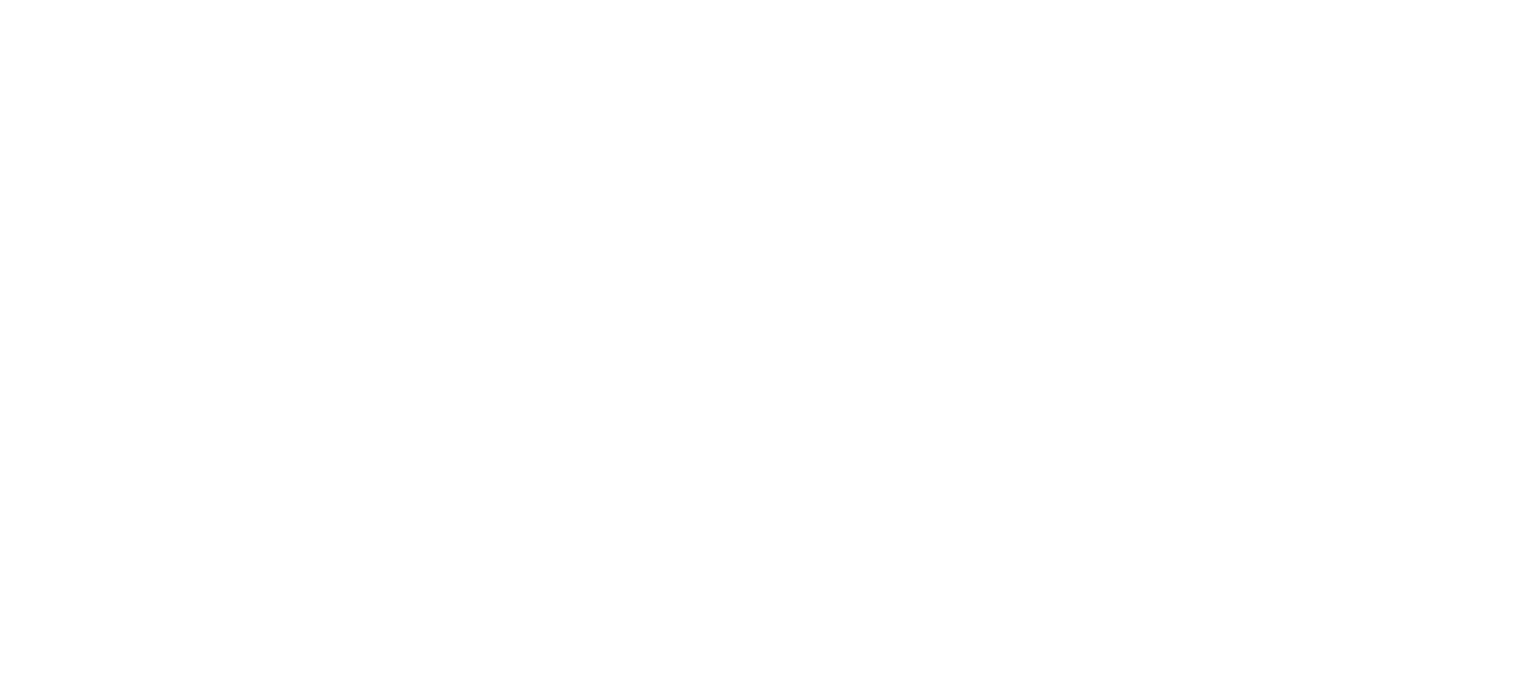 scroll, scrollTop: 0, scrollLeft: 0, axis: both 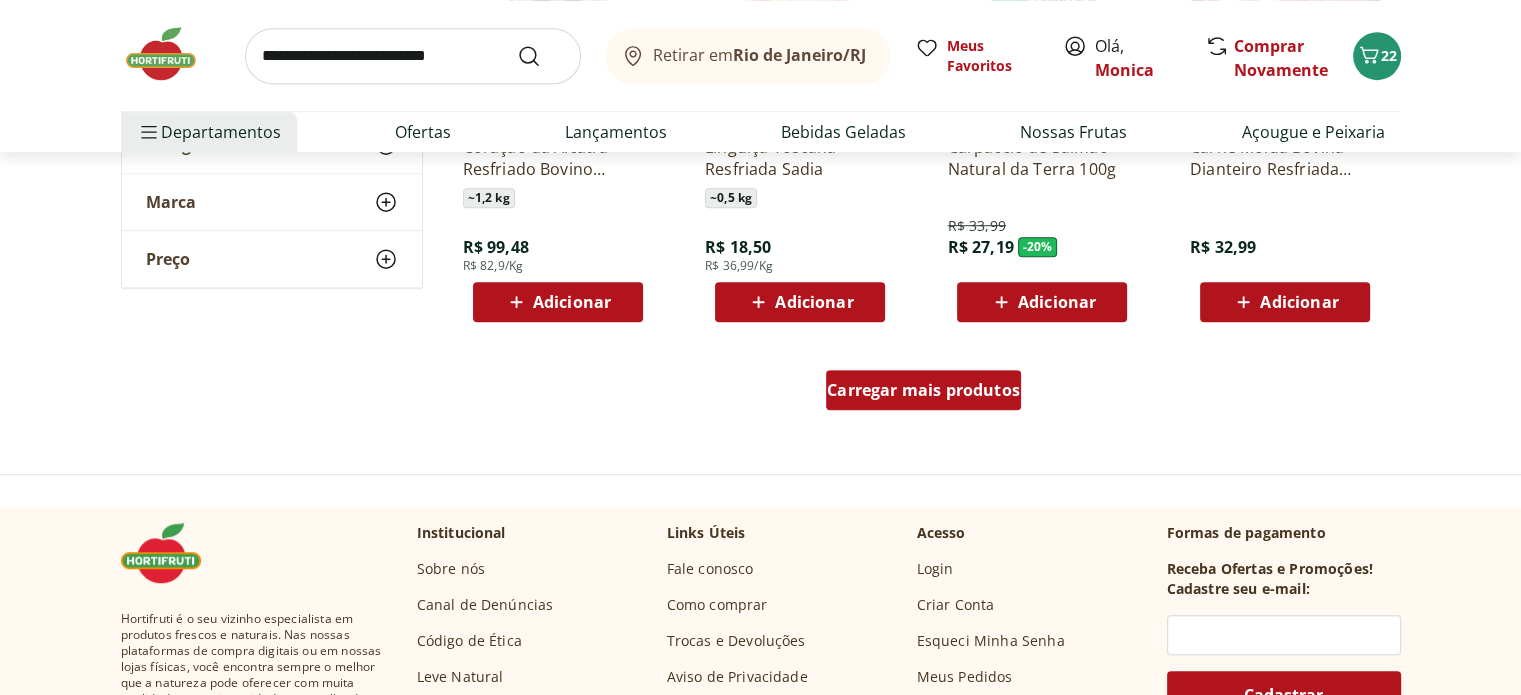click on "Carregar mais produtos" at bounding box center [923, 390] 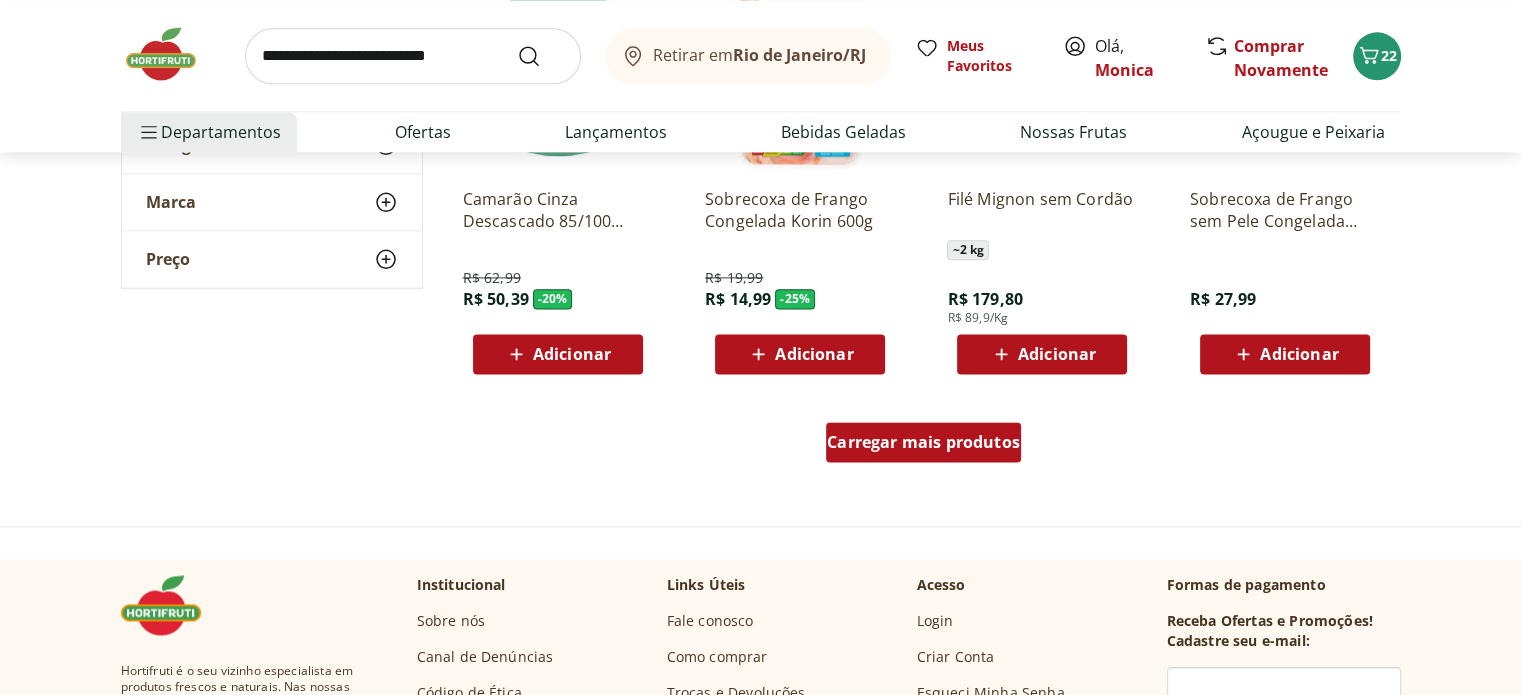 scroll, scrollTop: 2600, scrollLeft: 0, axis: vertical 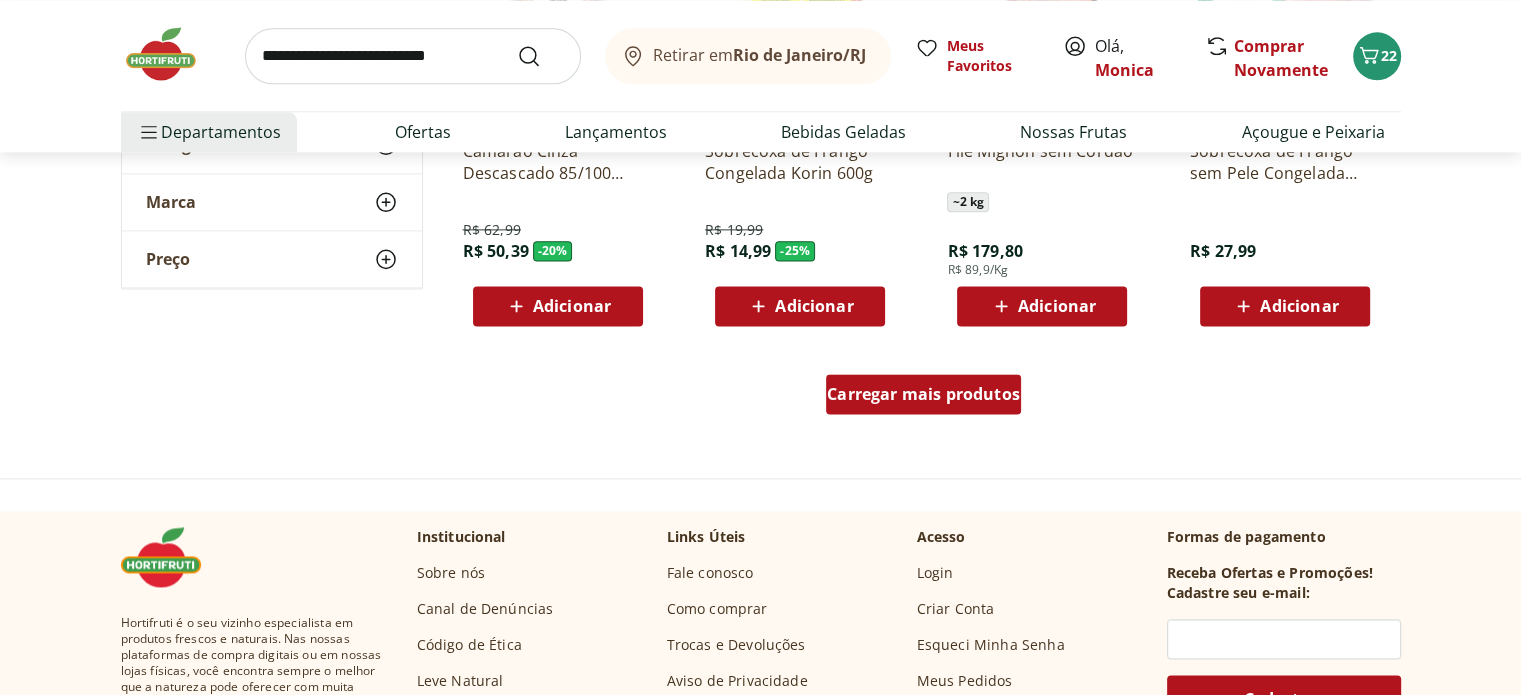click on "Carregar mais produtos" at bounding box center [923, 394] 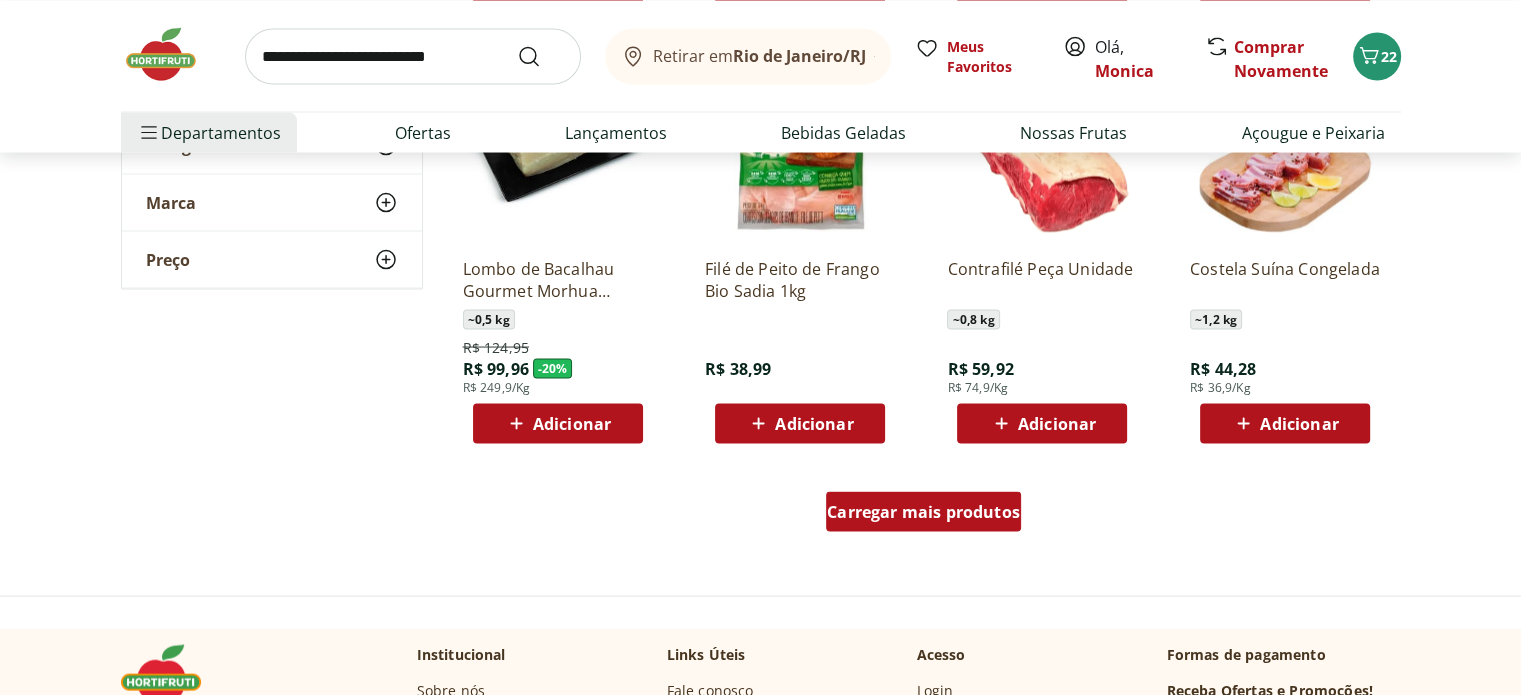 scroll, scrollTop: 3800, scrollLeft: 0, axis: vertical 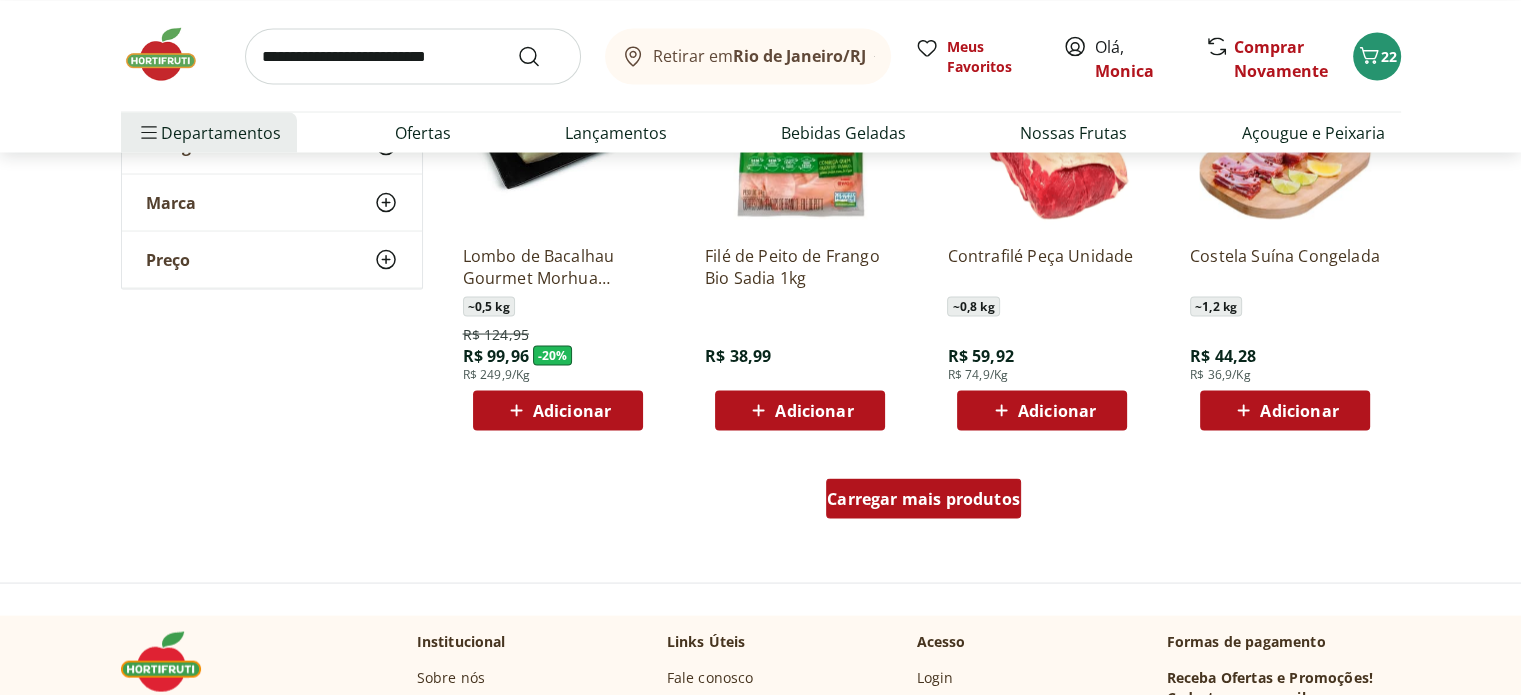 click on "Carregar mais produtos" at bounding box center [923, 498] 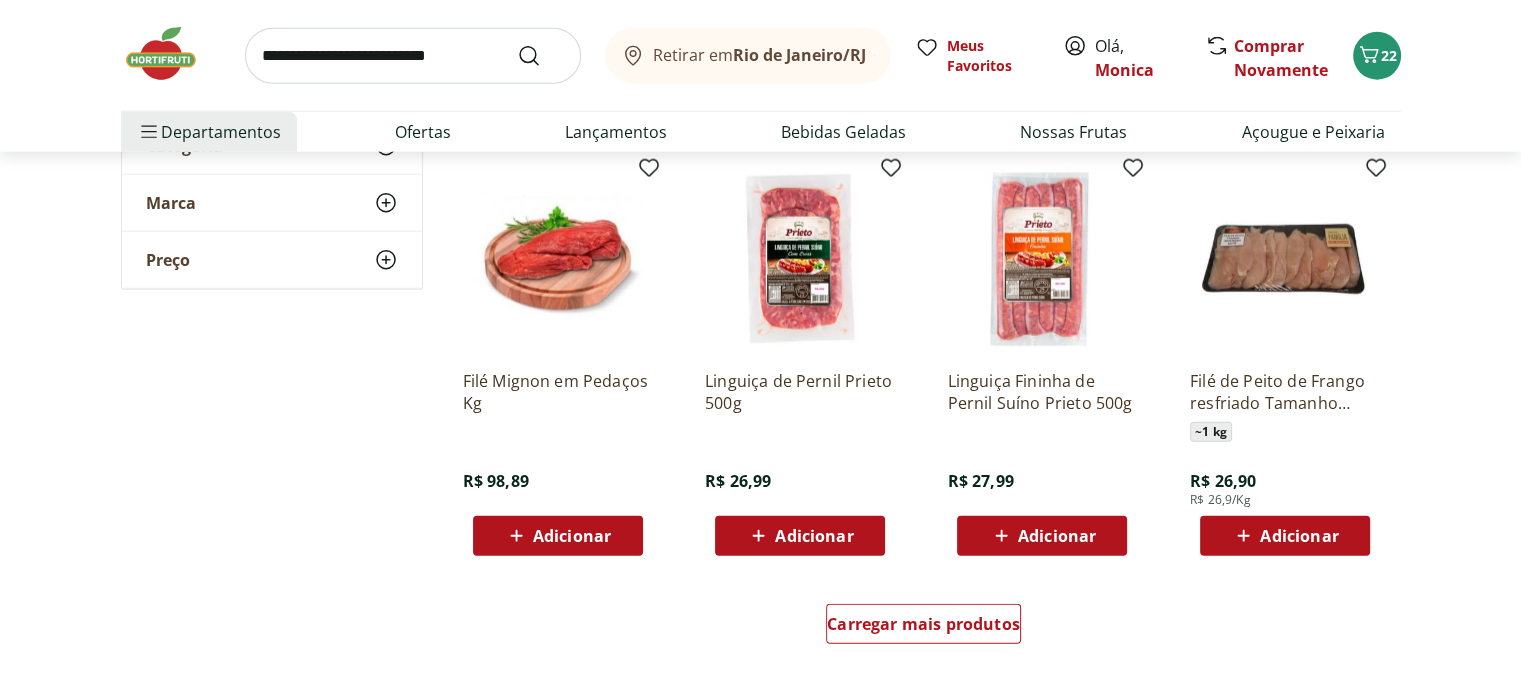 scroll, scrollTop: 5100, scrollLeft: 0, axis: vertical 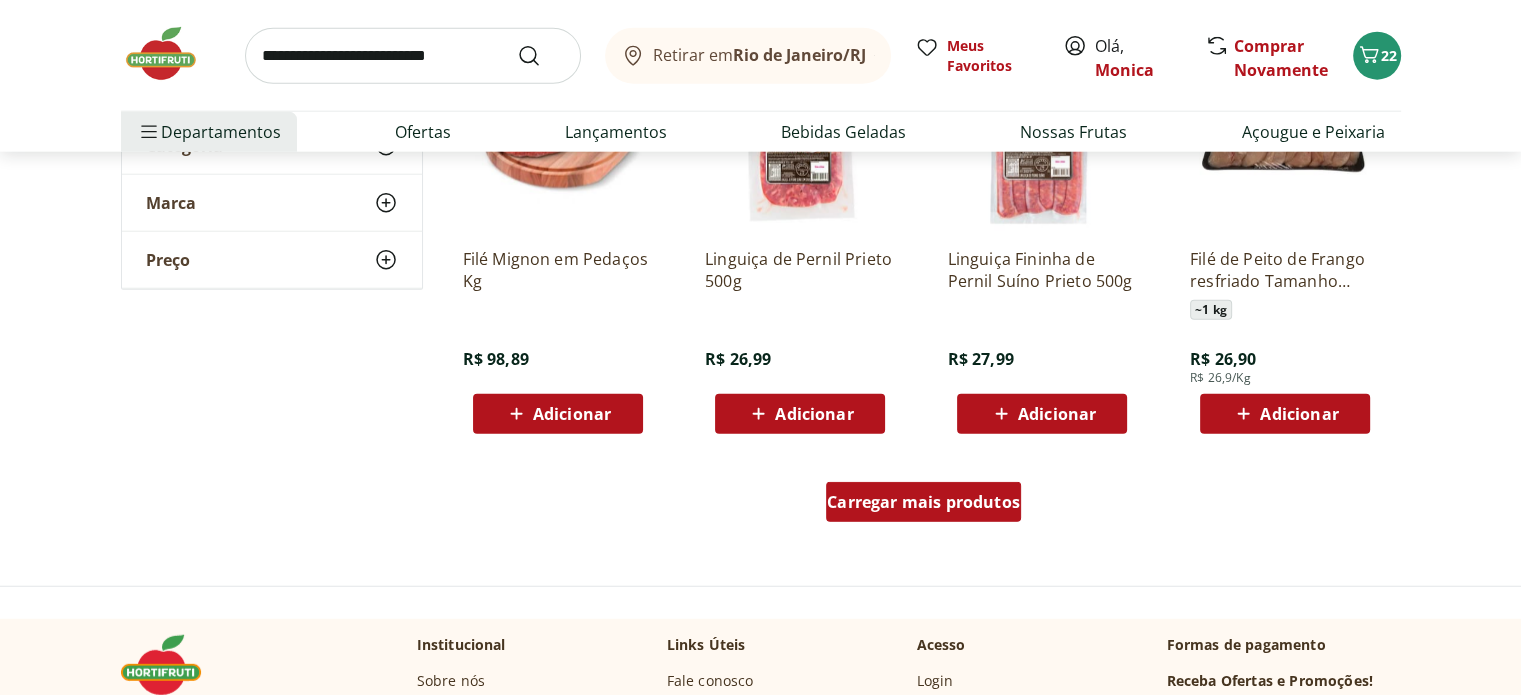 click on "Carregar mais produtos" at bounding box center [923, 502] 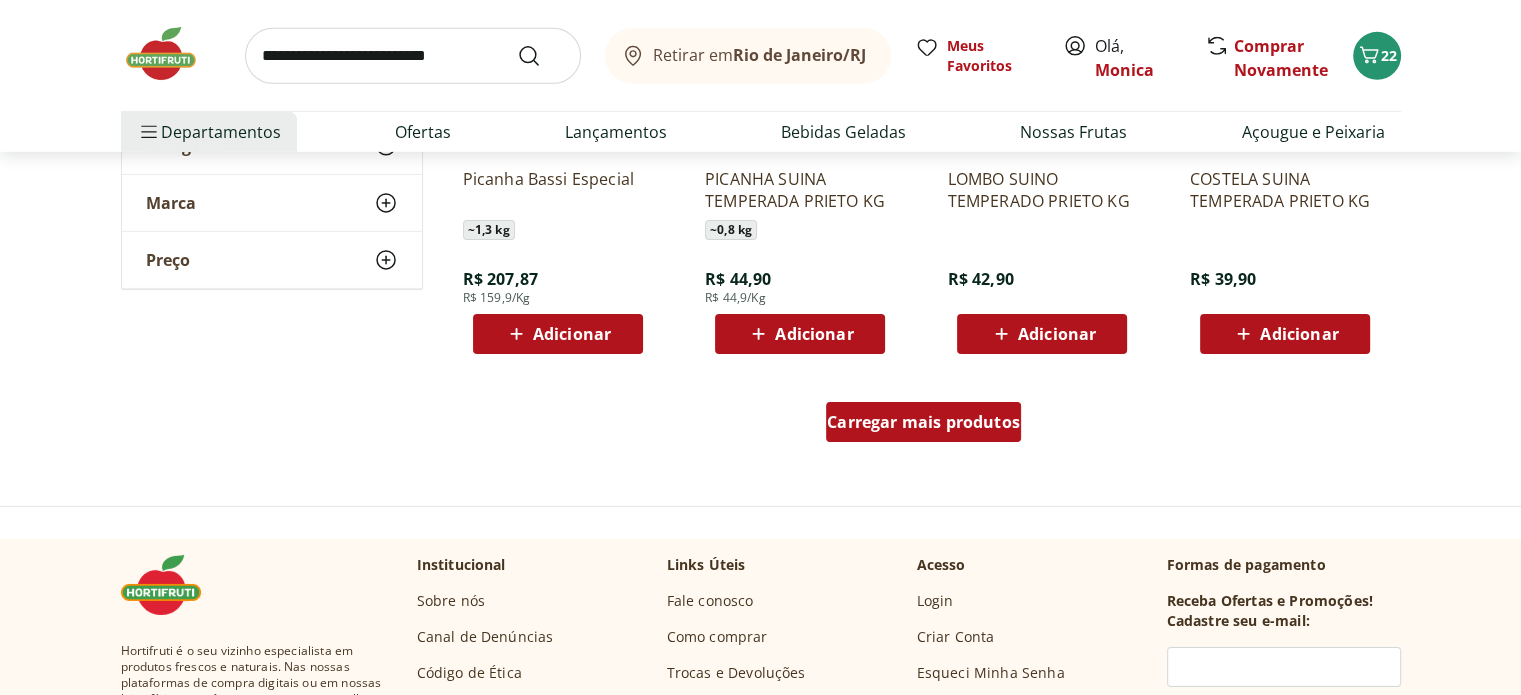 scroll, scrollTop: 6500, scrollLeft: 0, axis: vertical 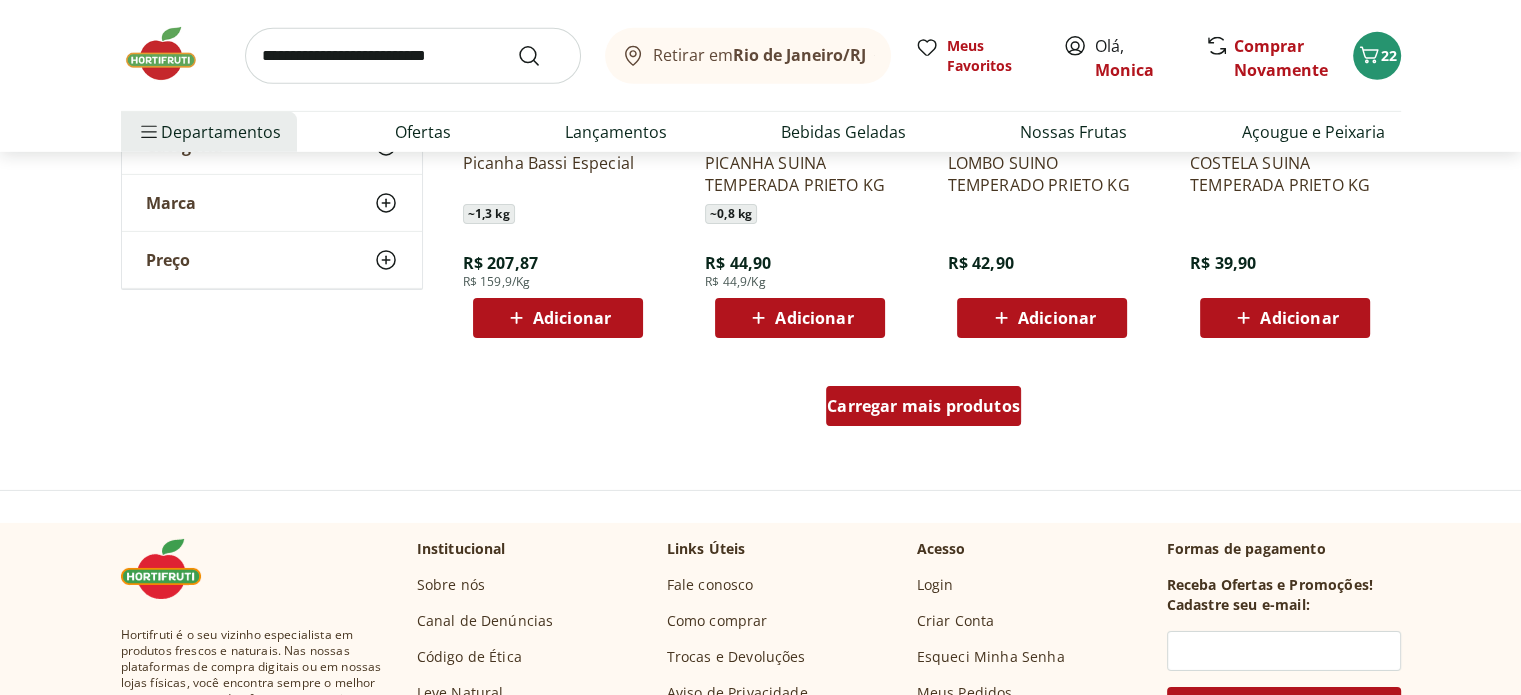 click on "Carregar mais produtos" at bounding box center [923, 406] 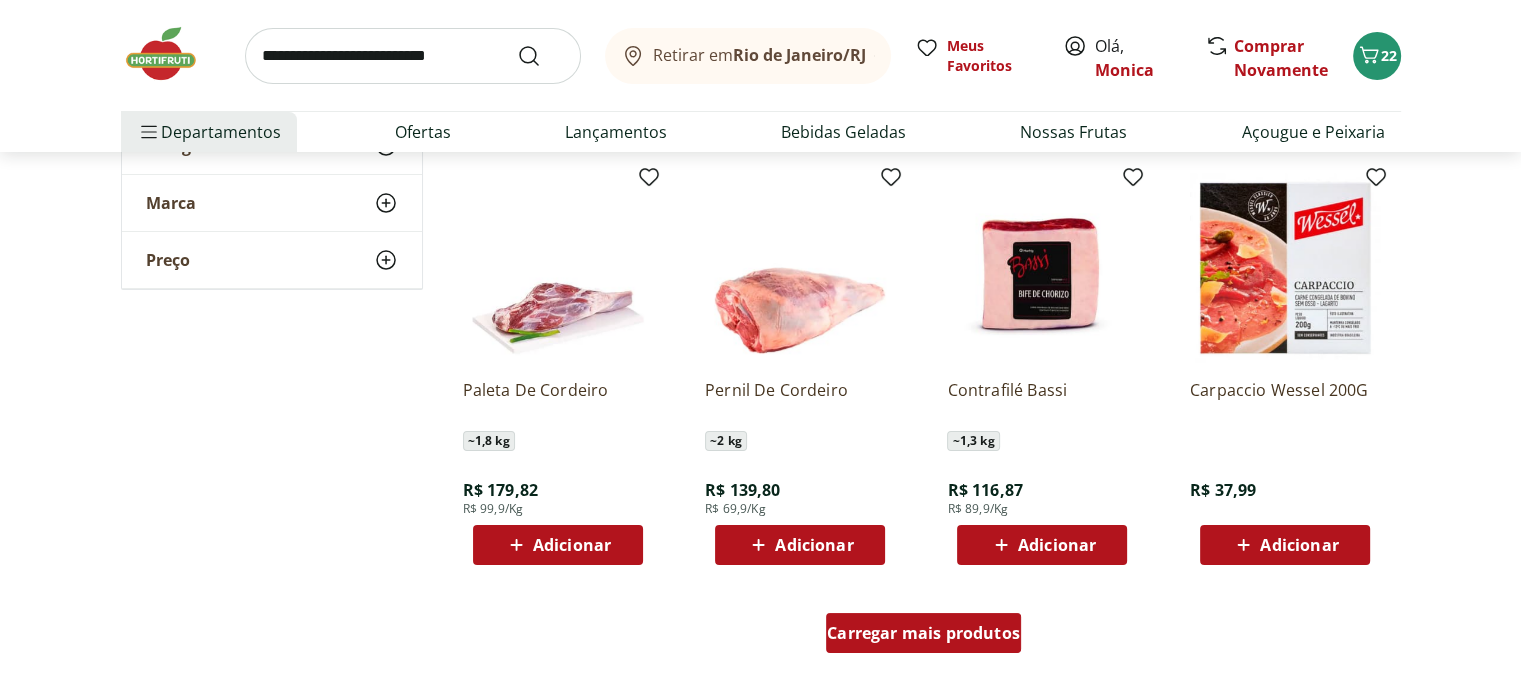 scroll, scrollTop: 7800, scrollLeft: 0, axis: vertical 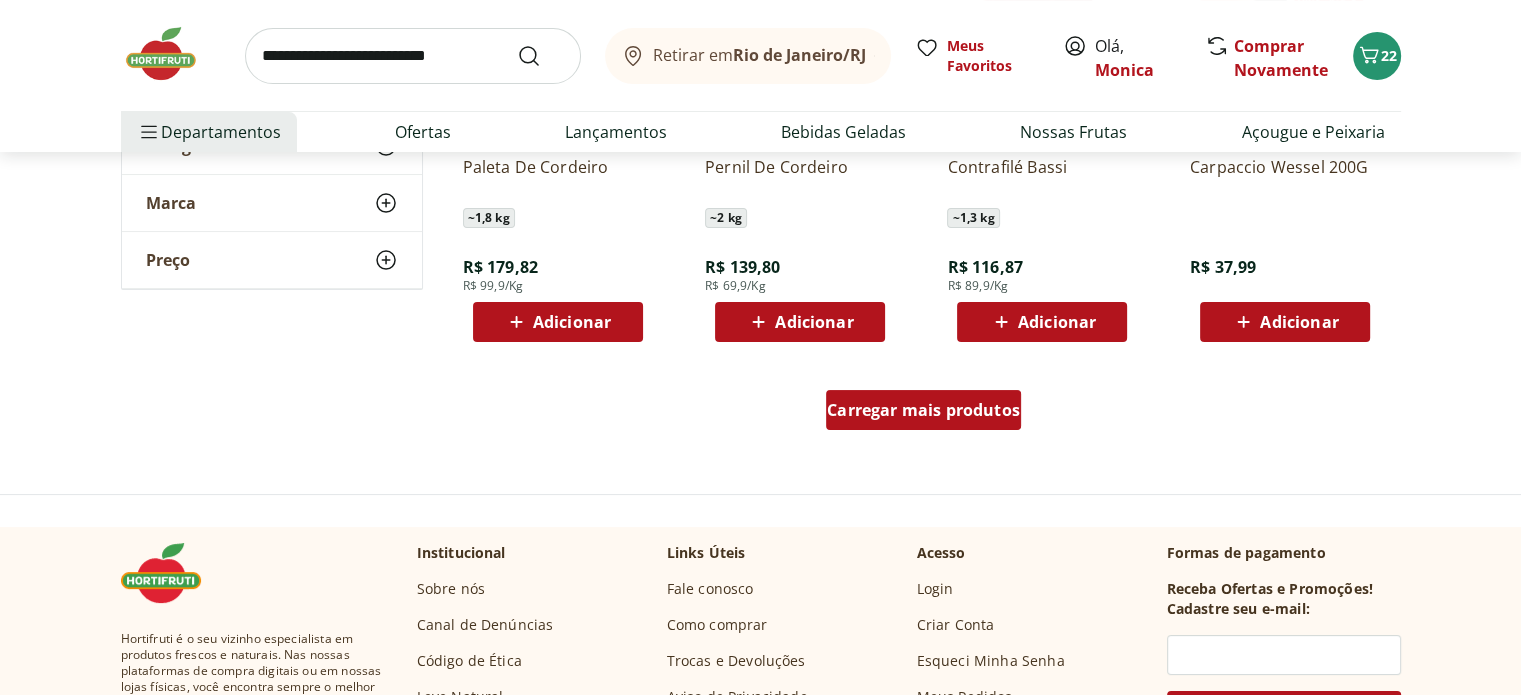 click on "Carregar mais produtos" at bounding box center (923, 410) 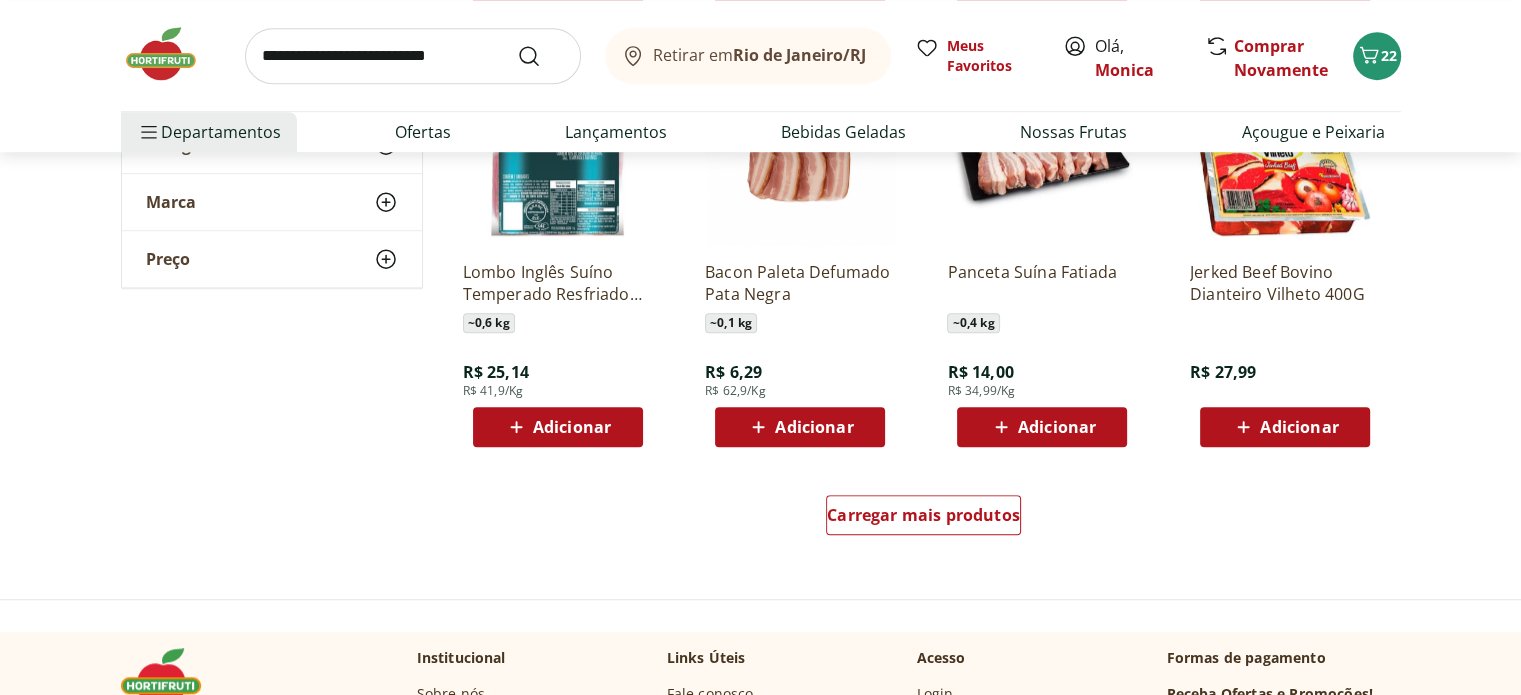 scroll, scrollTop: 9000, scrollLeft: 0, axis: vertical 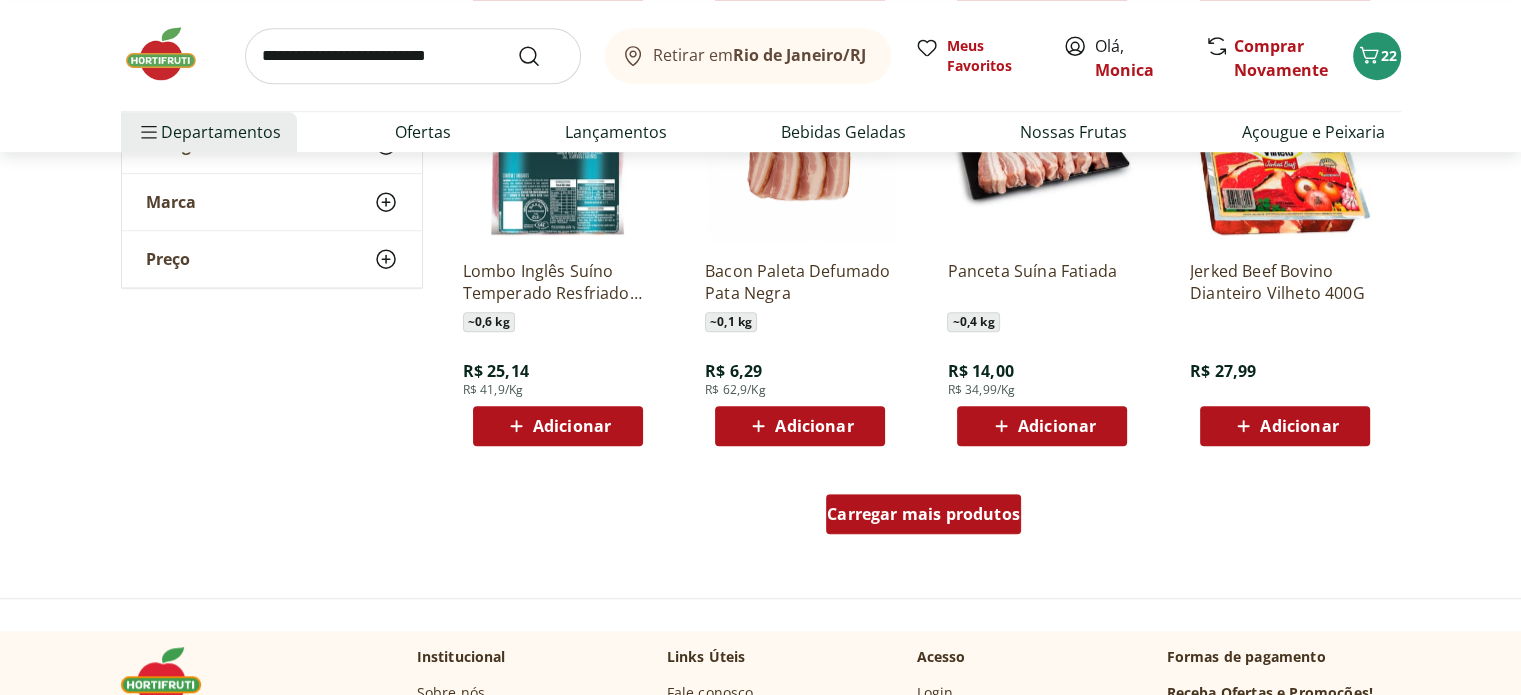 click on "Carregar mais produtos" at bounding box center [923, 514] 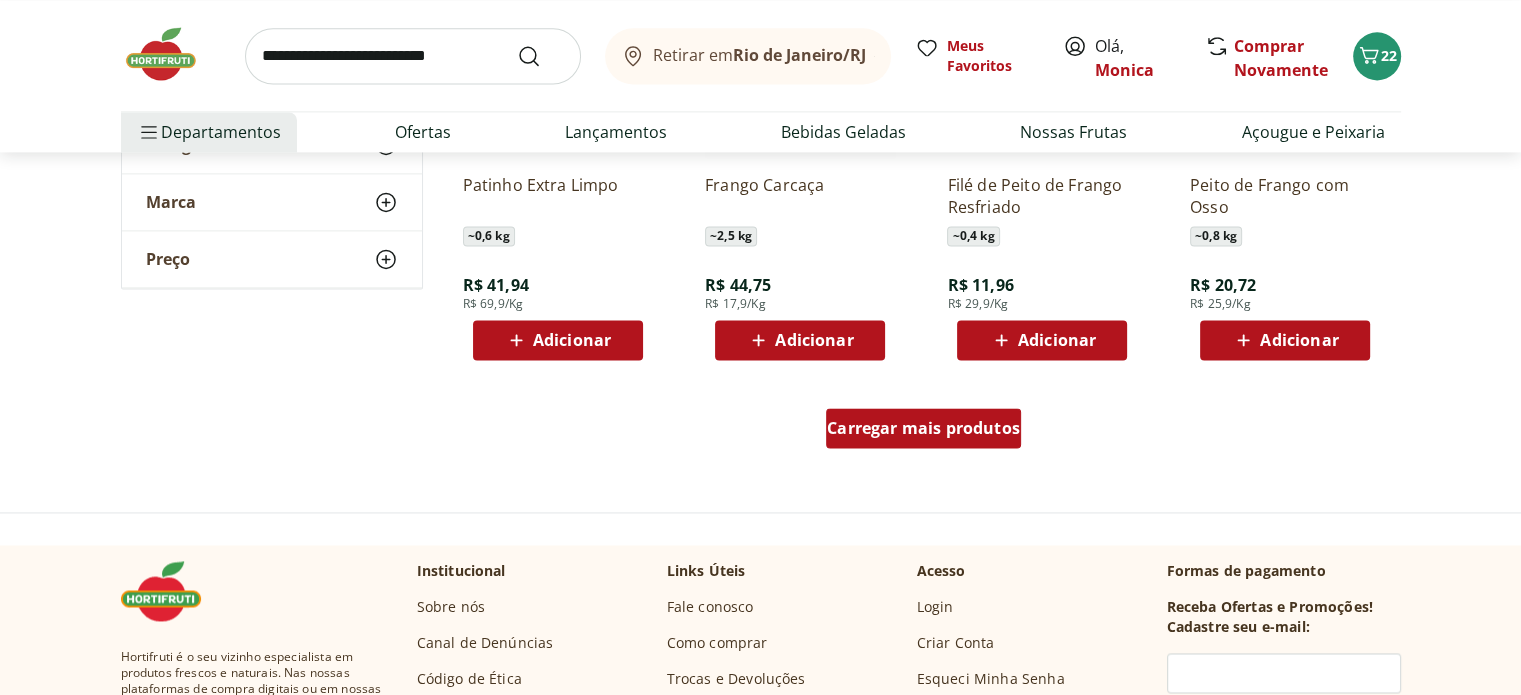 scroll, scrollTop: 10400, scrollLeft: 0, axis: vertical 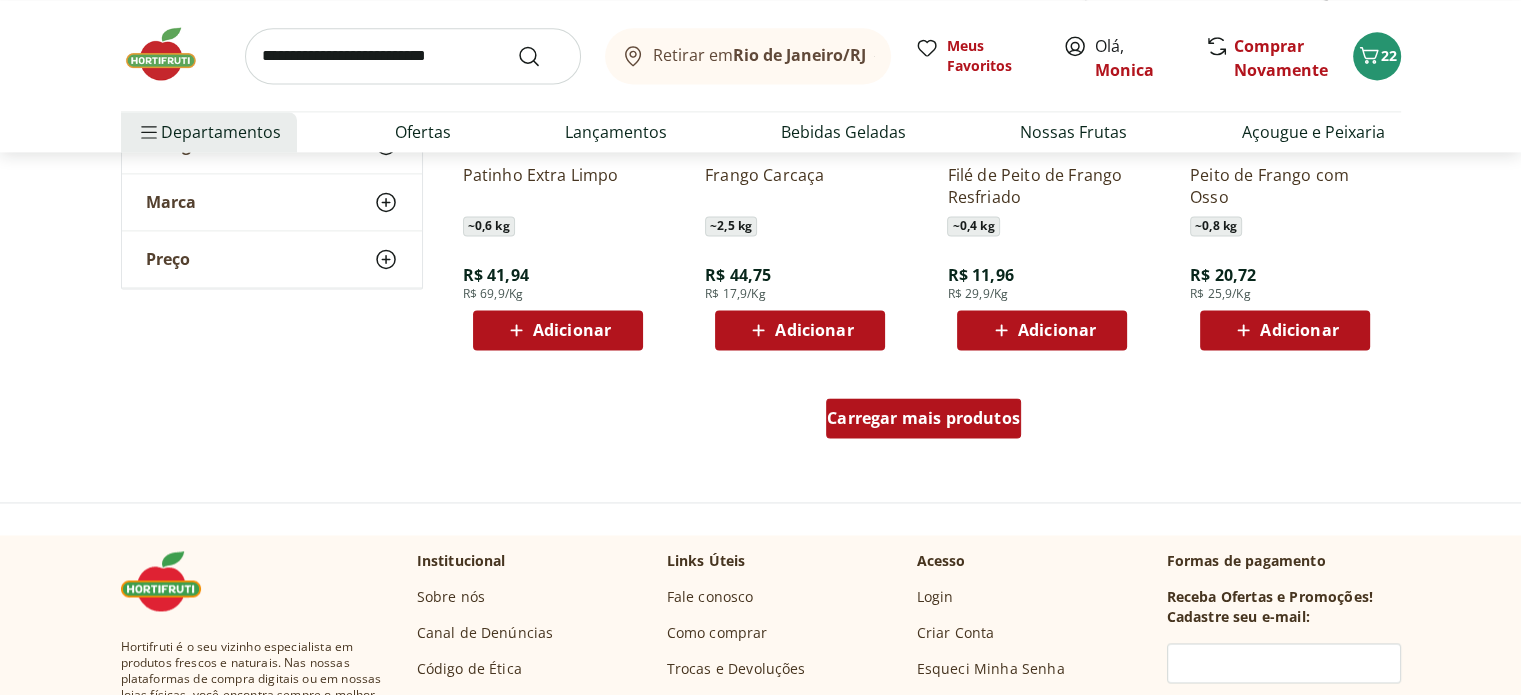 click on "Carregar mais produtos" at bounding box center (923, 418) 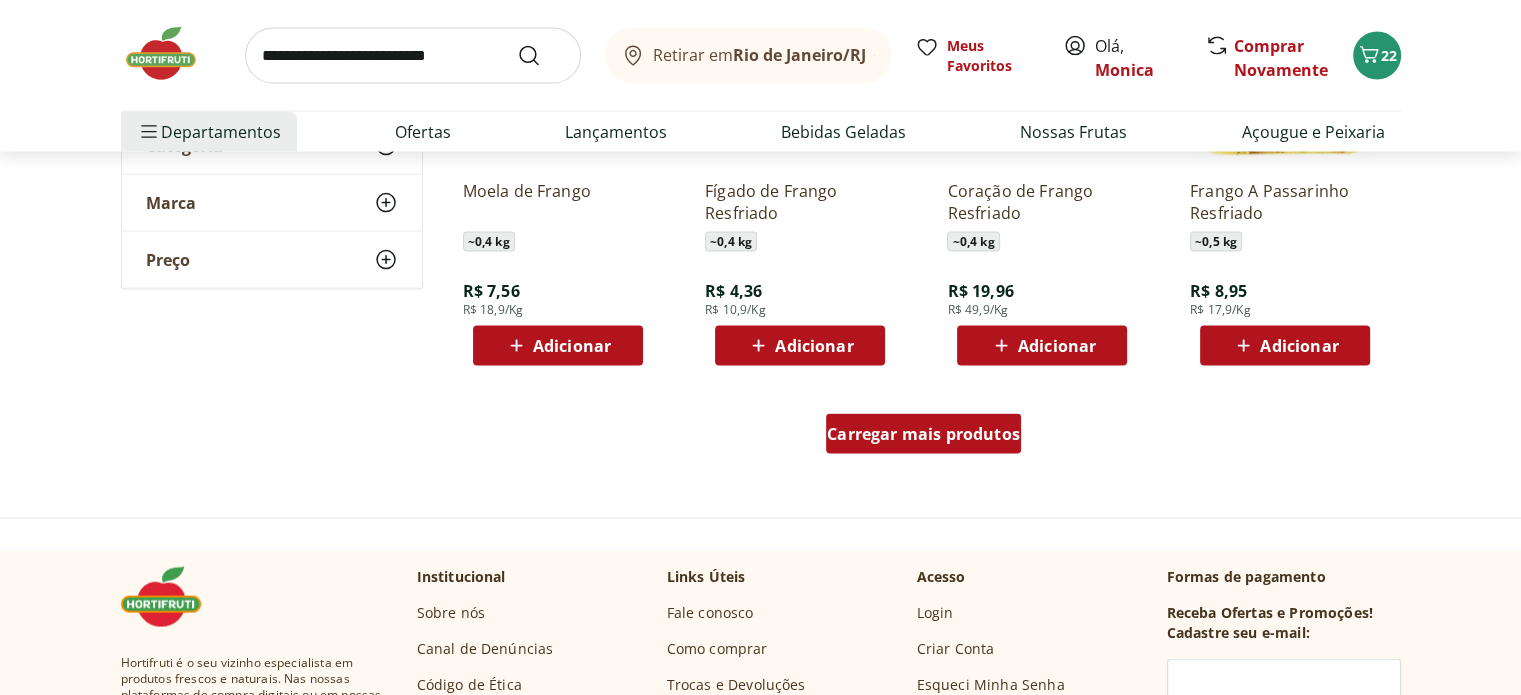 scroll, scrollTop: 11700, scrollLeft: 0, axis: vertical 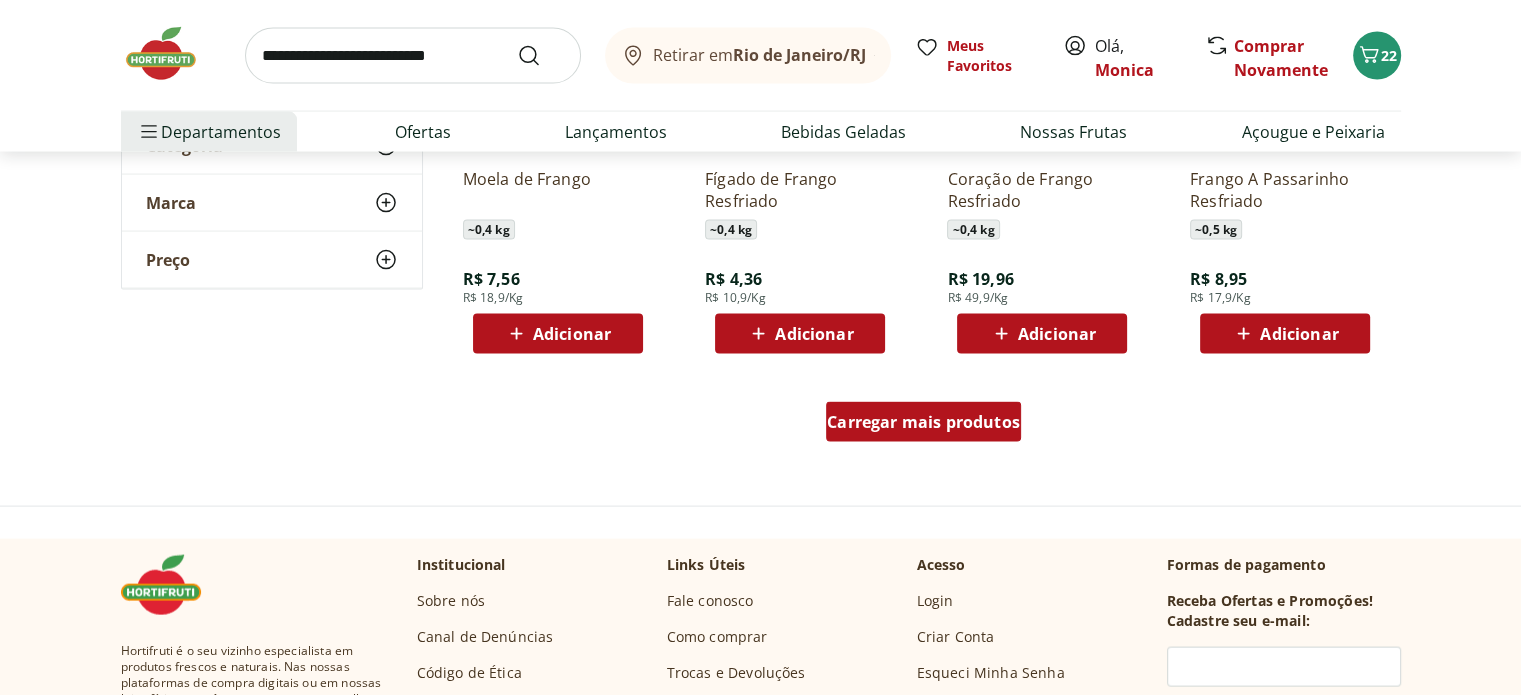 click on "Carregar mais produtos" at bounding box center [923, 422] 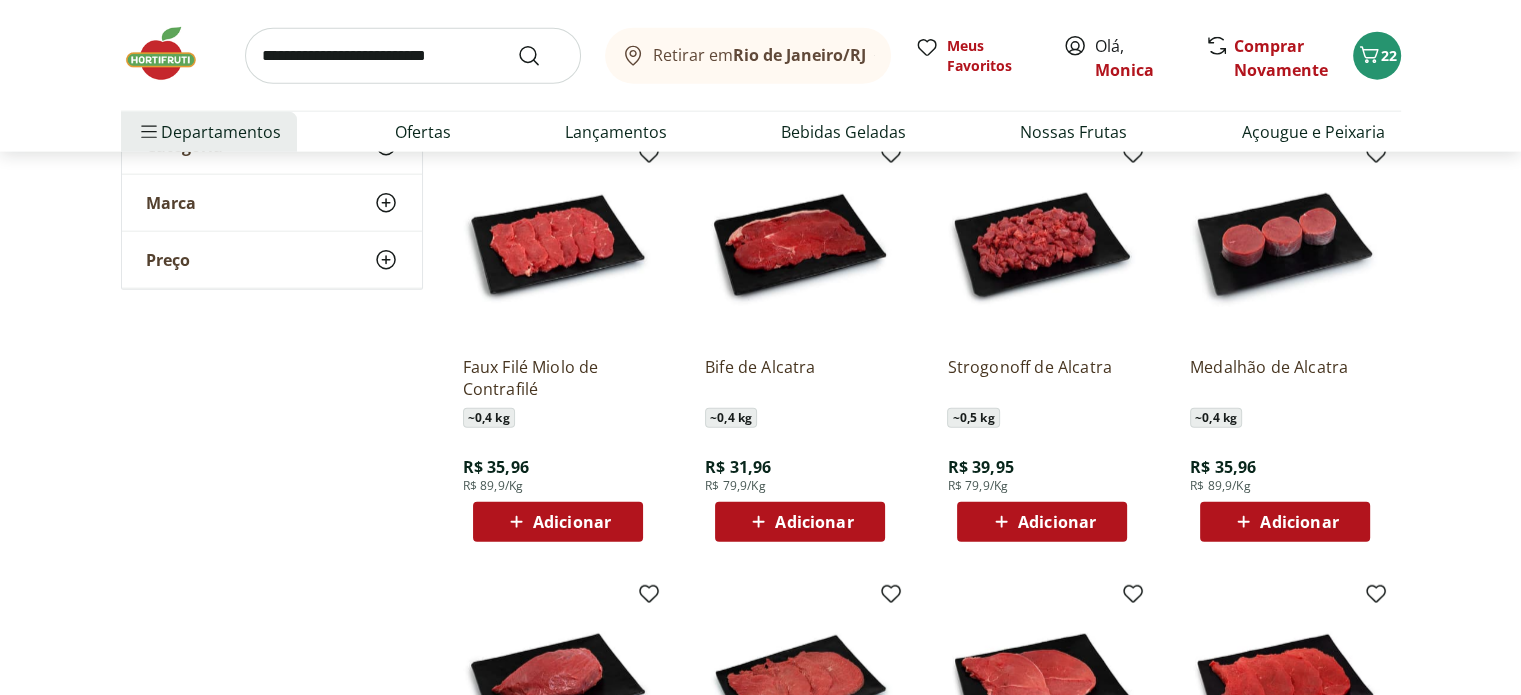 scroll, scrollTop: 12400, scrollLeft: 0, axis: vertical 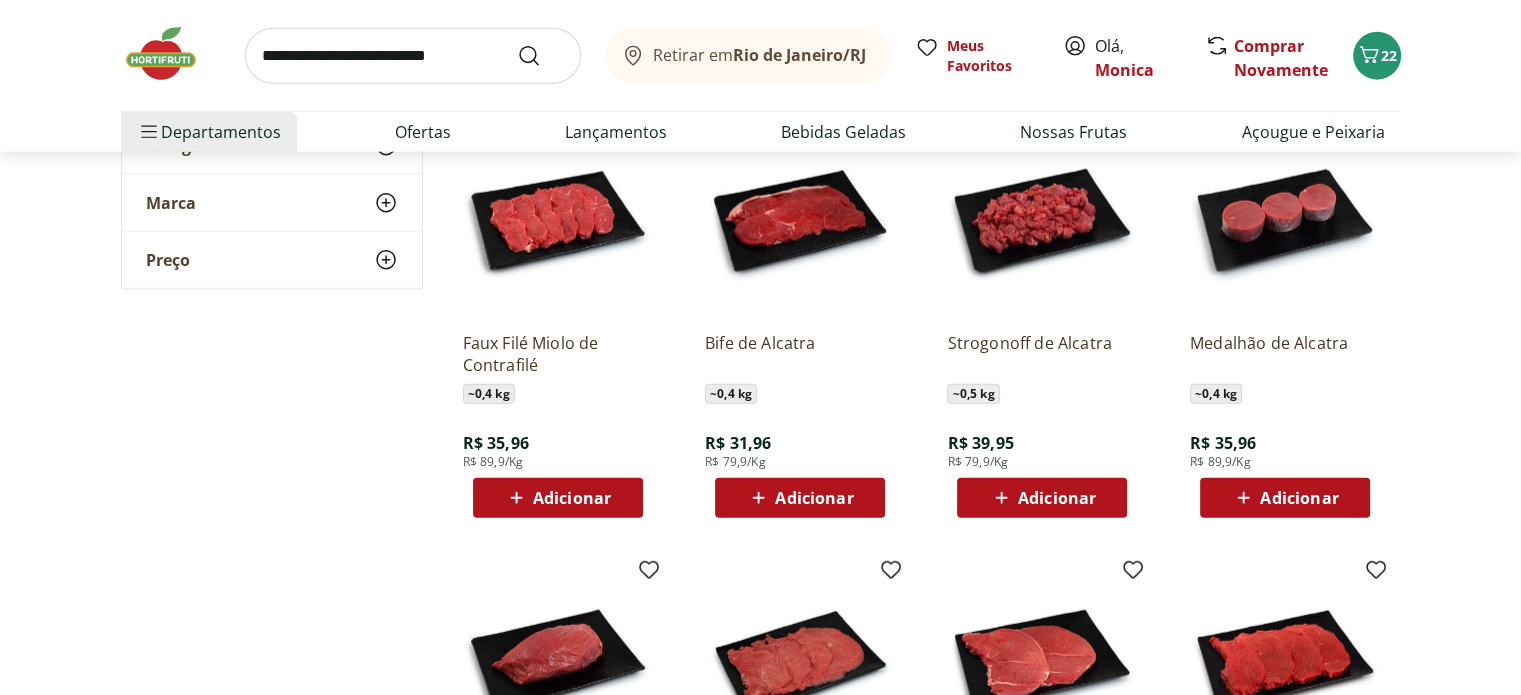 click on "Adicionar" at bounding box center (1057, 498) 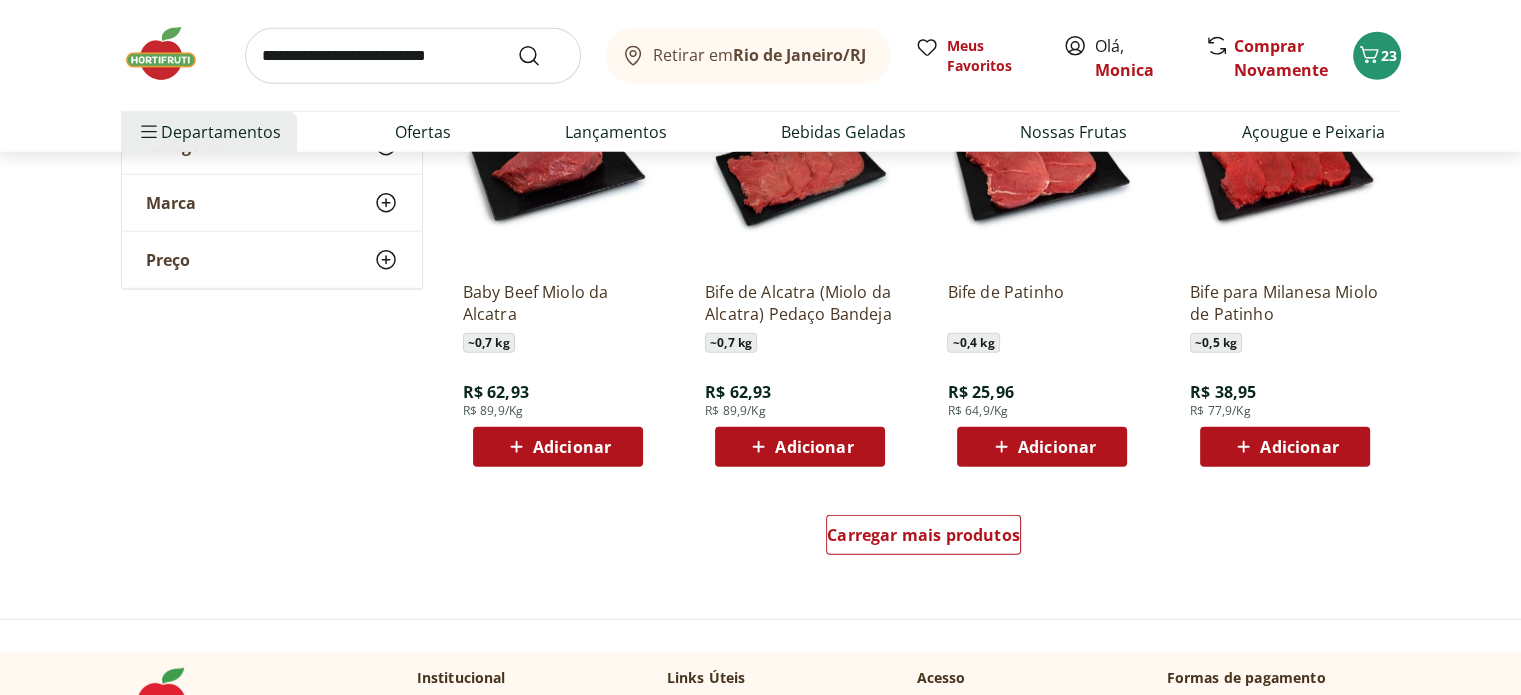 scroll, scrollTop: 12900, scrollLeft: 0, axis: vertical 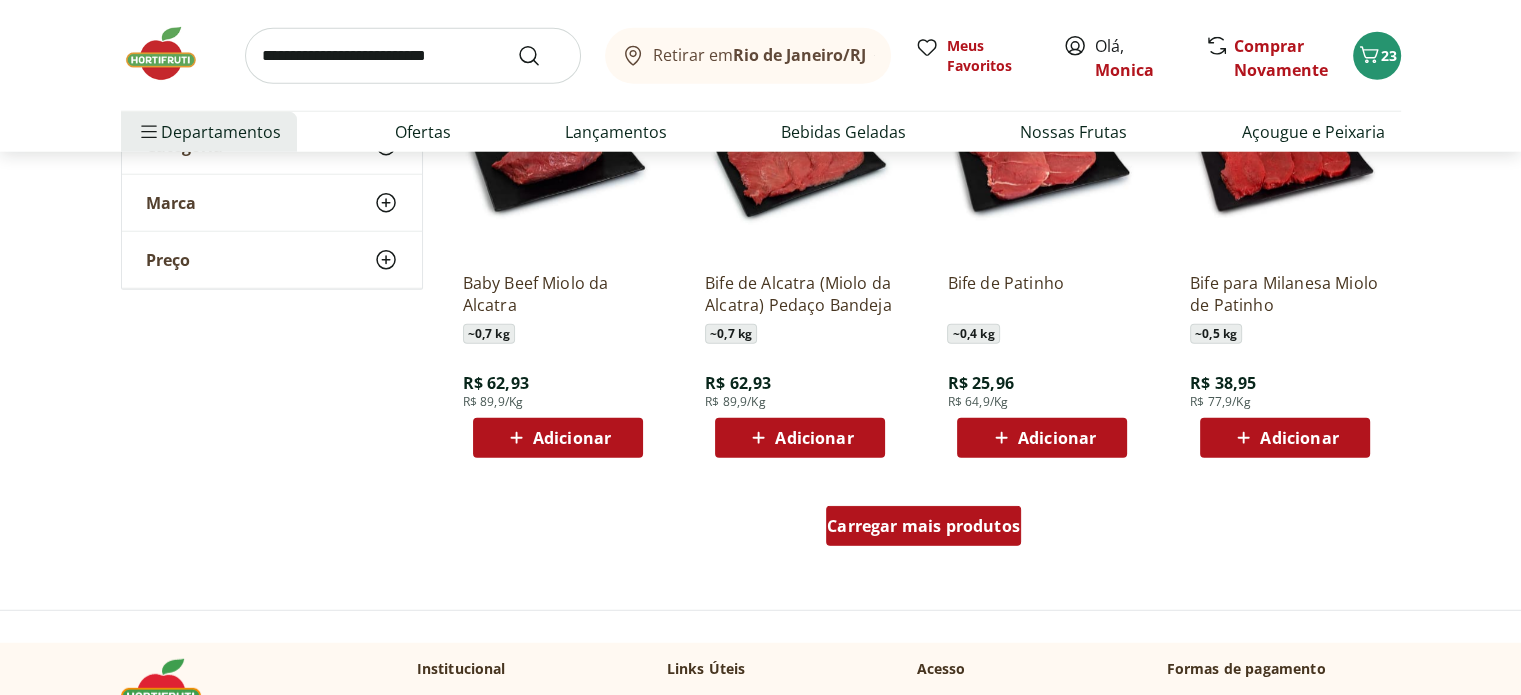 click on "Carregar mais produtos" at bounding box center [923, 526] 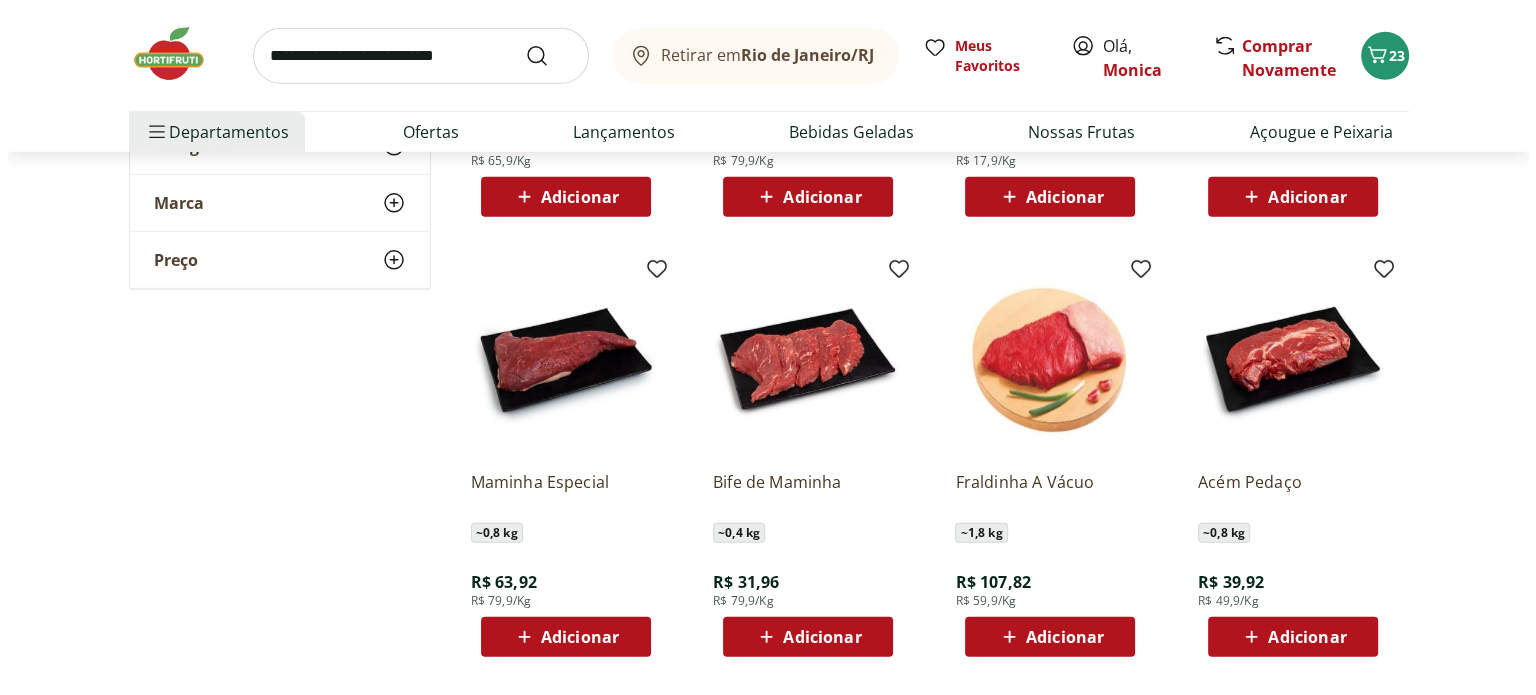 scroll, scrollTop: 13600, scrollLeft: 0, axis: vertical 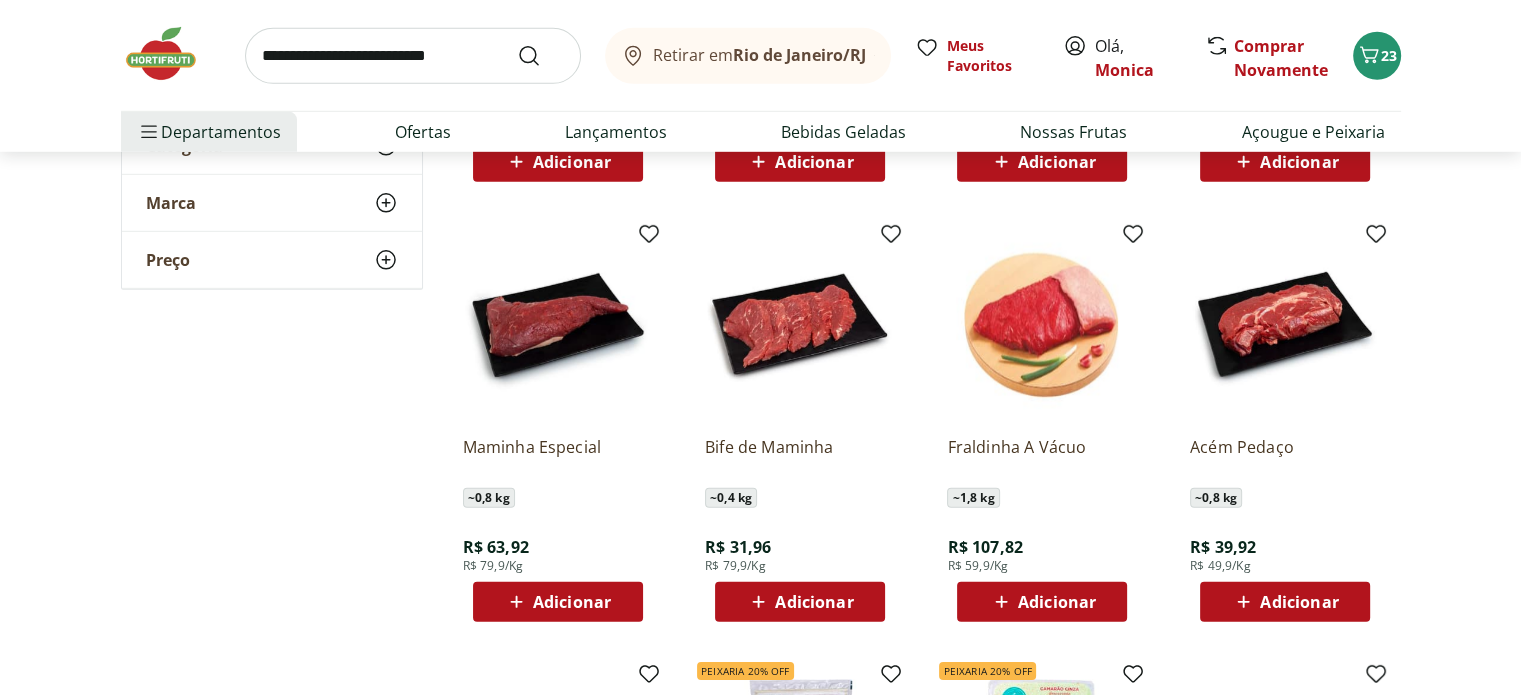 click on "Adicionar" at bounding box center (800, 602) 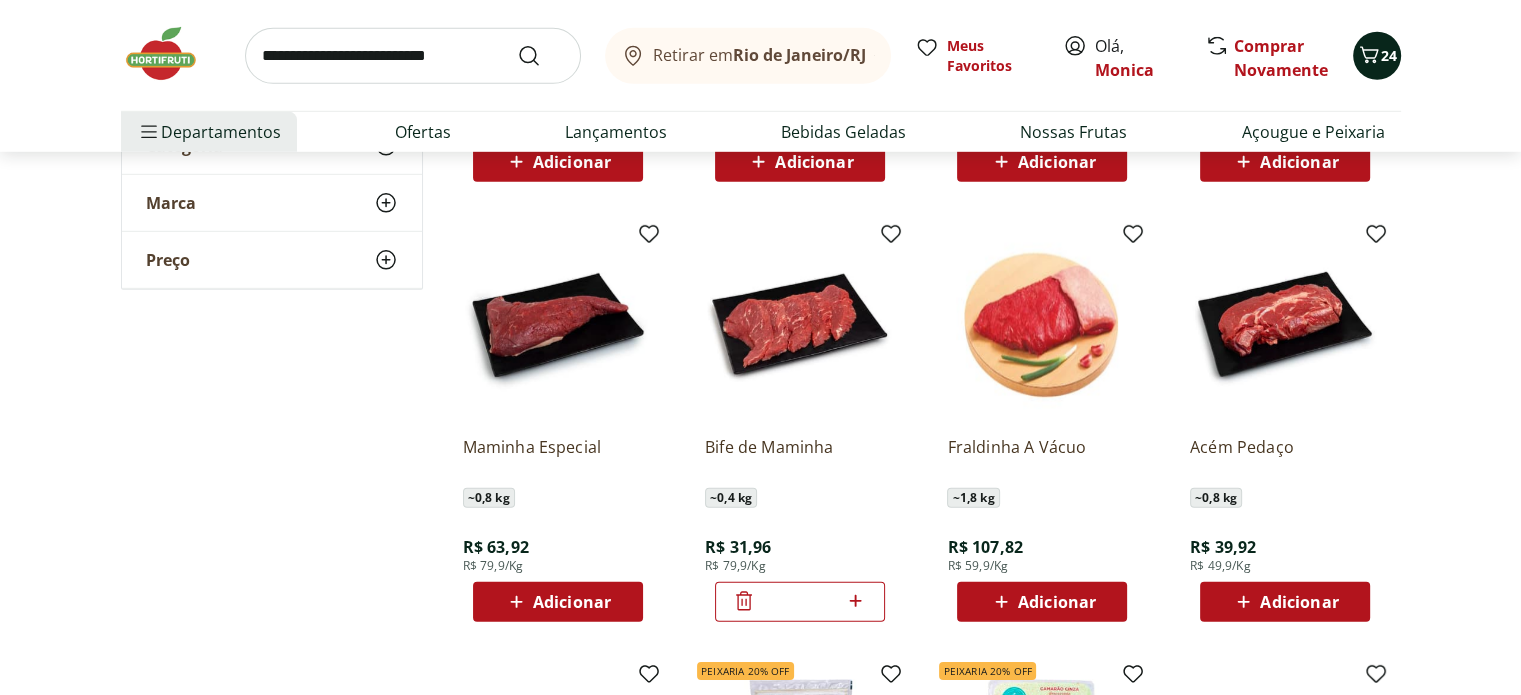 click 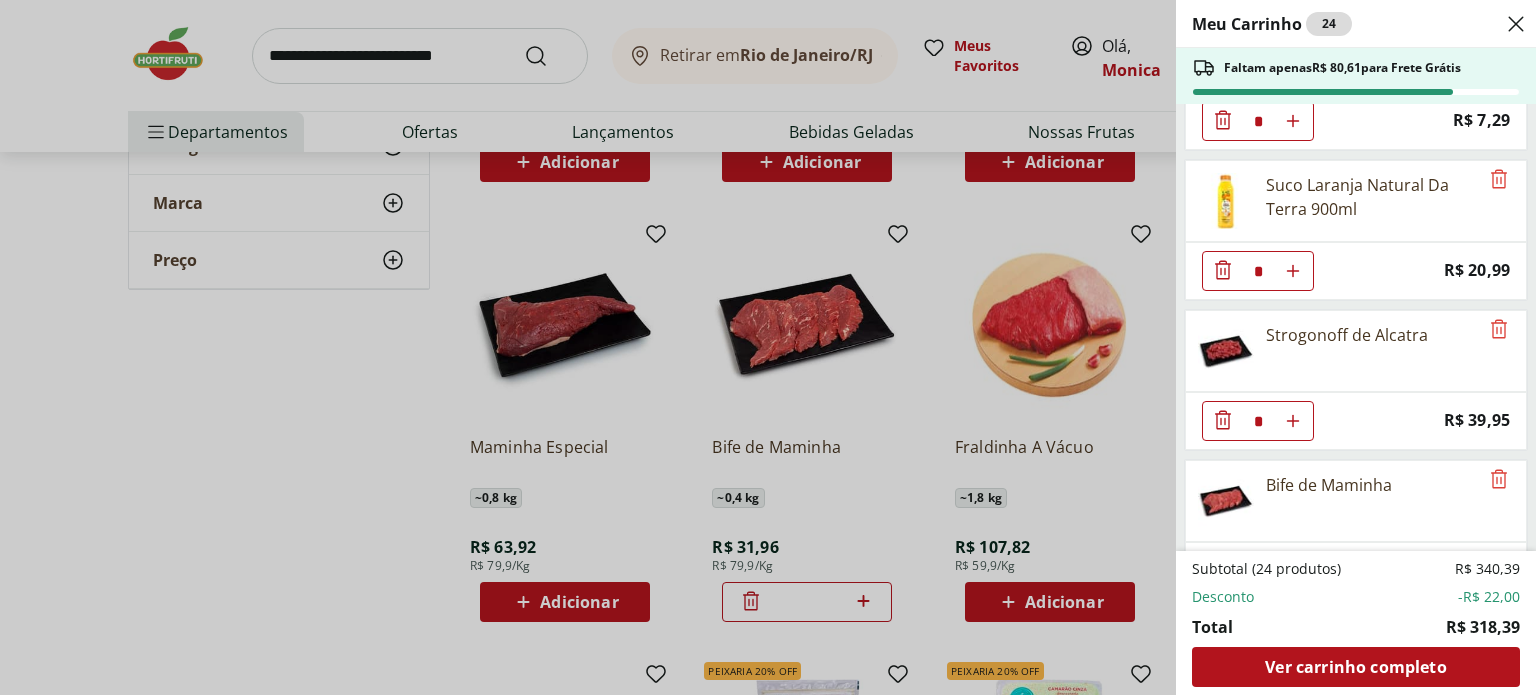 scroll, scrollTop: 1792, scrollLeft: 0, axis: vertical 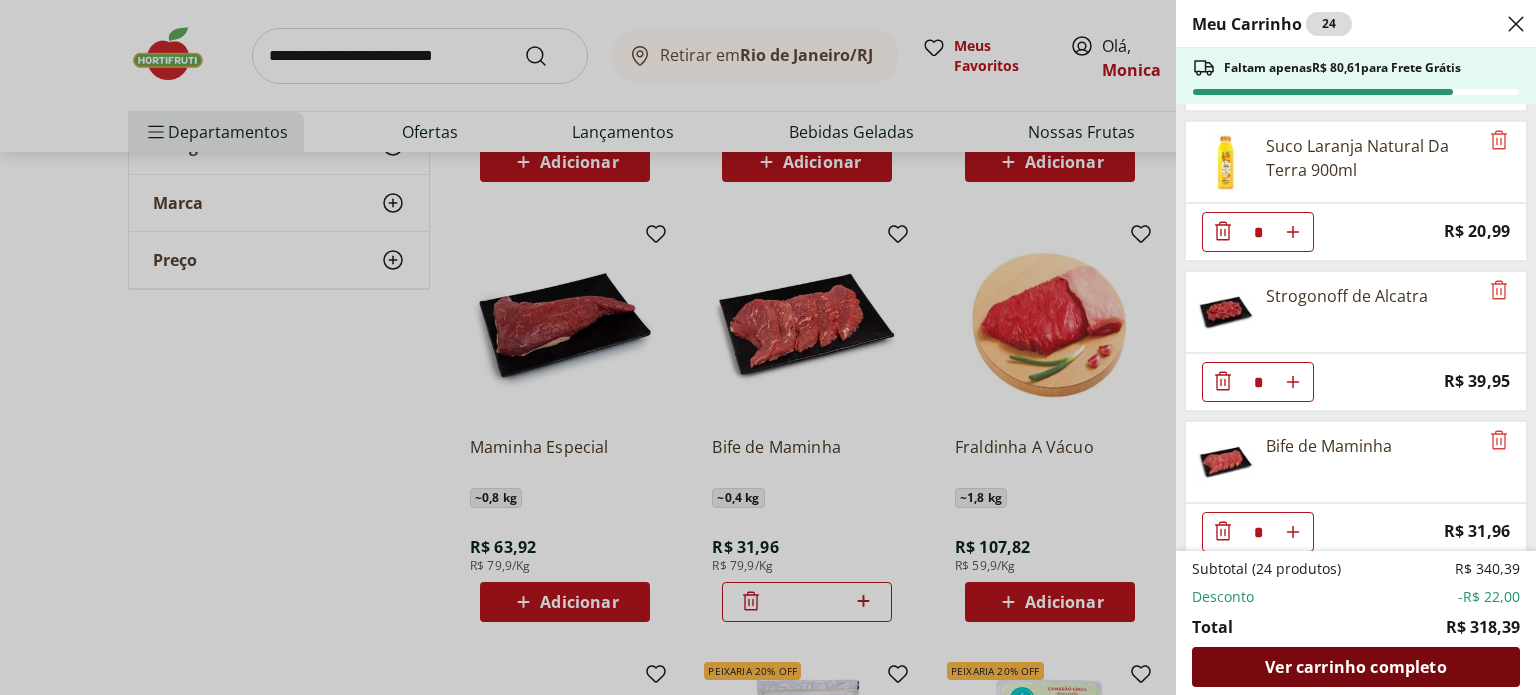 click on "Ver carrinho completo" at bounding box center [1355, 667] 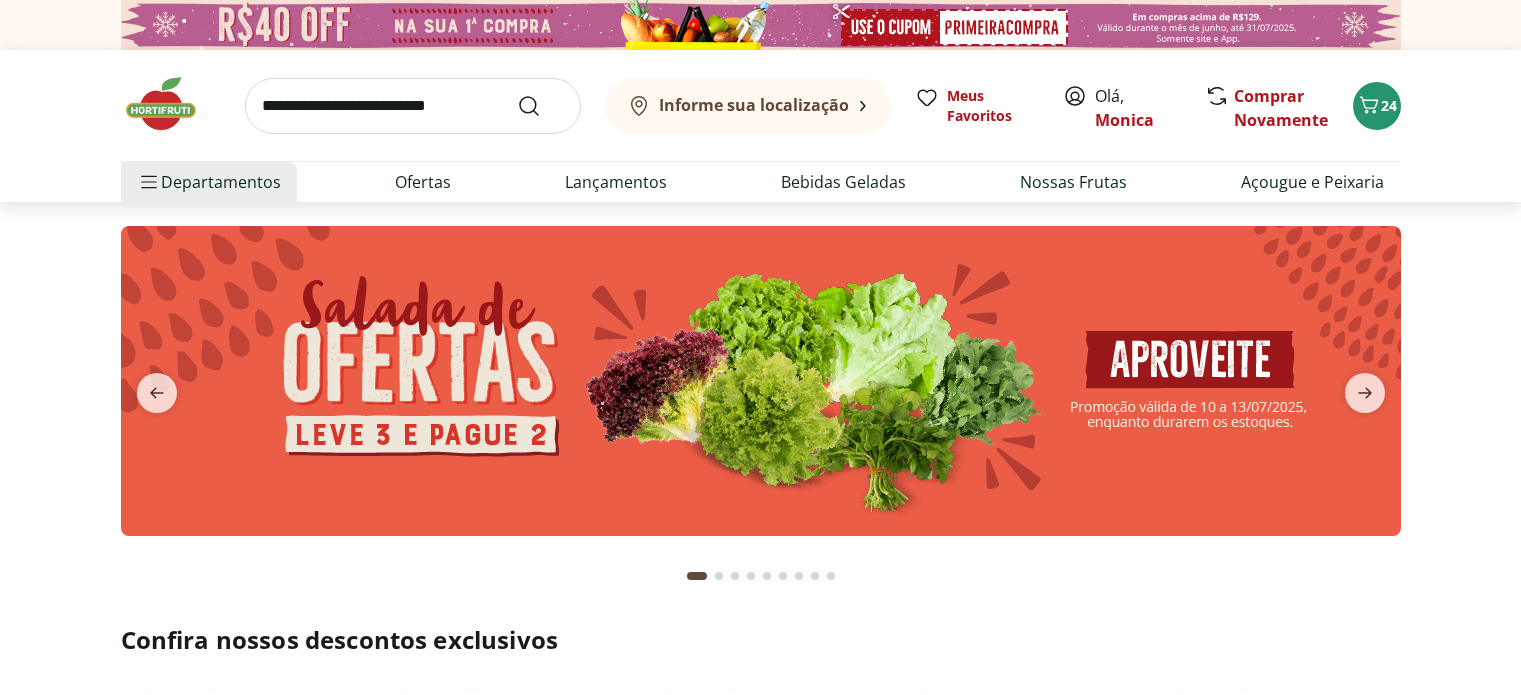 scroll, scrollTop: 0, scrollLeft: 0, axis: both 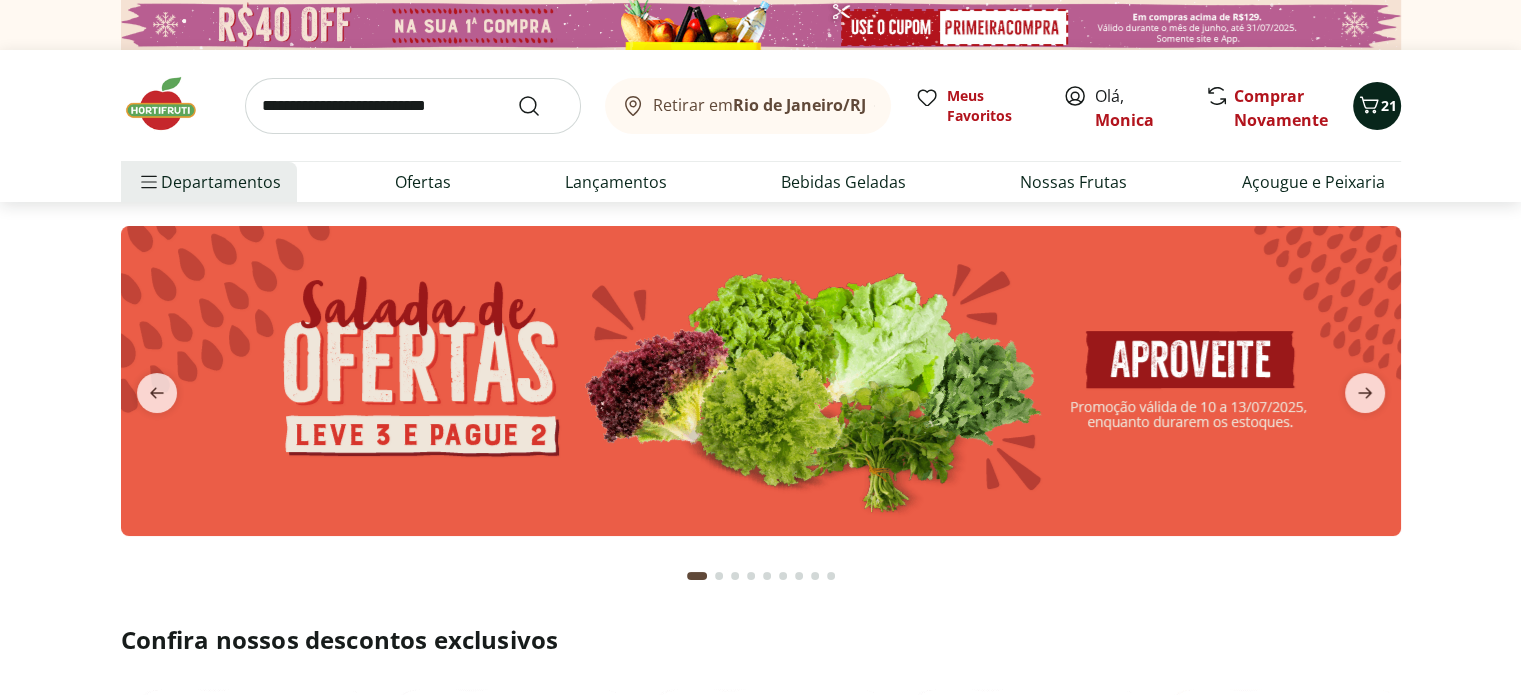 click 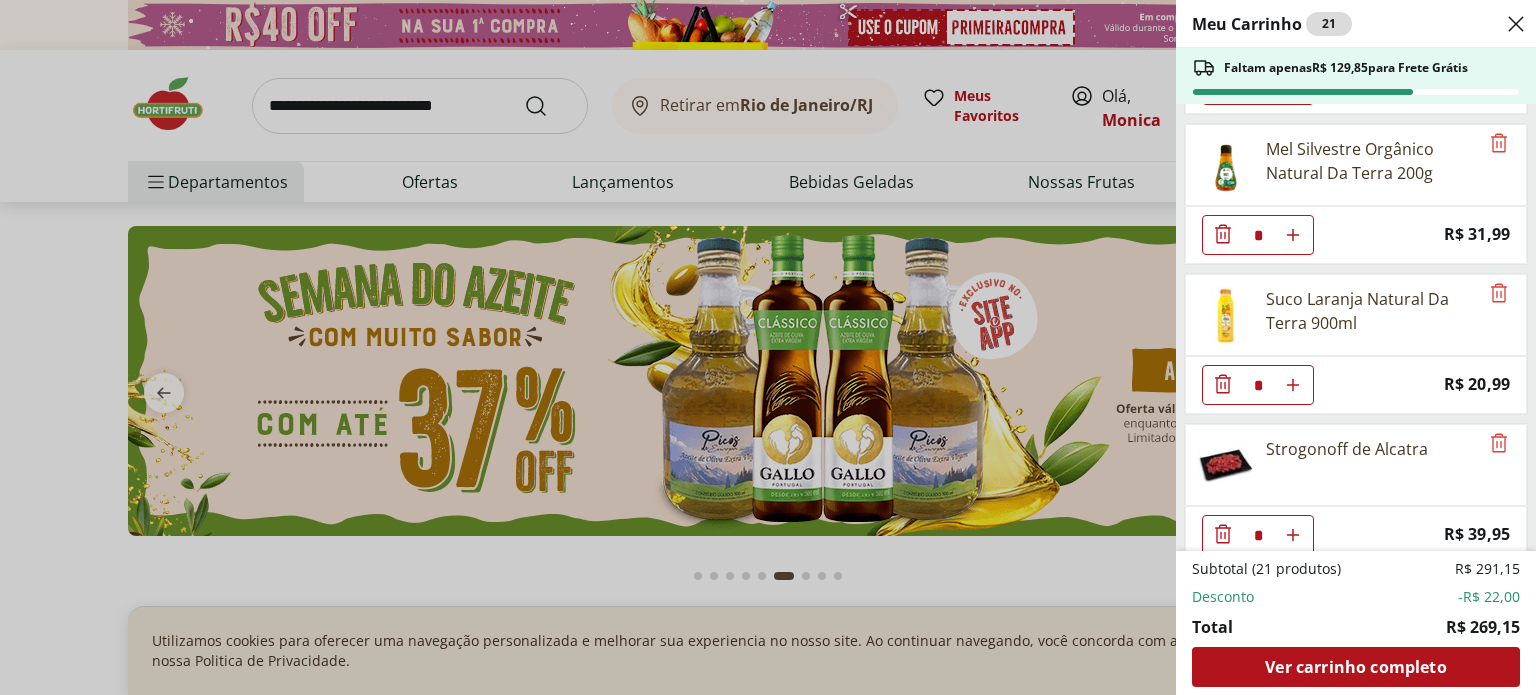 scroll, scrollTop: 1346, scrollLeft: 0, axis: vertical 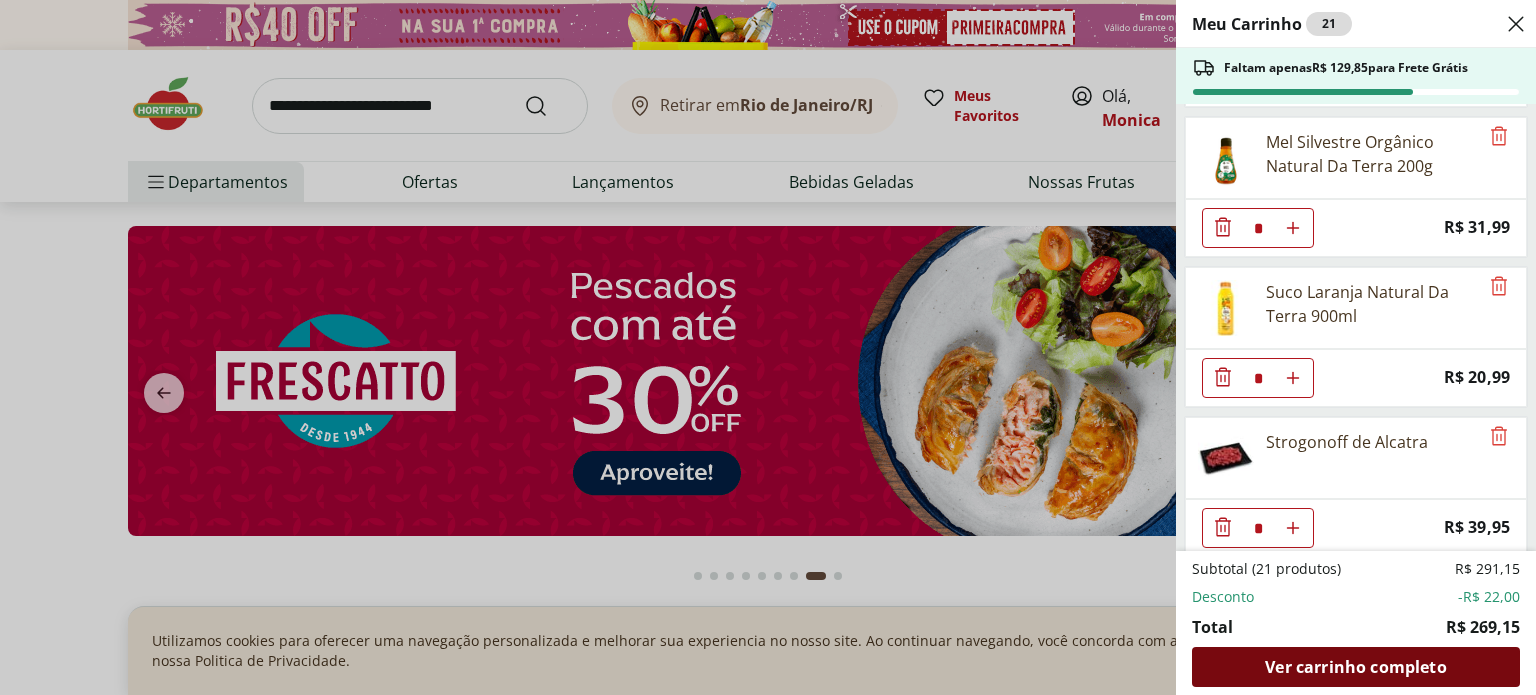 click on "Ver carrinho completo" at bounding box center (1355, 667) 